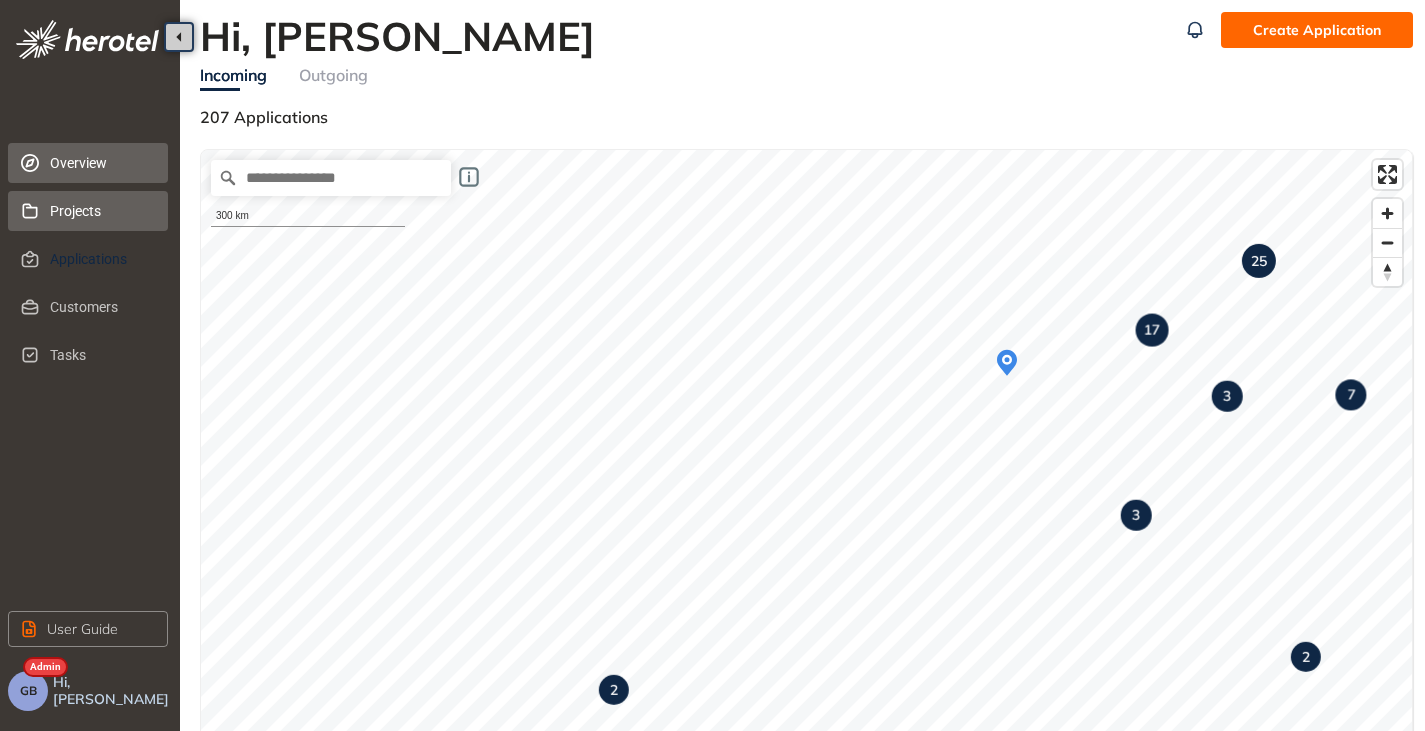 scroll, scrollTop: 0, scrollLeft: 0, axis: both 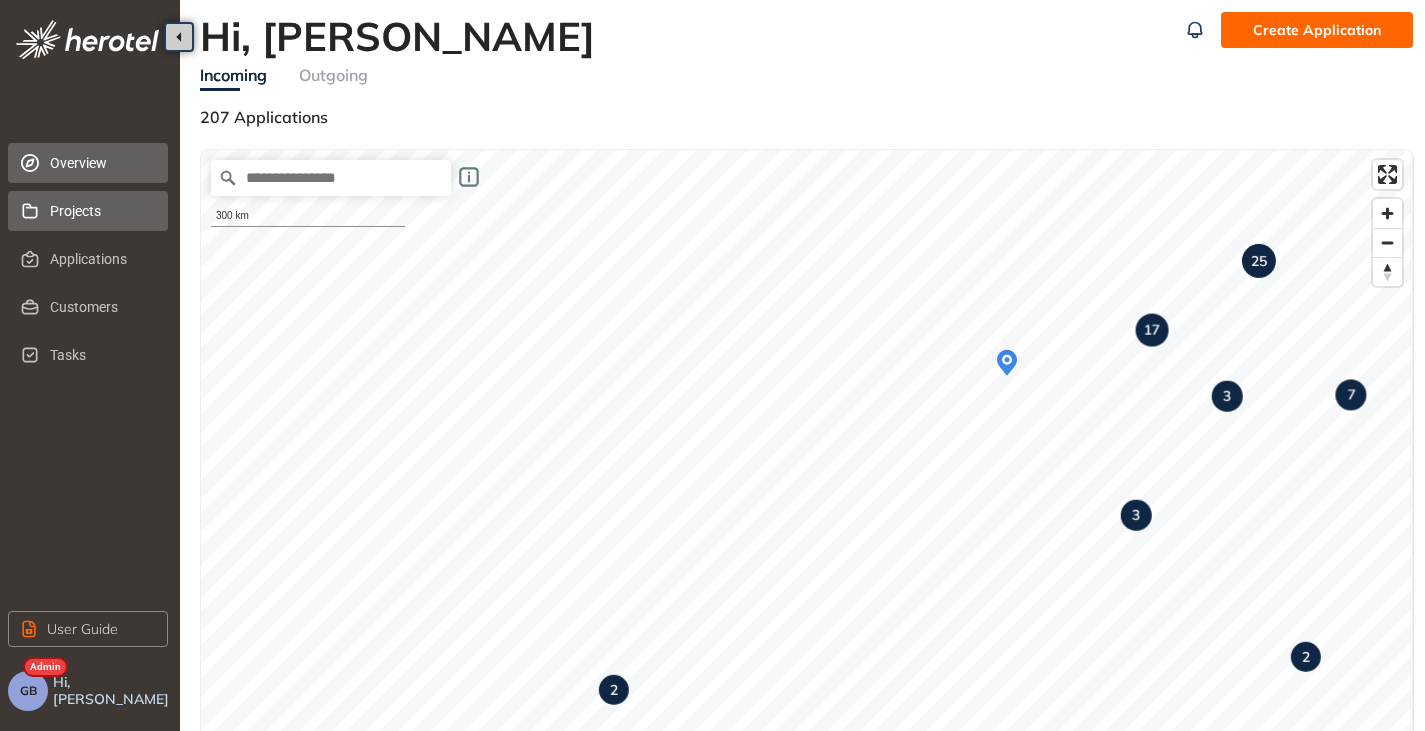 click on "Projects" at bounding box center [101, 211] 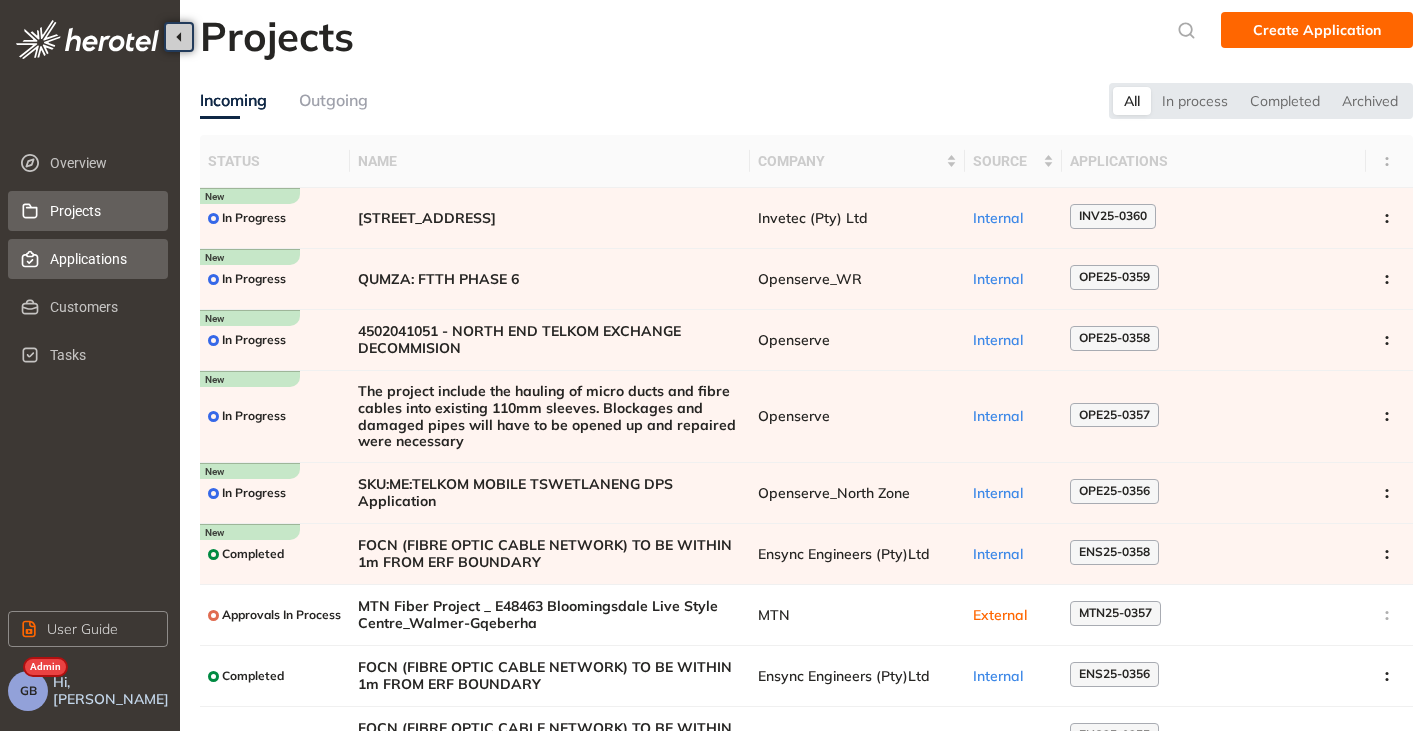 click on "Applications" at bounding box center [101, 259] 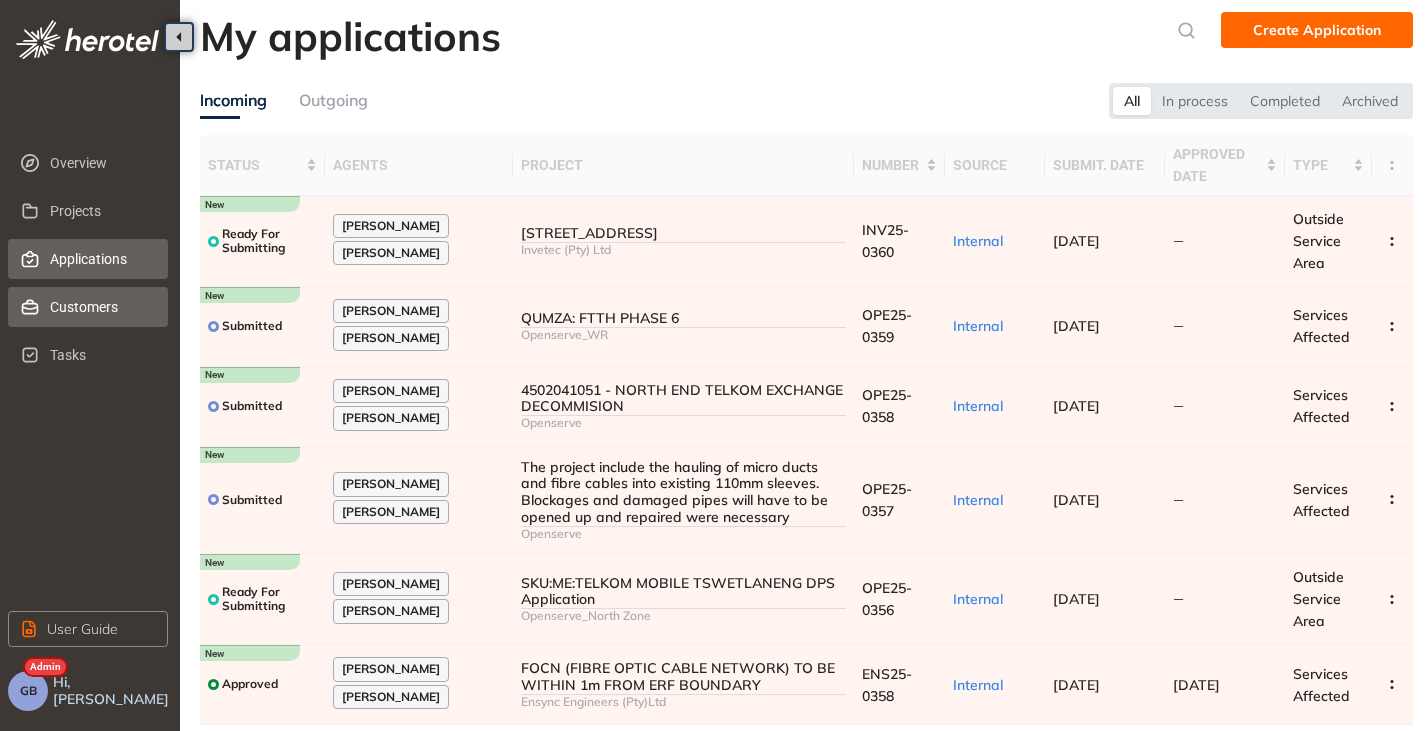 click on "Customers" at bounding box center (101, 307) 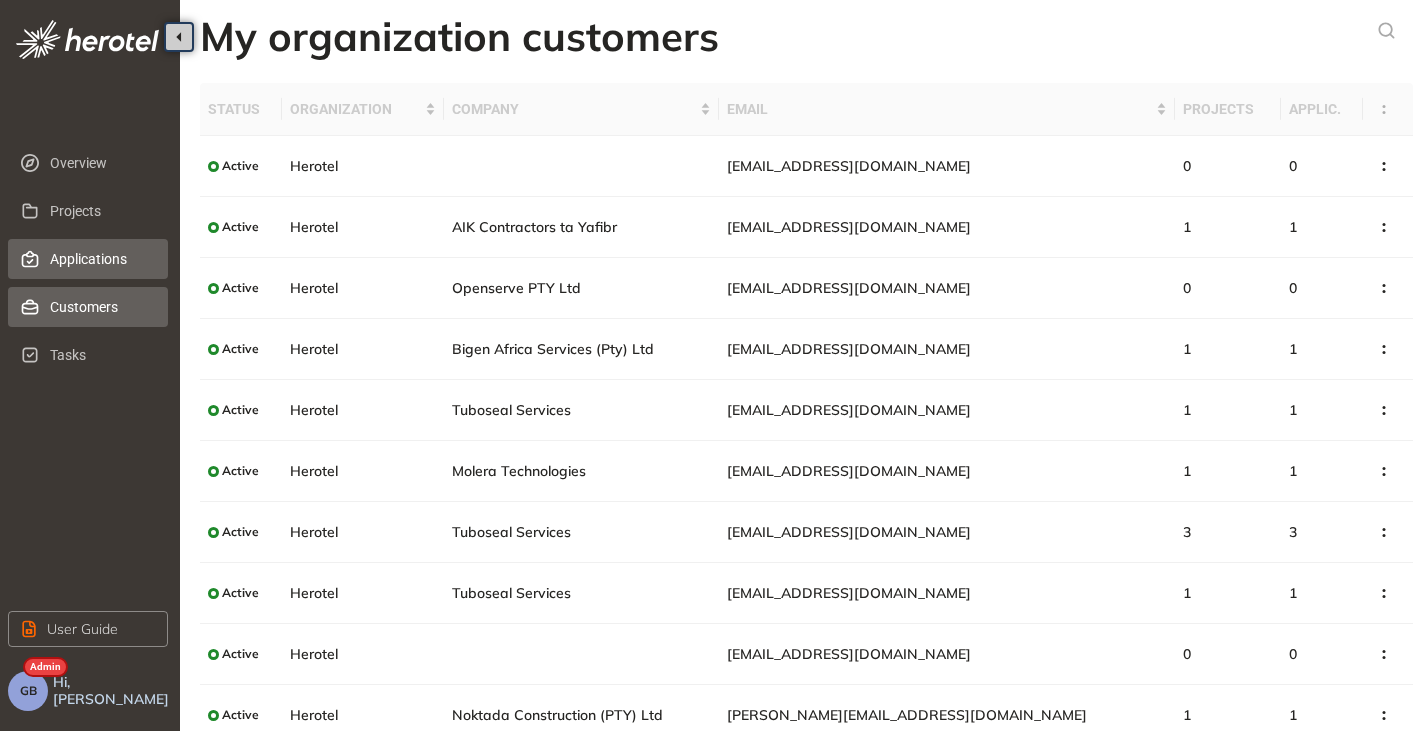 click on "Applications" at bounding box center [101, 259] 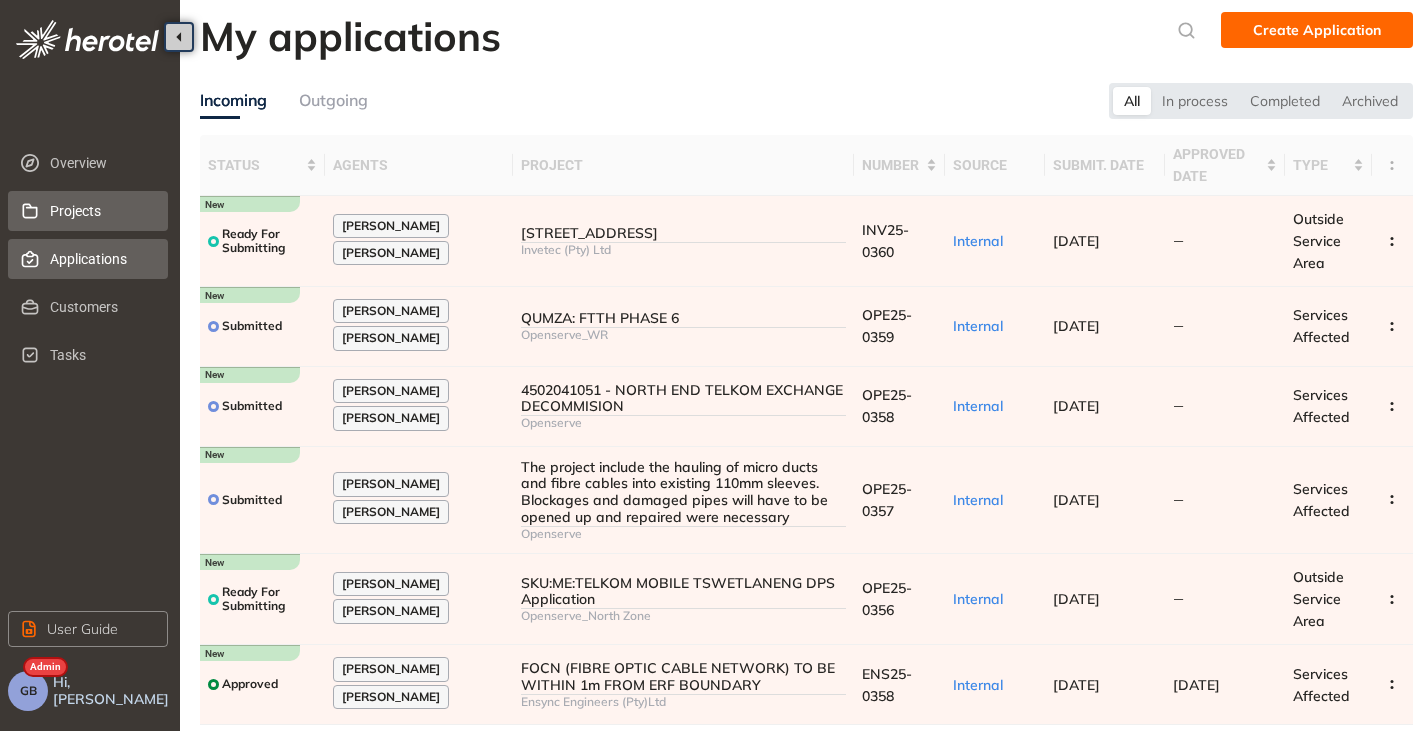 click on "Projects" at bounding box center (101, 211) 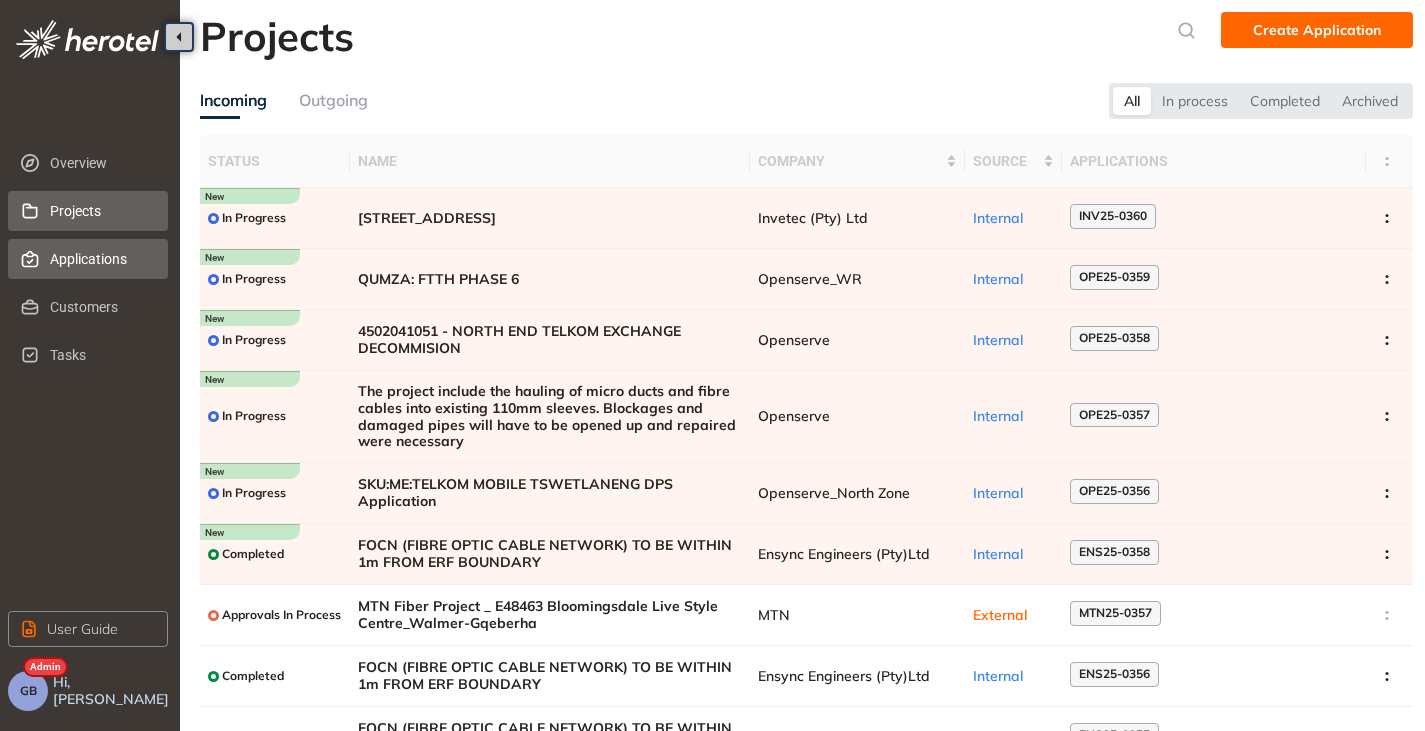click on "Applications" at bounding box center (101, 259) 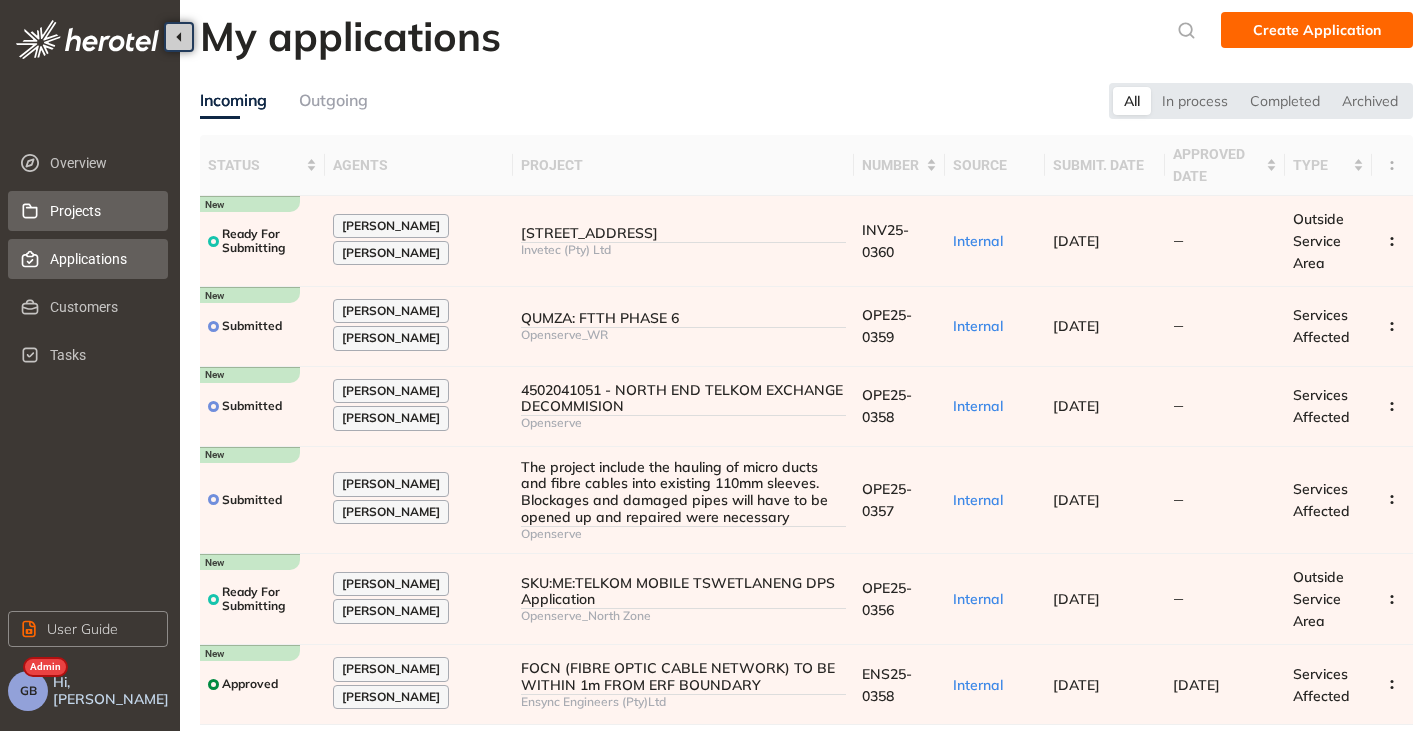 click on "Projects" at bounding box center (101, 211) 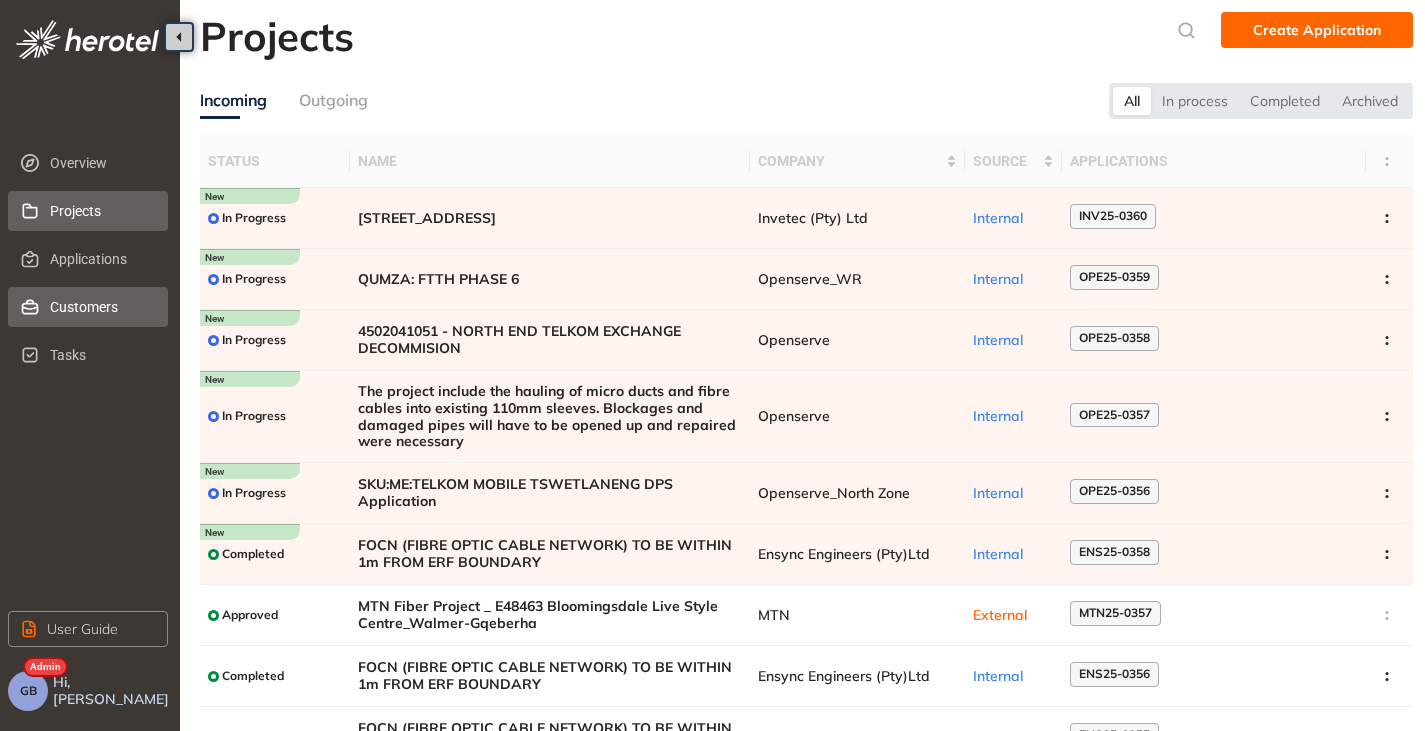 click on "Customers" at bounding box center (88, 307) 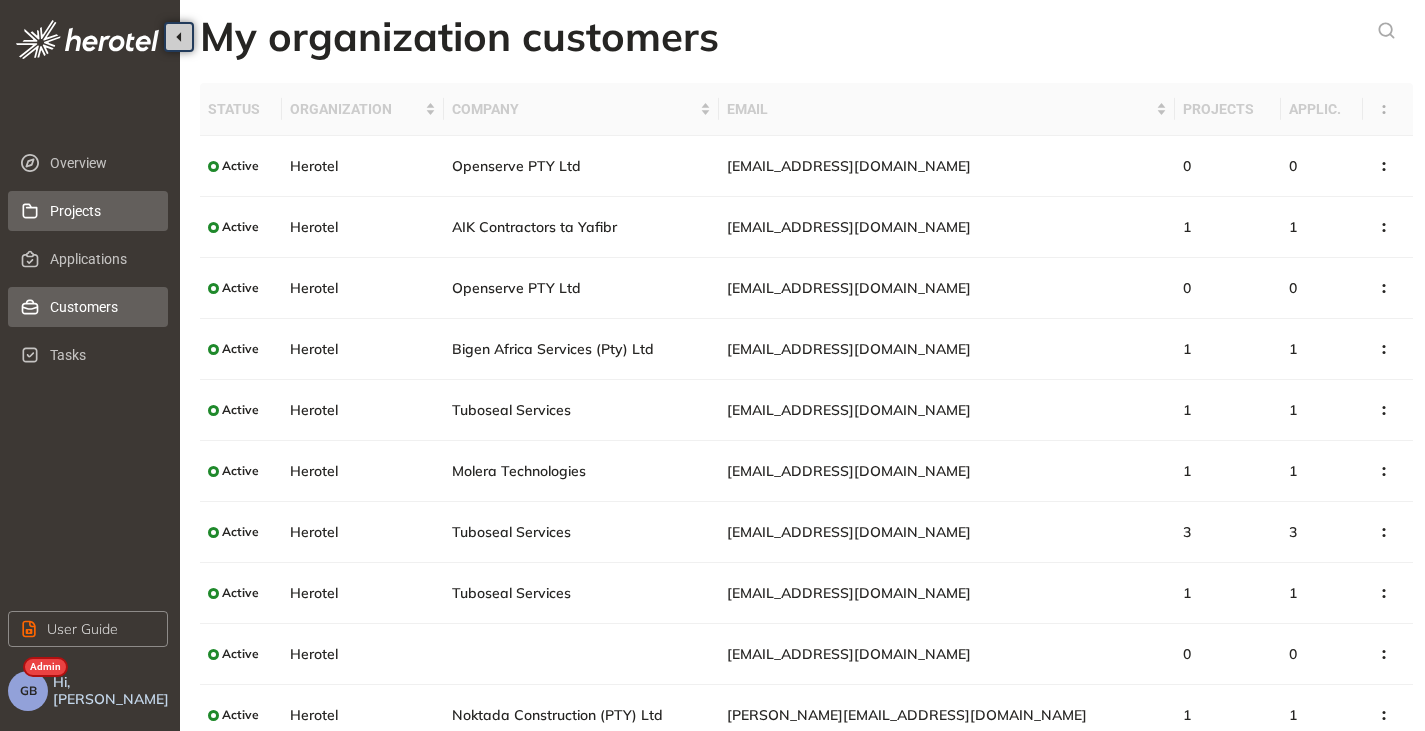 click on "Projects" at bounding box center (101, 211) 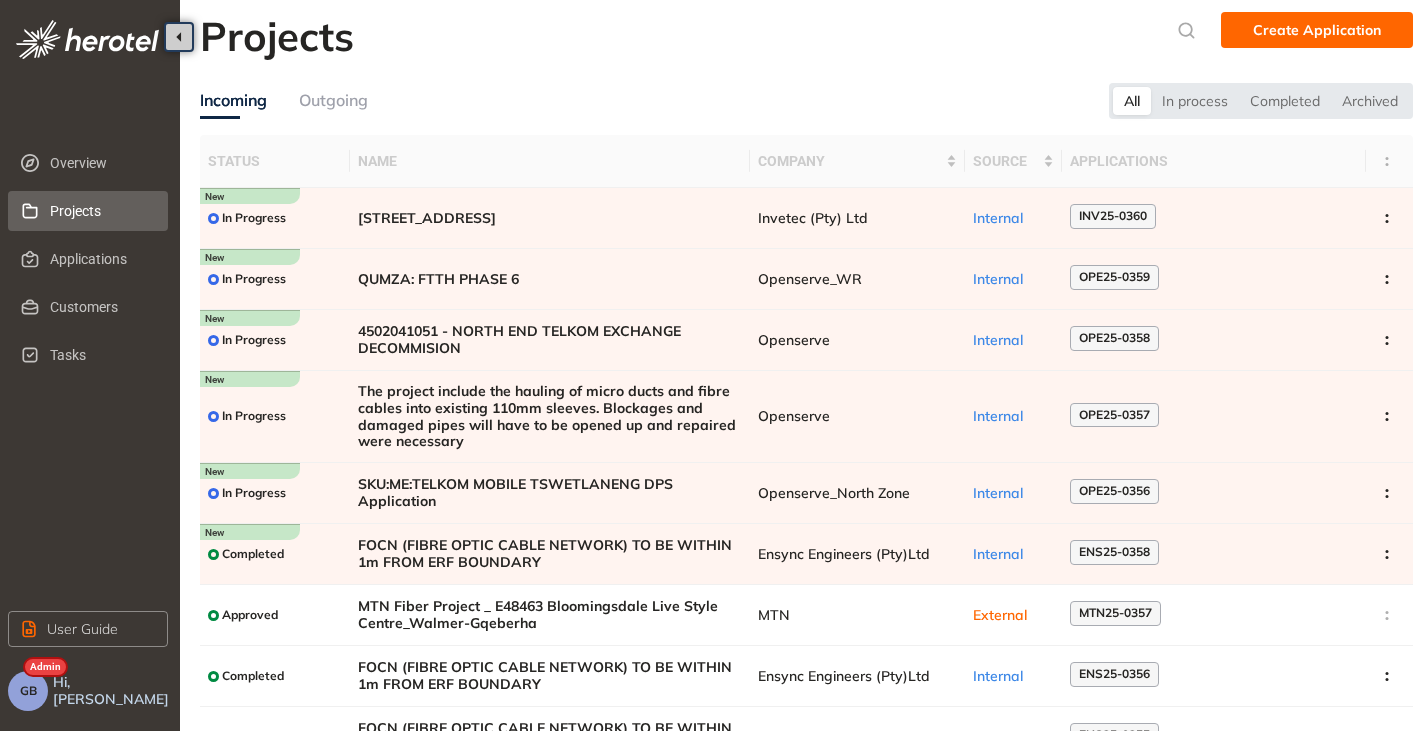 click on "GB" at bounding box center [28, 691] 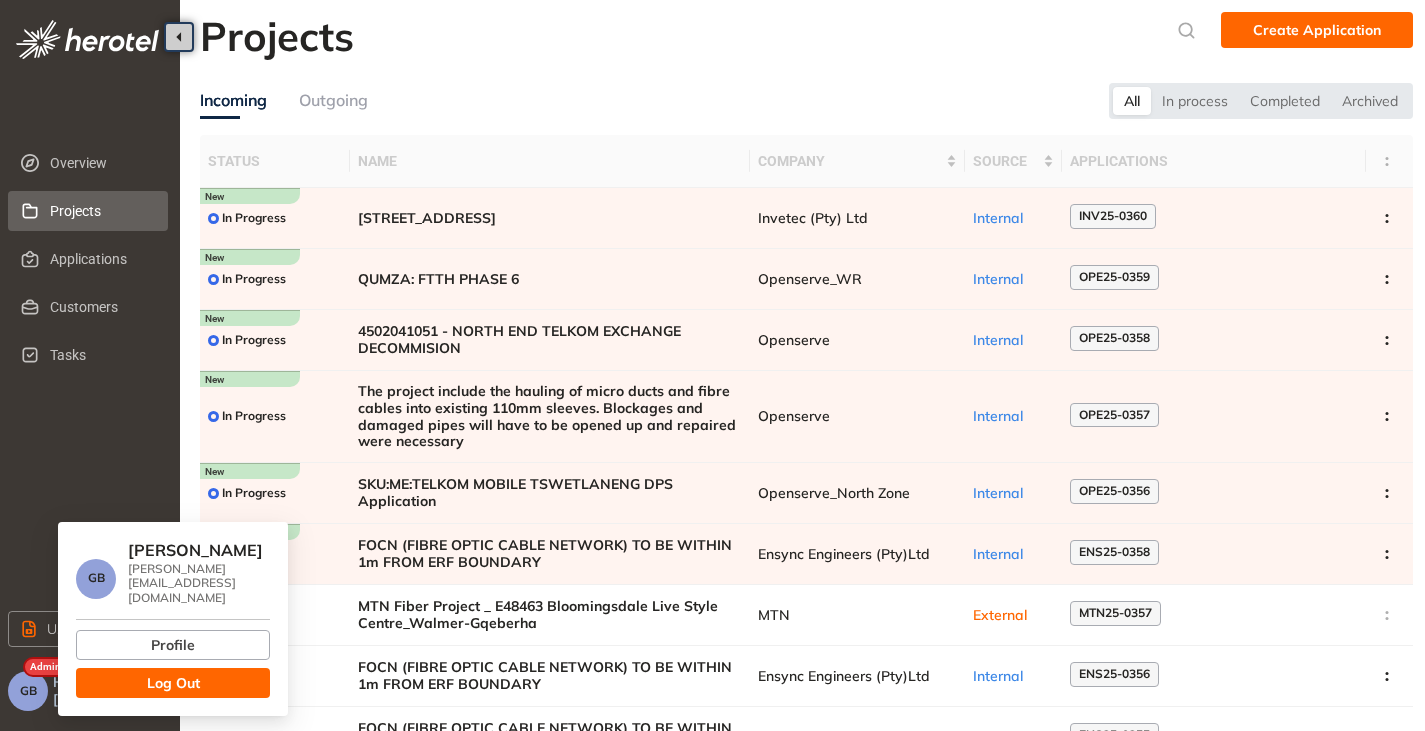 click on "Log Out" at bounding box center (173, 683) 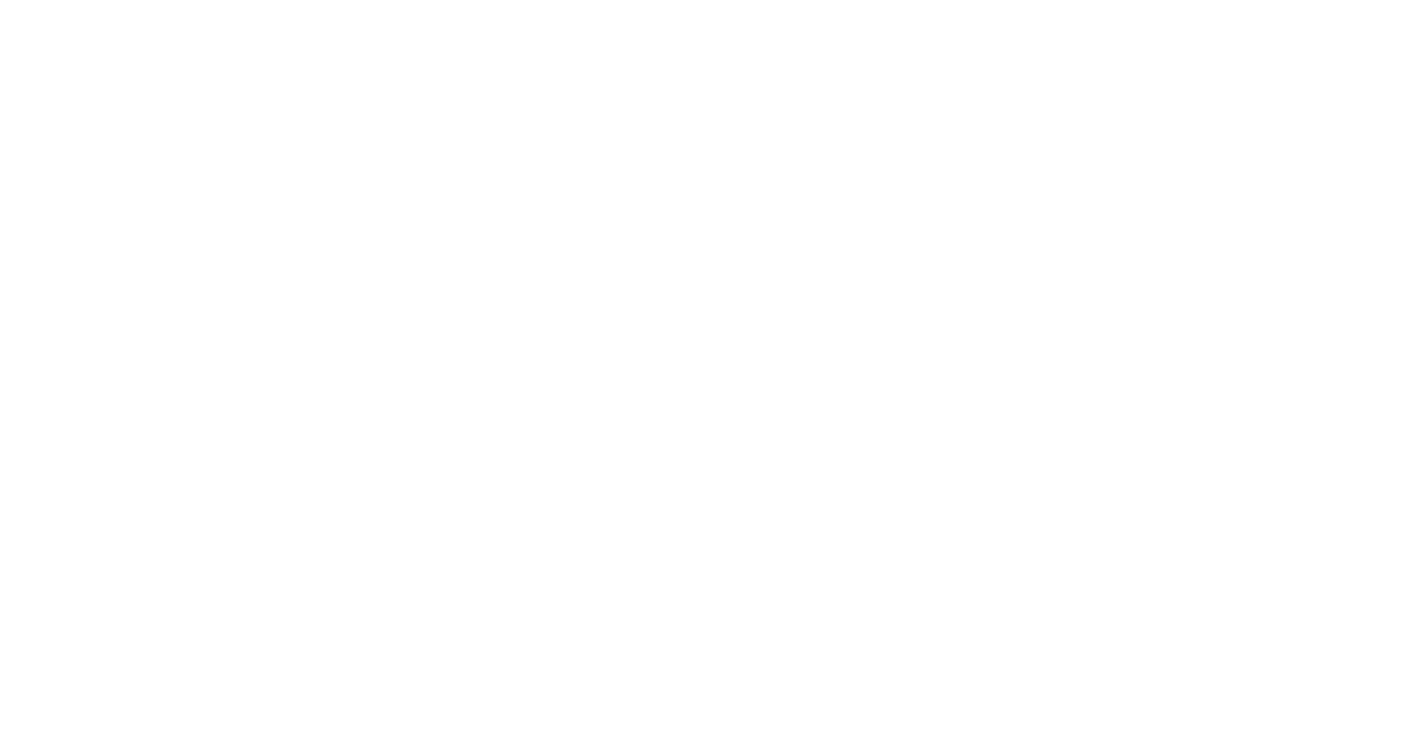 scroll, scrollTop: 0, scrollLeft: 0, axis: both 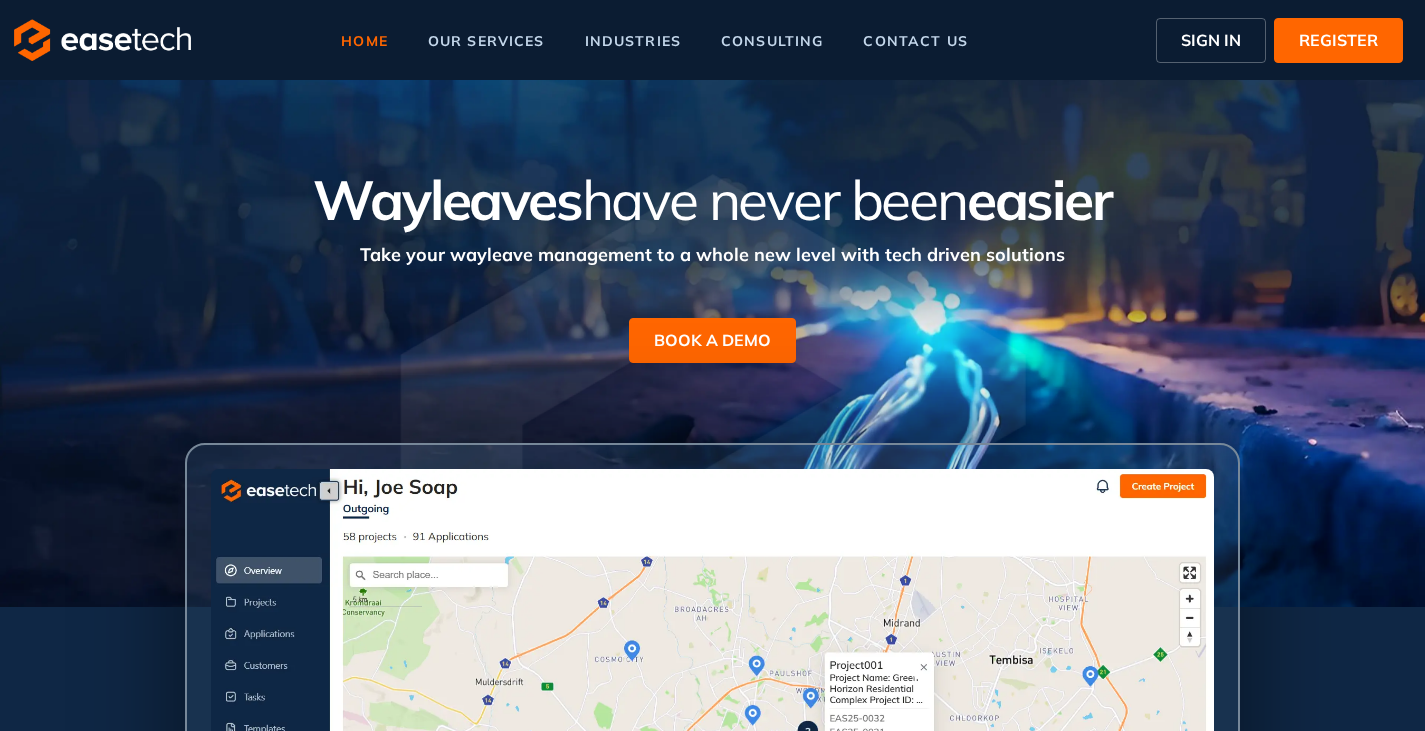 click on "SIGN IN" at bounding box center (1211, 40) 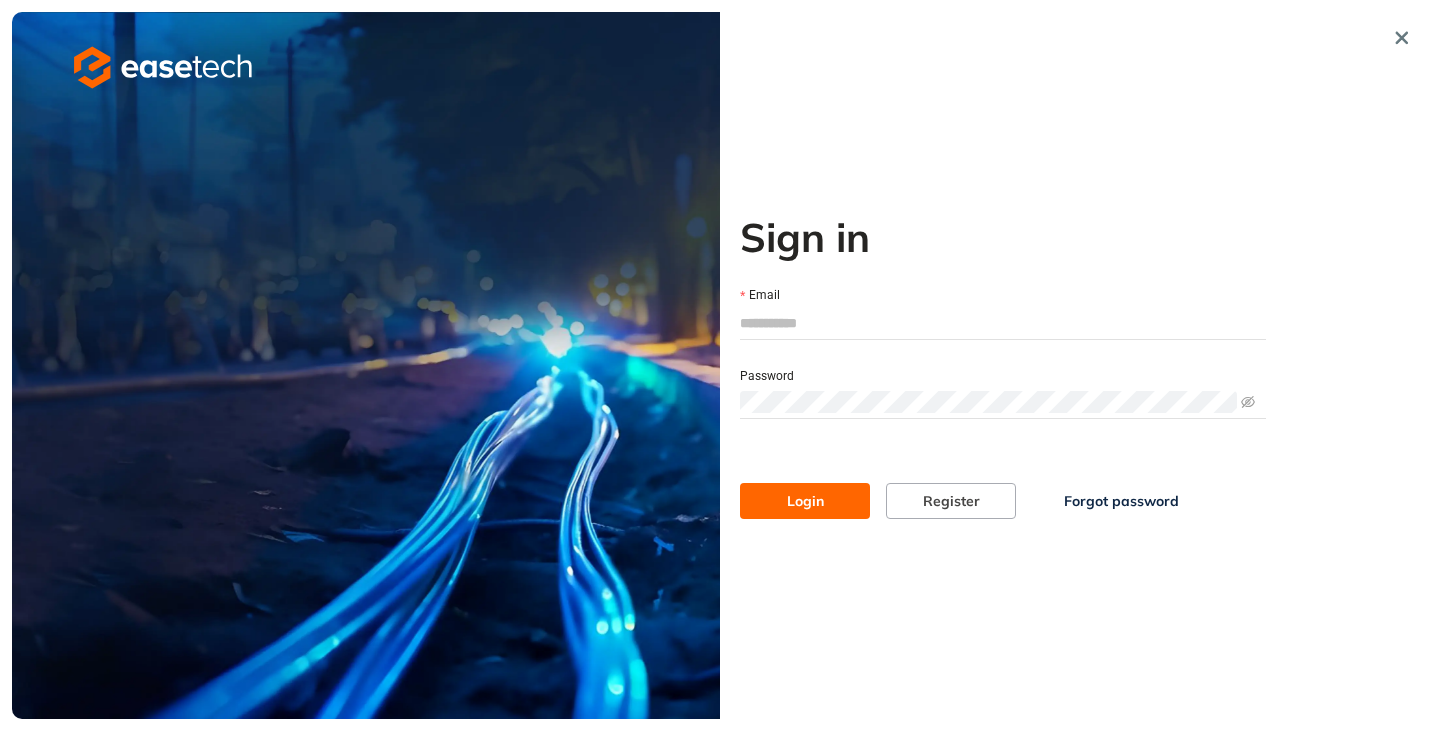 click on "Email" at bounding box center (1003, 323) 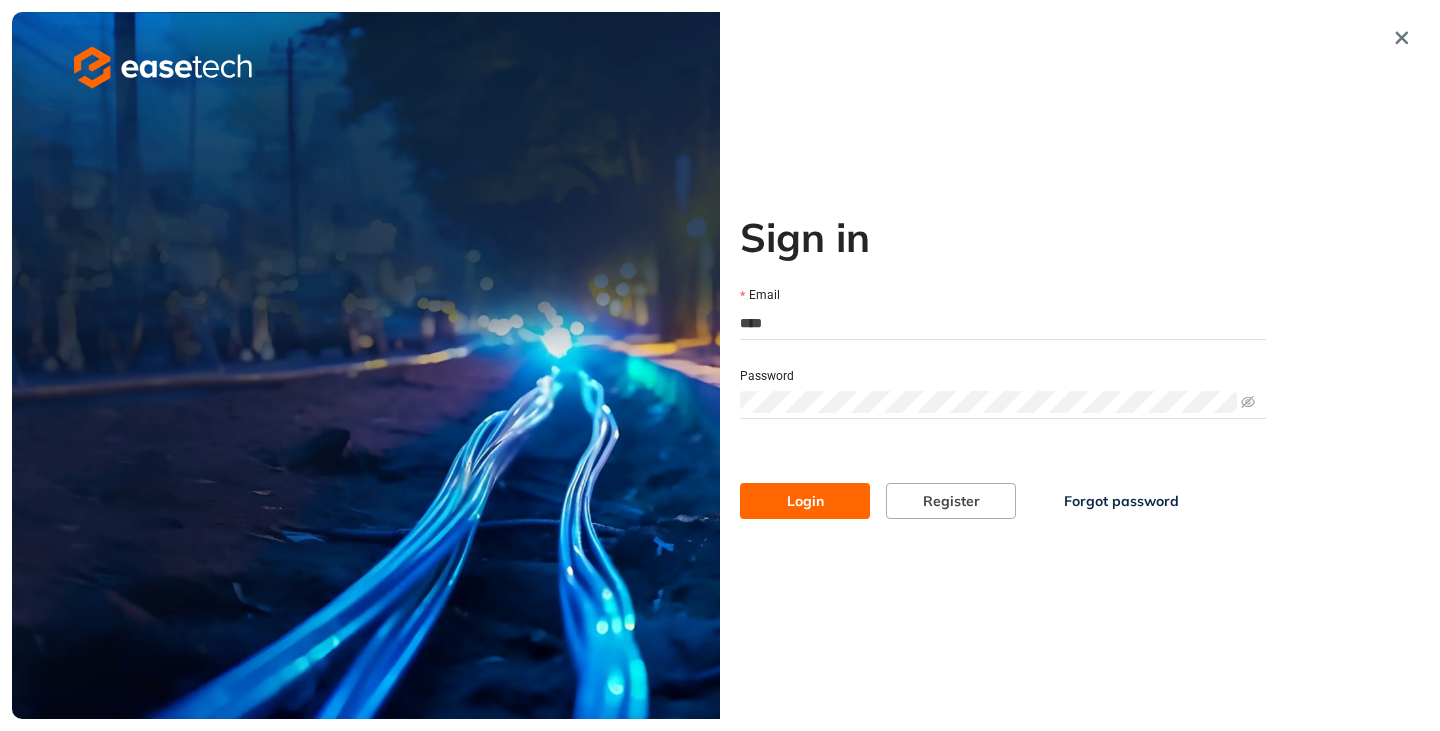 type on "**********" 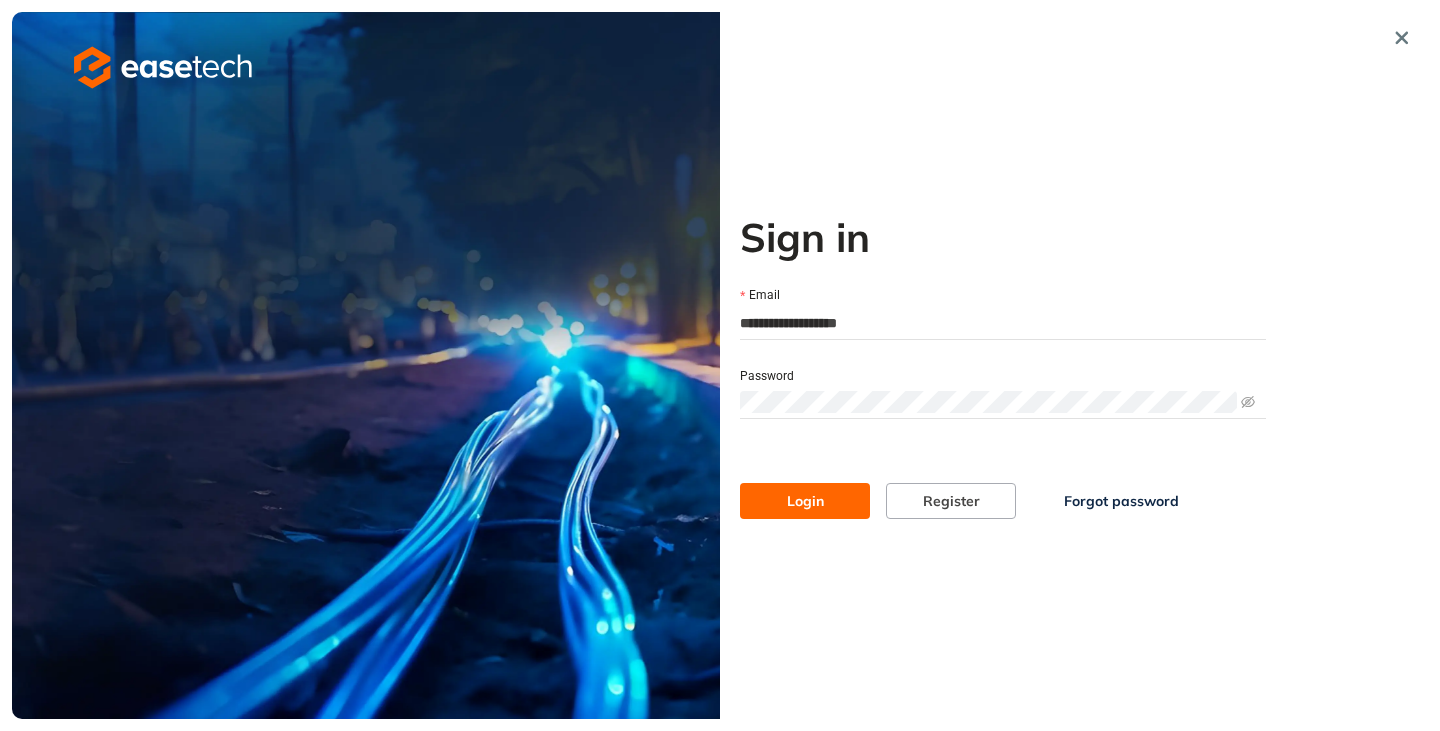 click on "Login" at bounding box center (805, 501) 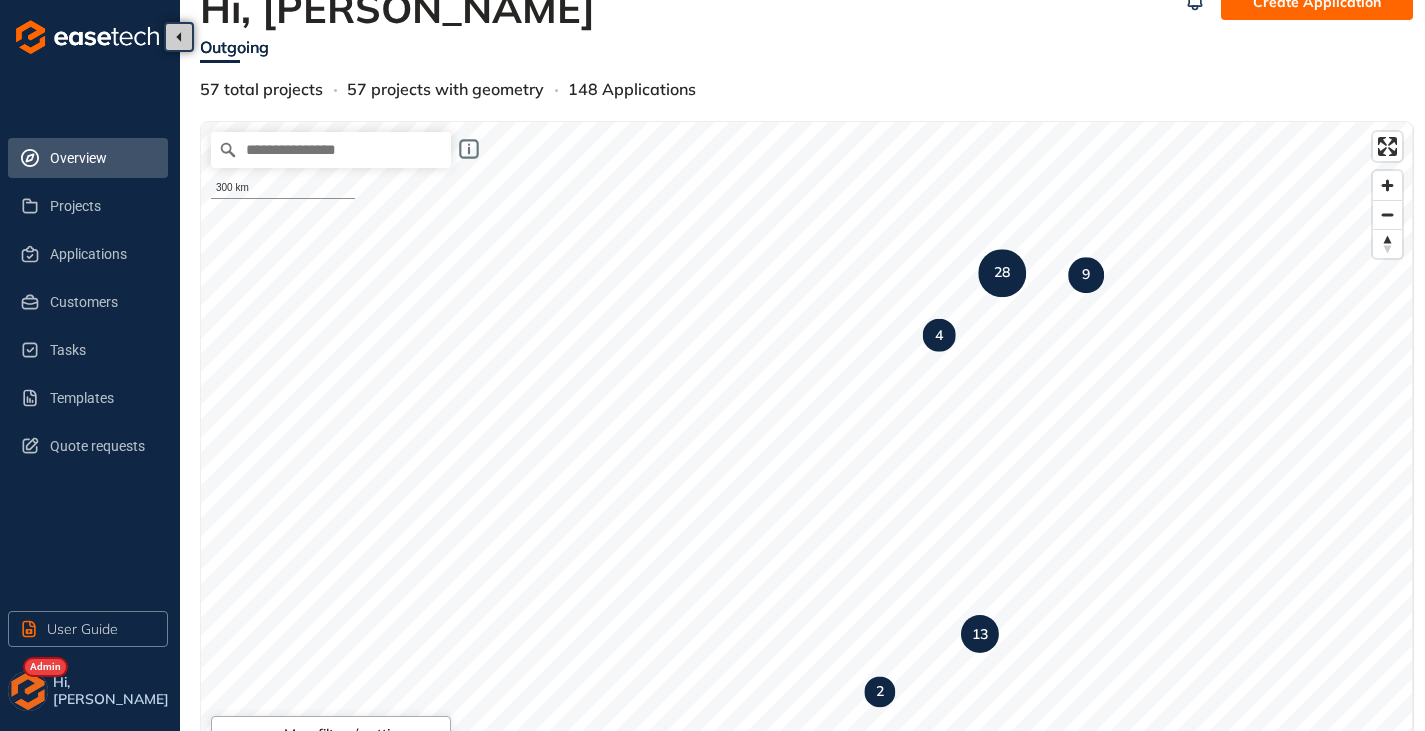scroll, scrollTop: 0, scrollLeft: 0, axis: both 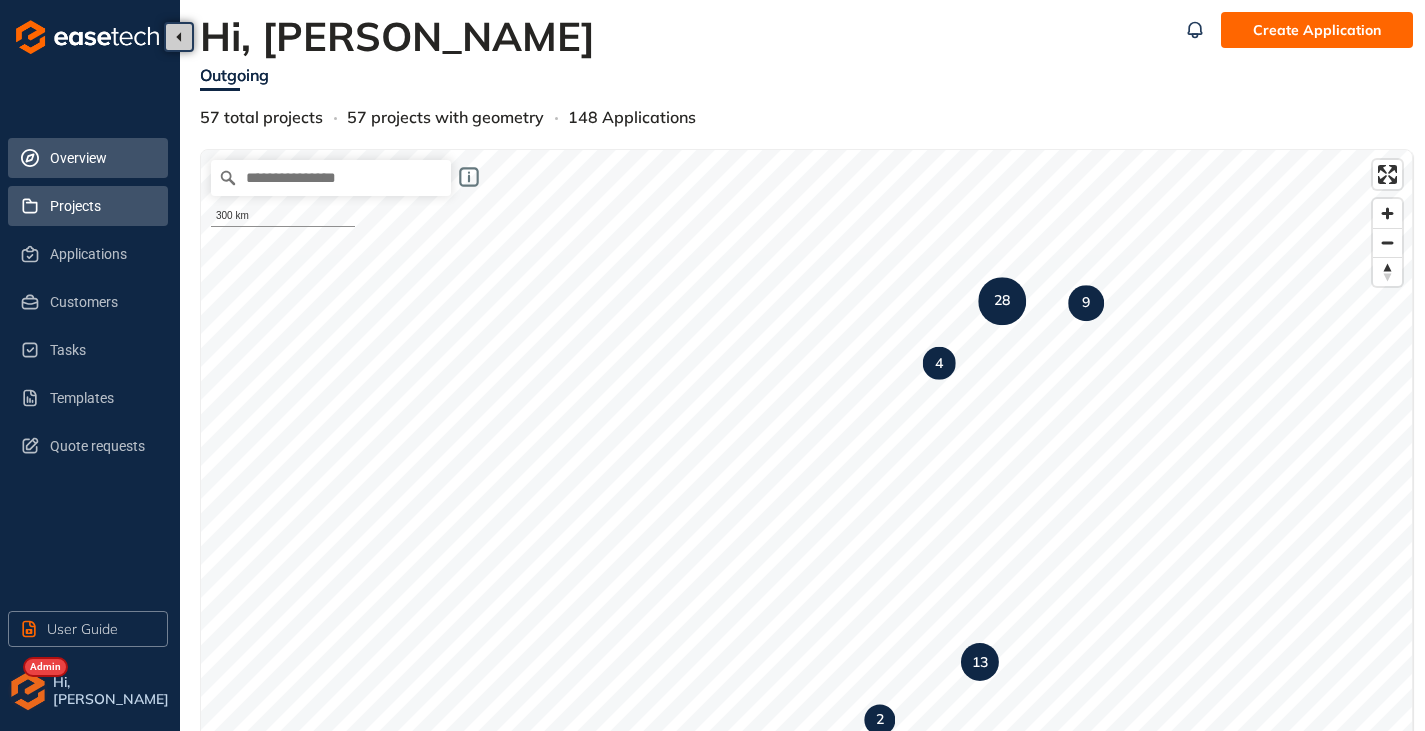 click on "Projects" at bounding box center (101, 206) 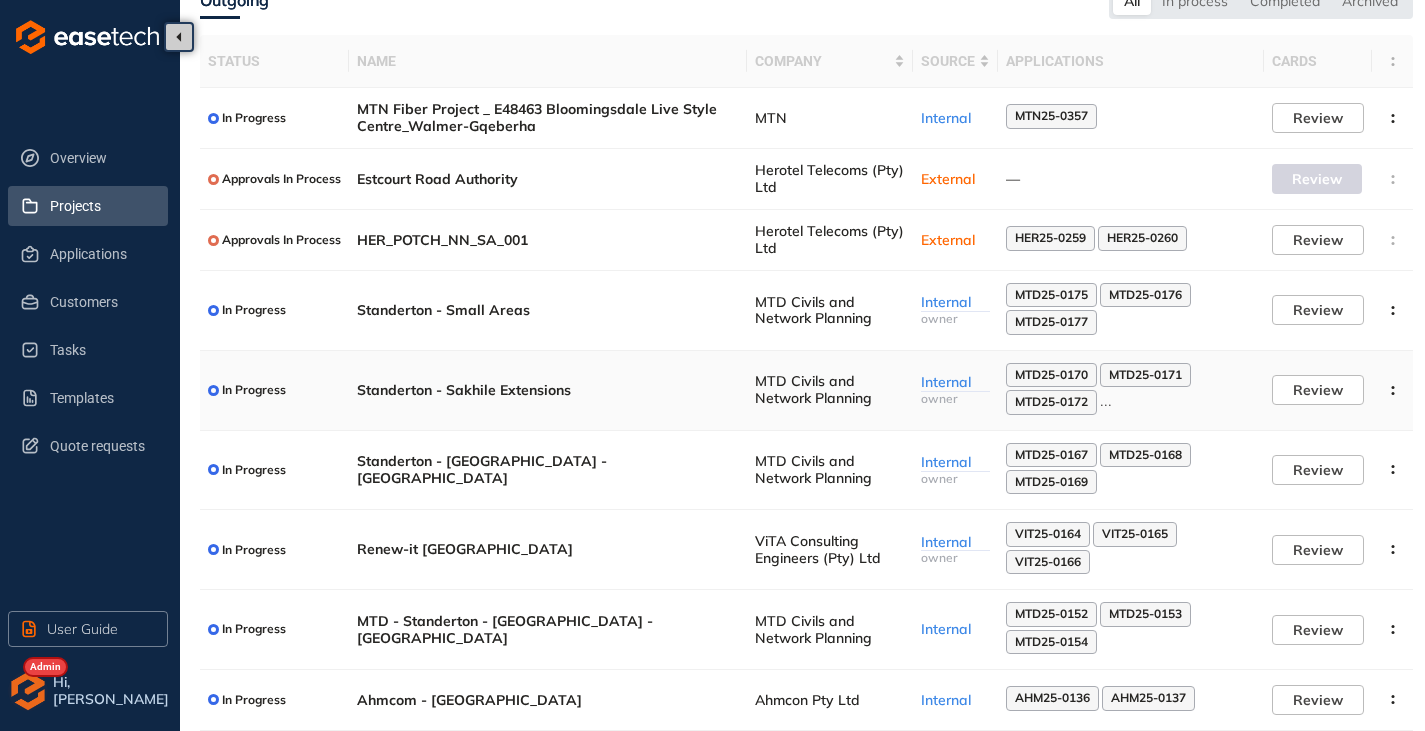 scroll, scrollTop: 0, scrollLeft: 0, axis: both 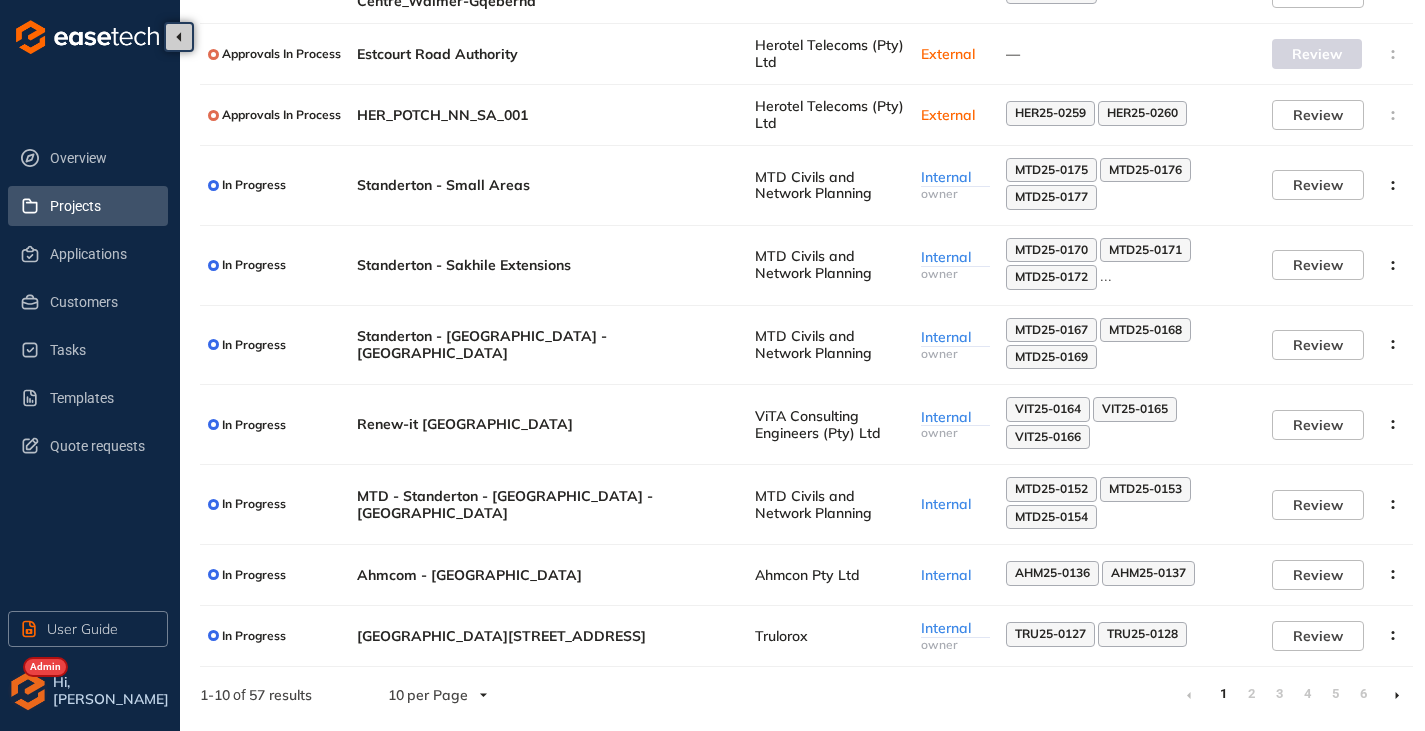 click 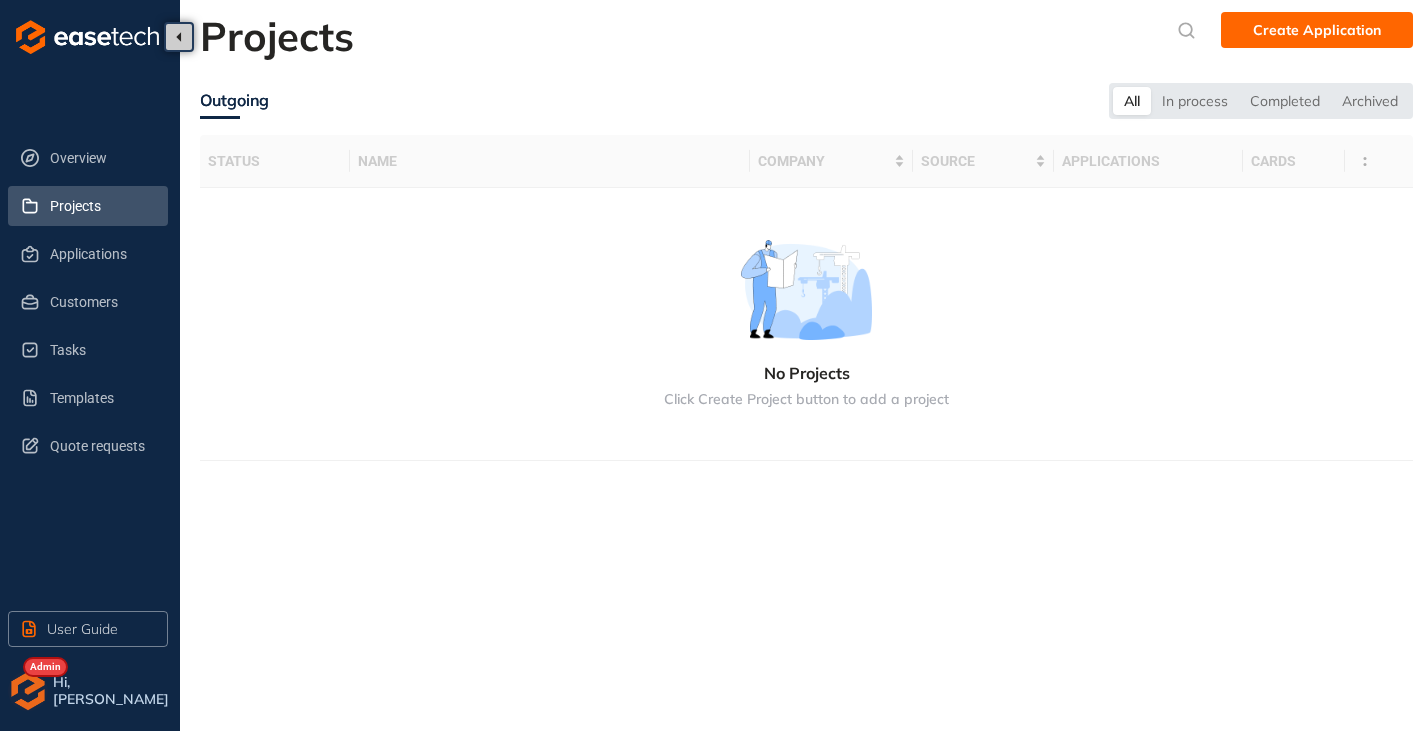 scroll, scrollTop: 0, scrollLeft: 0, axis: both 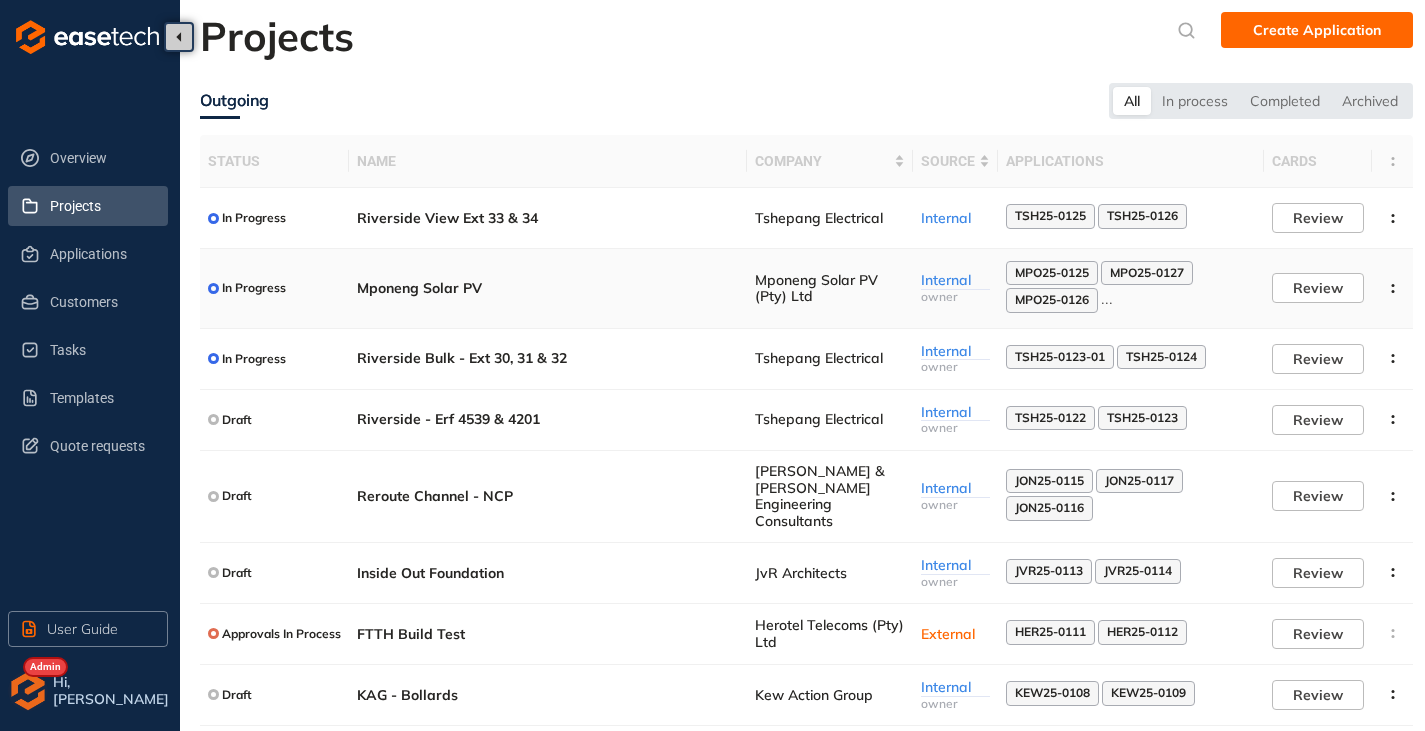 click on "Mponeng Solar PV" at bounding box center (548, 289) 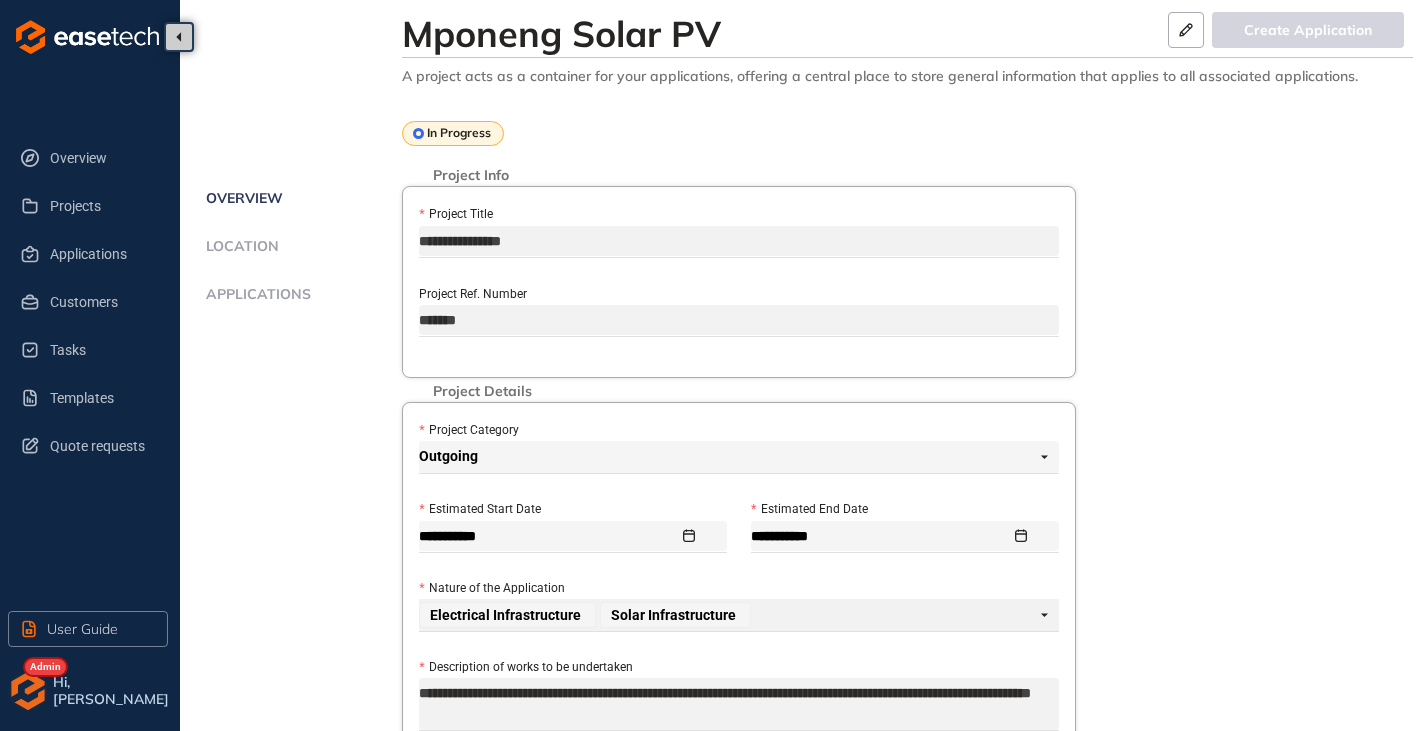 click on "Applications" at bounding box center [255, 294] 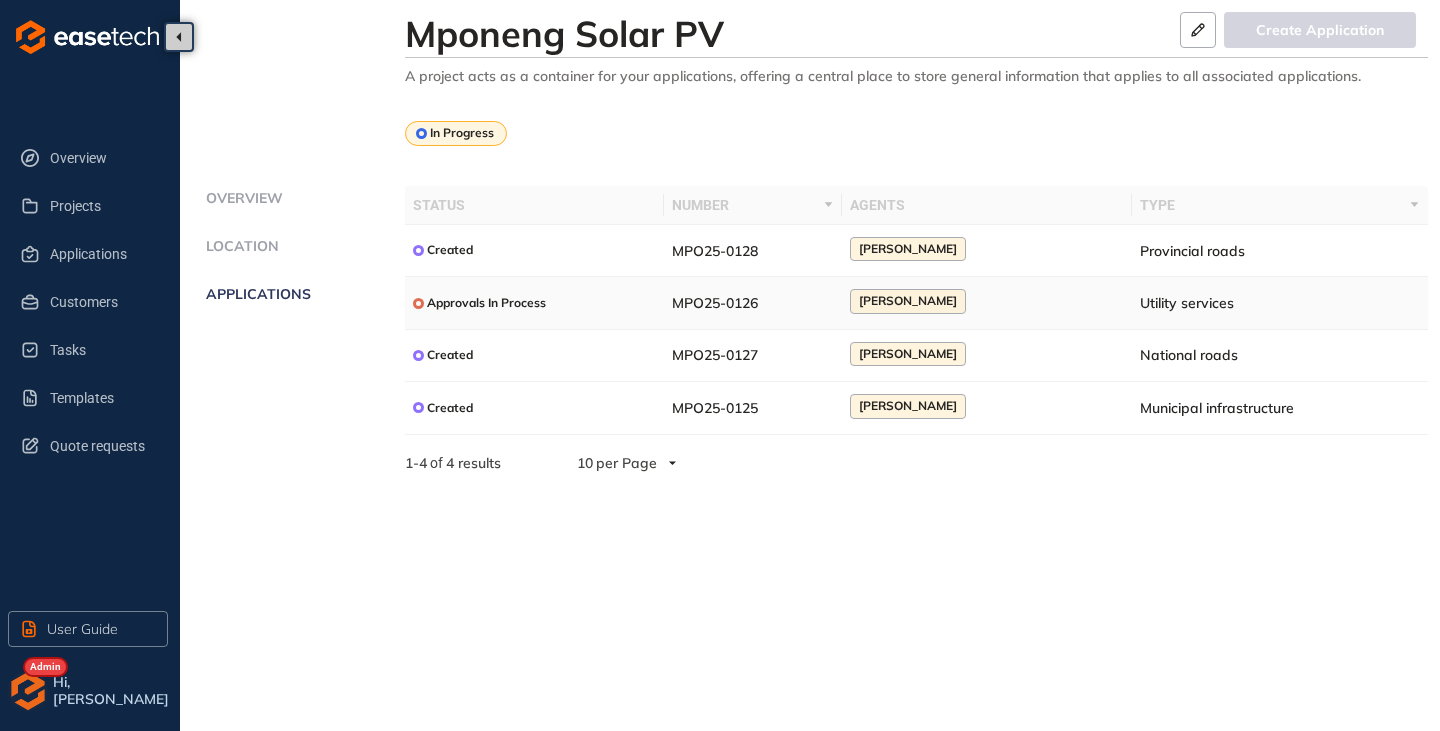 click on "MPO25-0126" at bounding box center [753, 303] 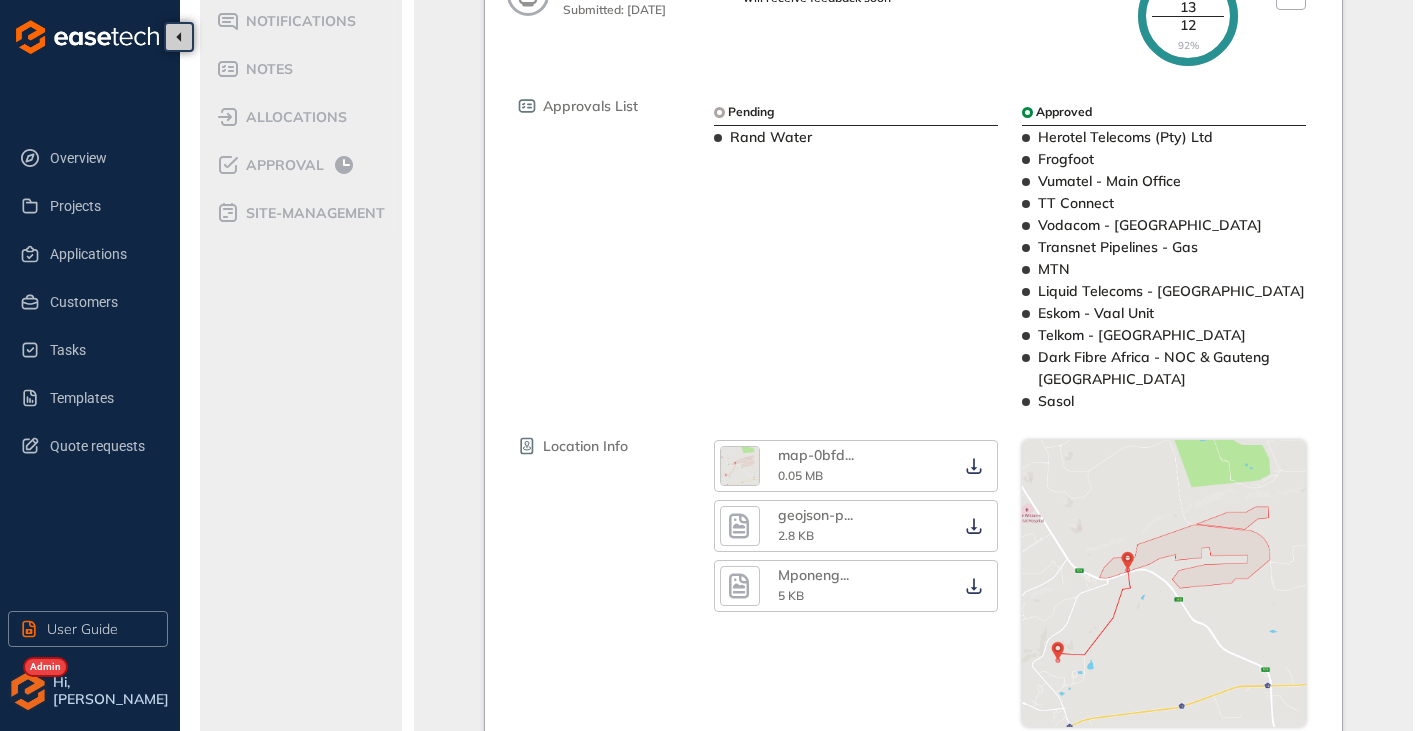 scroll, scrollTop: 317, scrollLeft: 0, axis: vertical 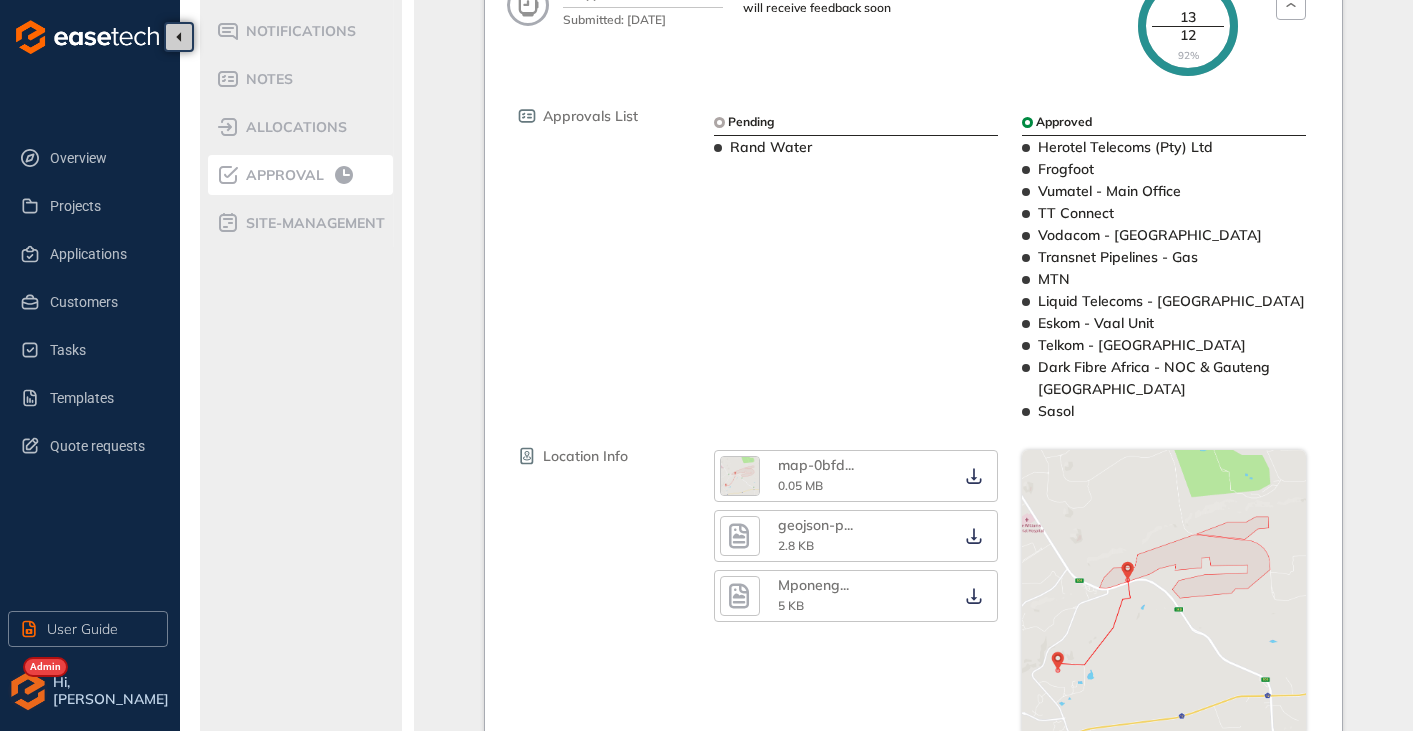 click on "Approval" at bounding box center (282, 175) 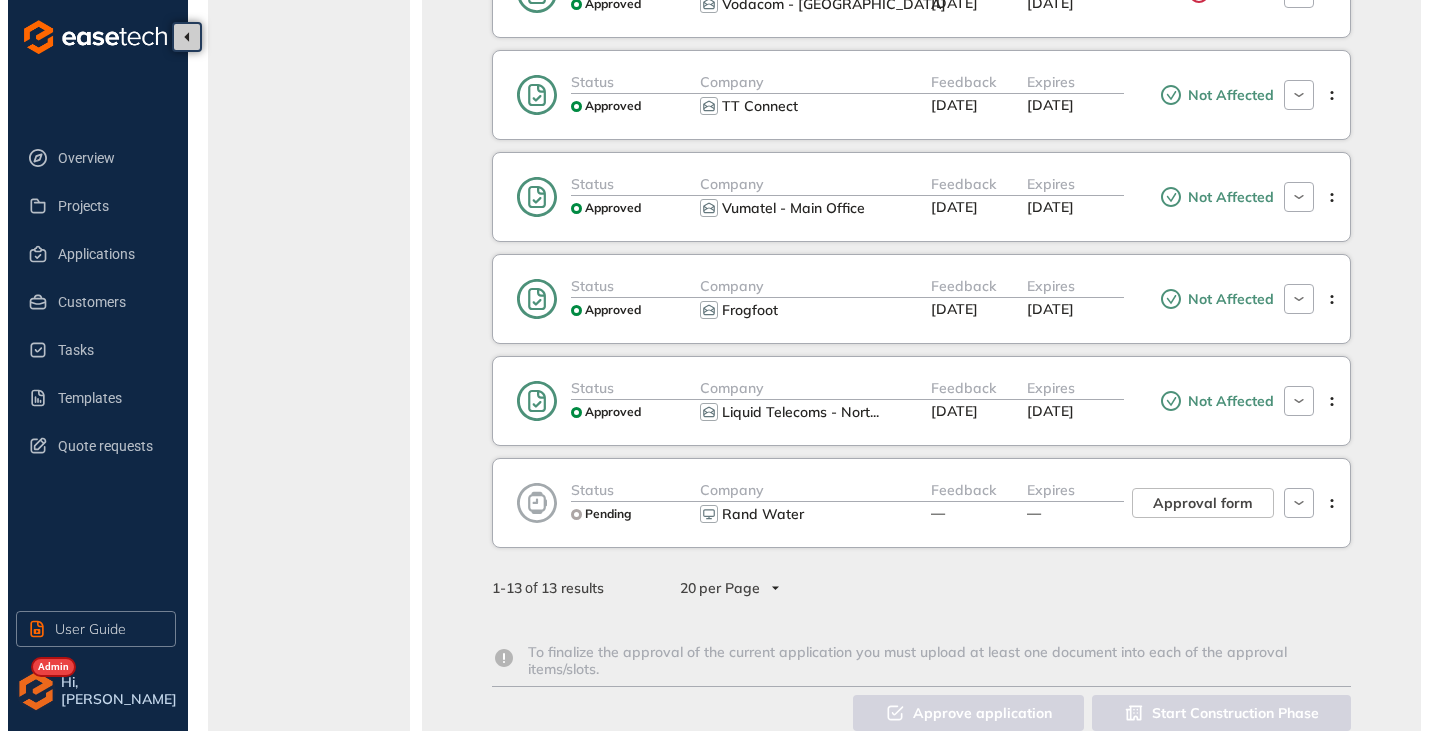 scroll, scrollTop: 1069, scrollLeft: 0, axis: vertical 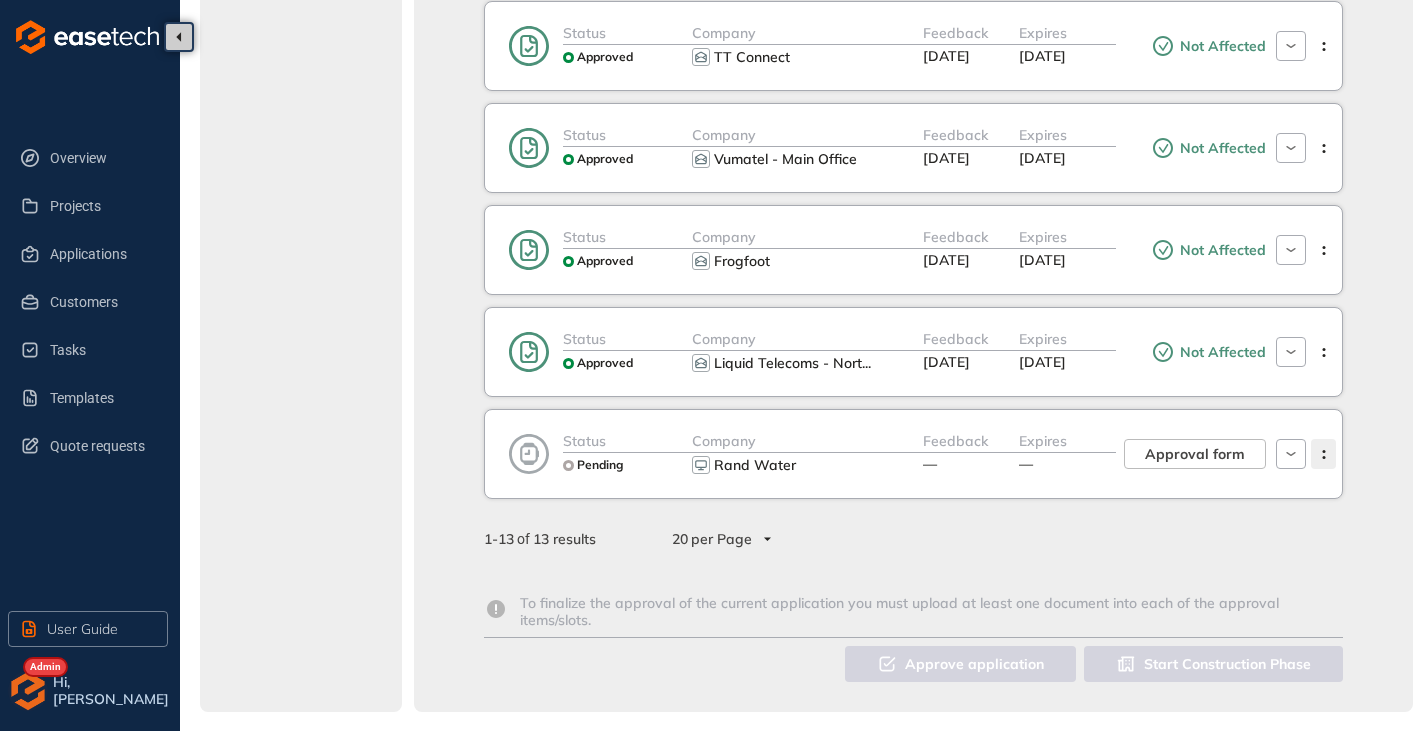 click 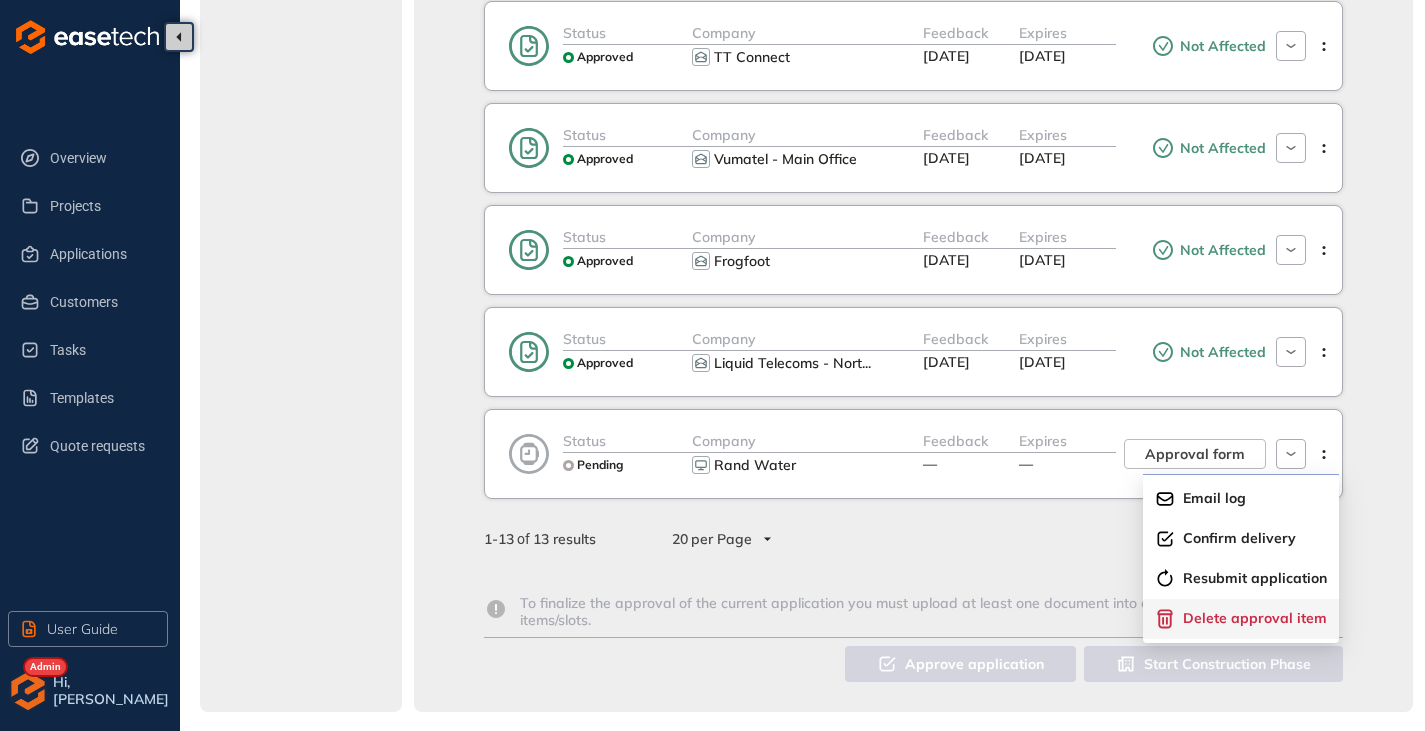 click on "Delete approval item" at bounding box center [1255, 618] 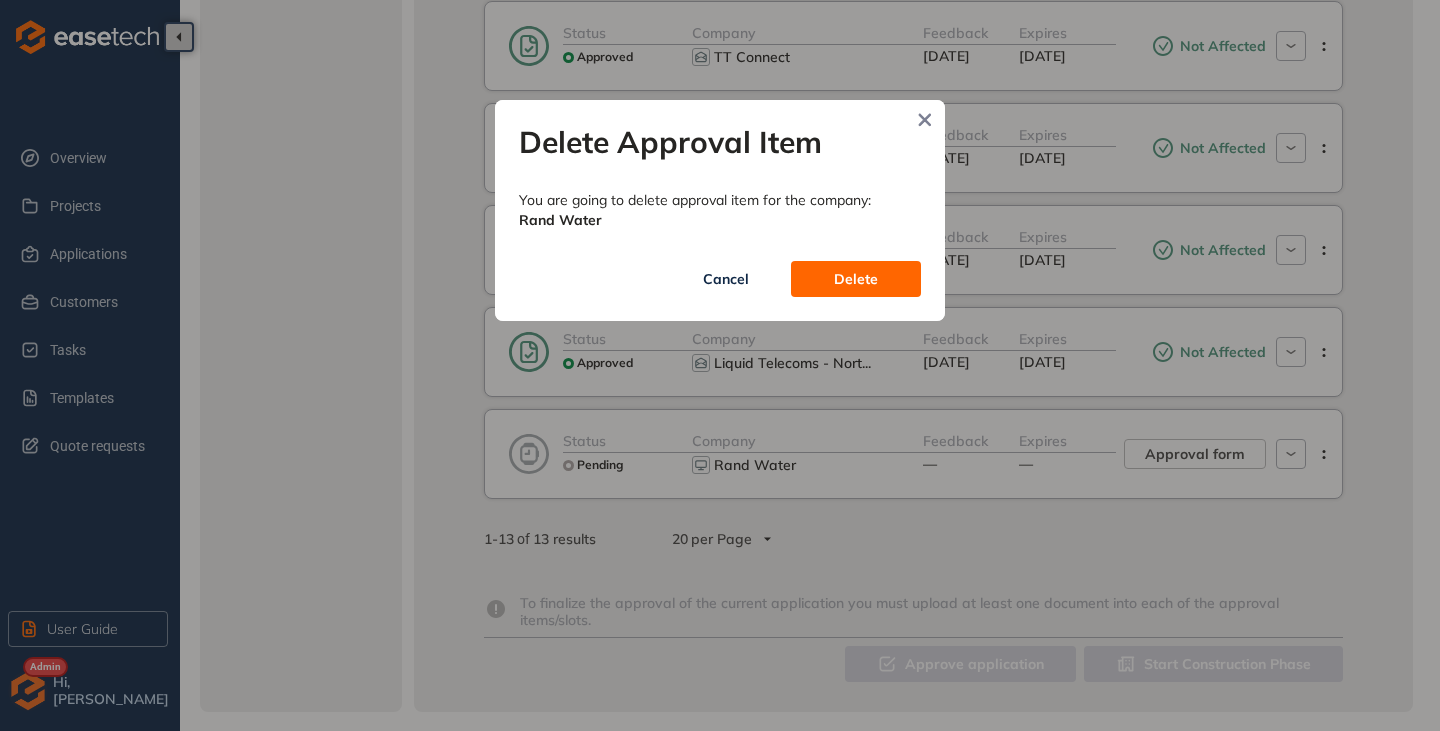 click on "Delete" at bounding box center (856, 279) 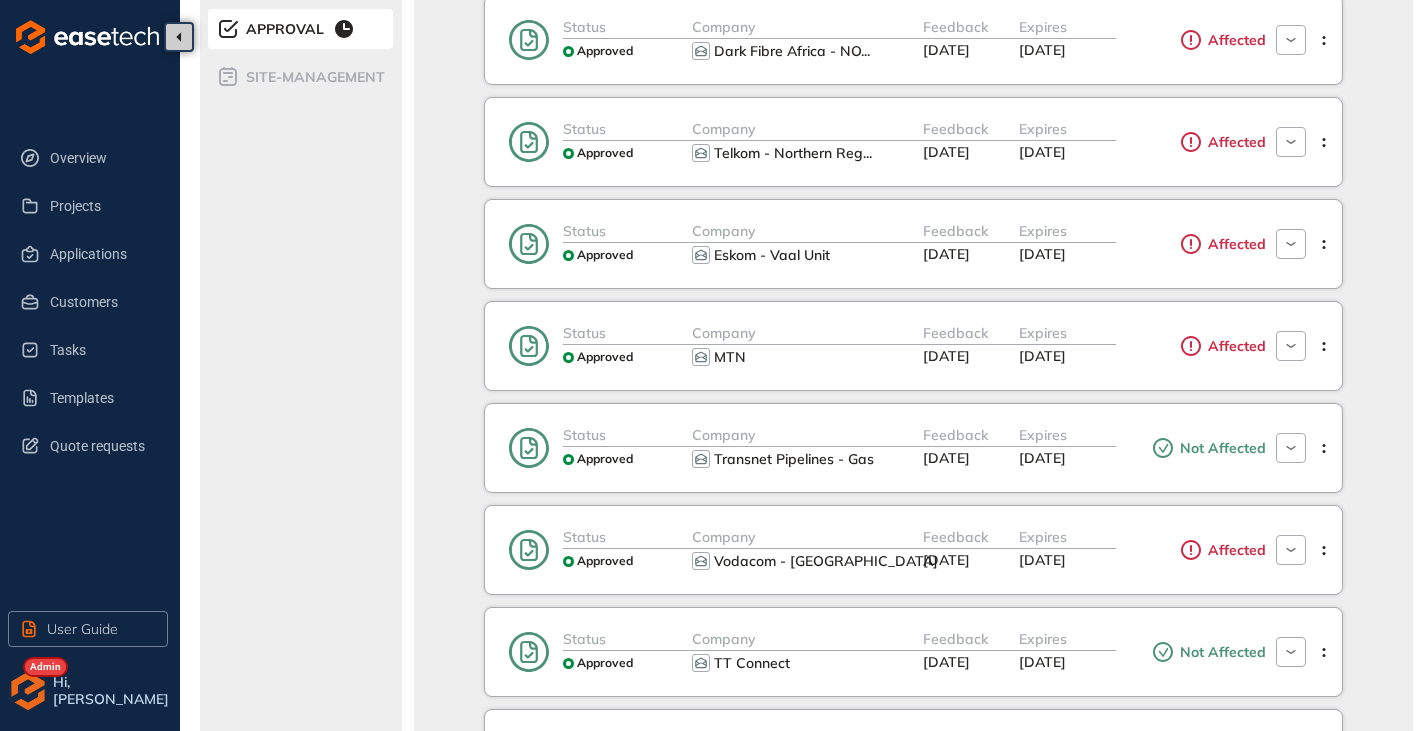 scroll, scrollTop: 500, scrollLeft: 0, axis: vertical 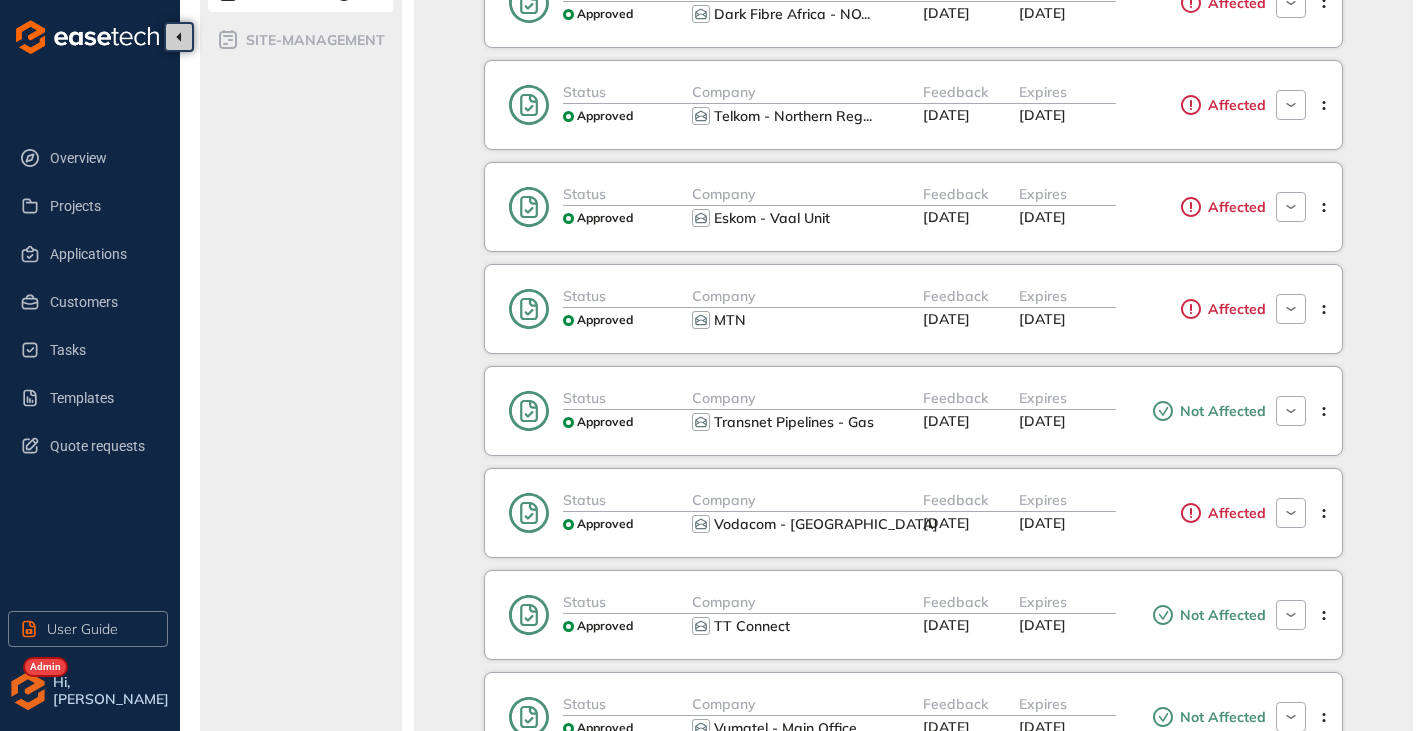click on "07 Oct 2025" at bounding box center (1042, 319) 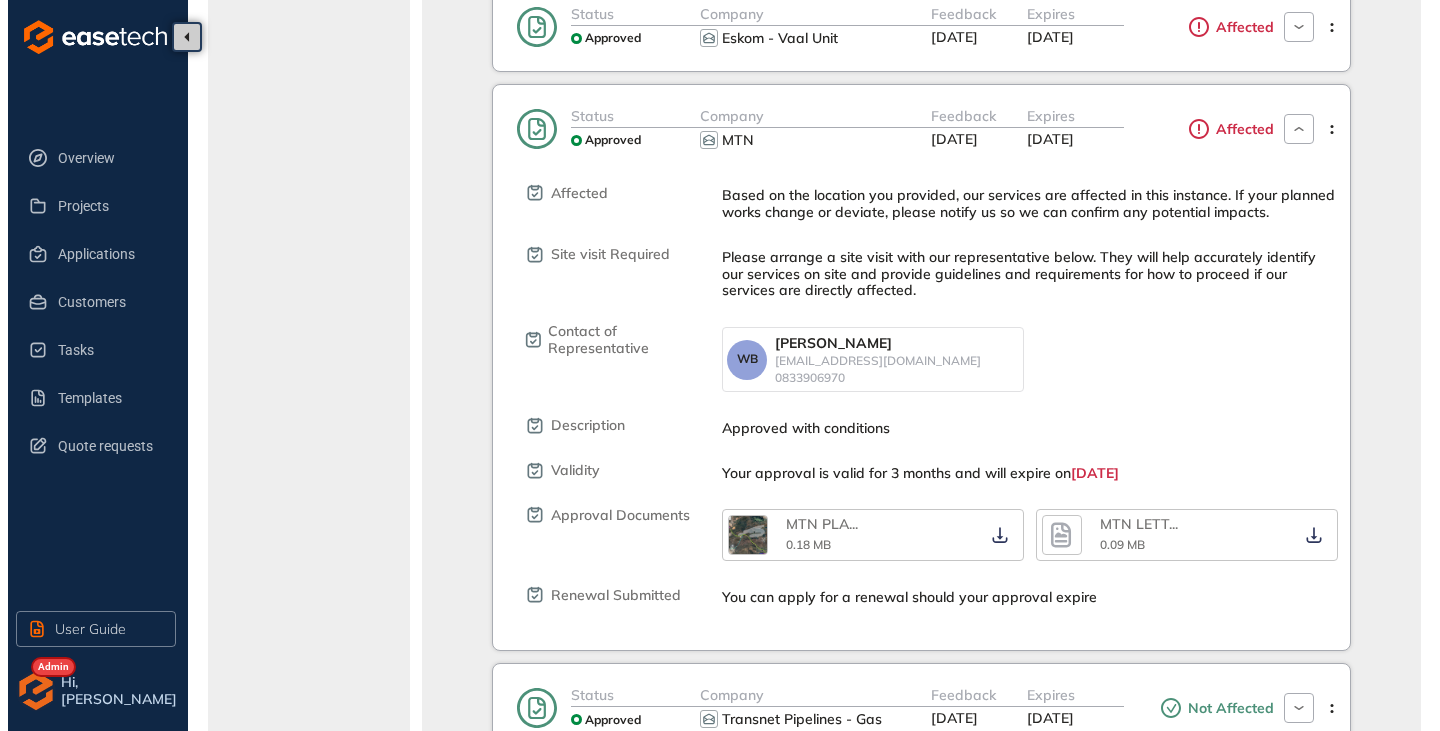 scroll, scrollTop: 700, scrollLeft: 0, axis: vertical 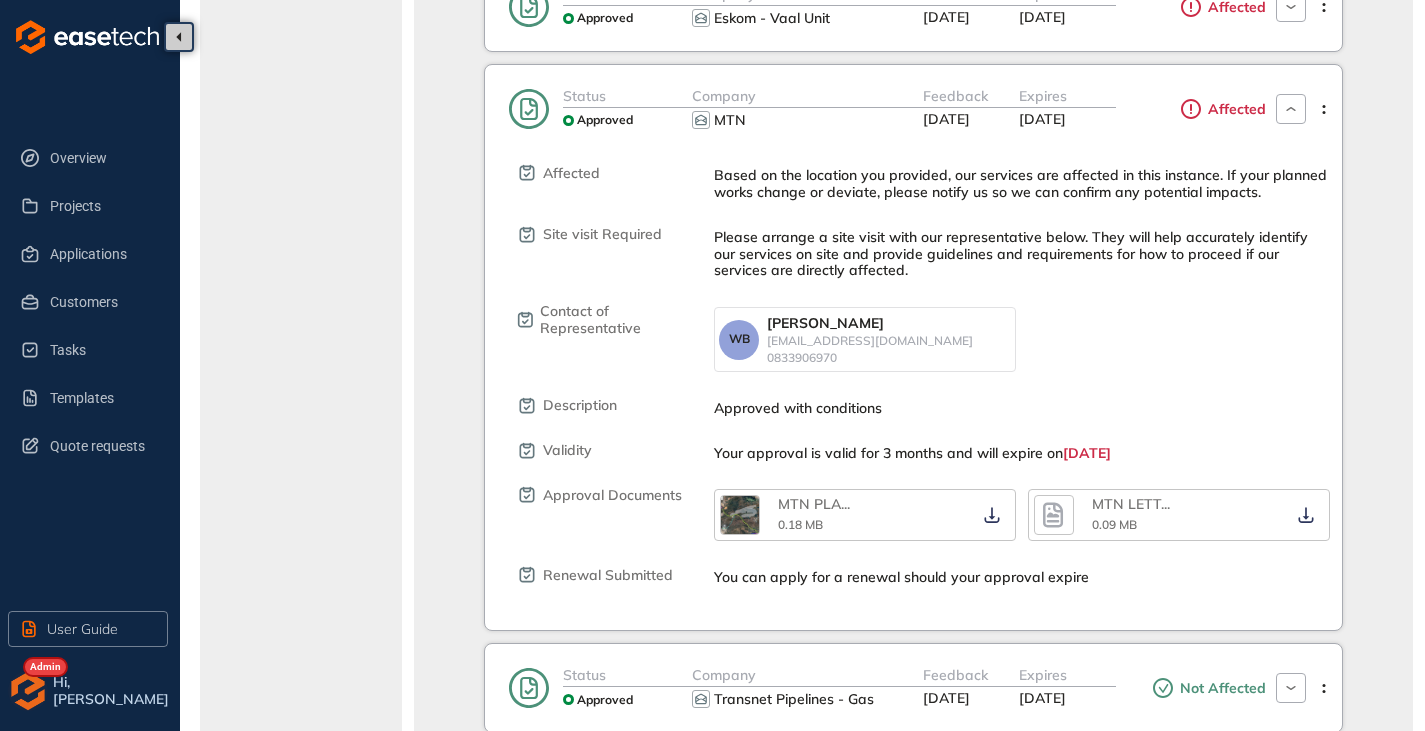 click 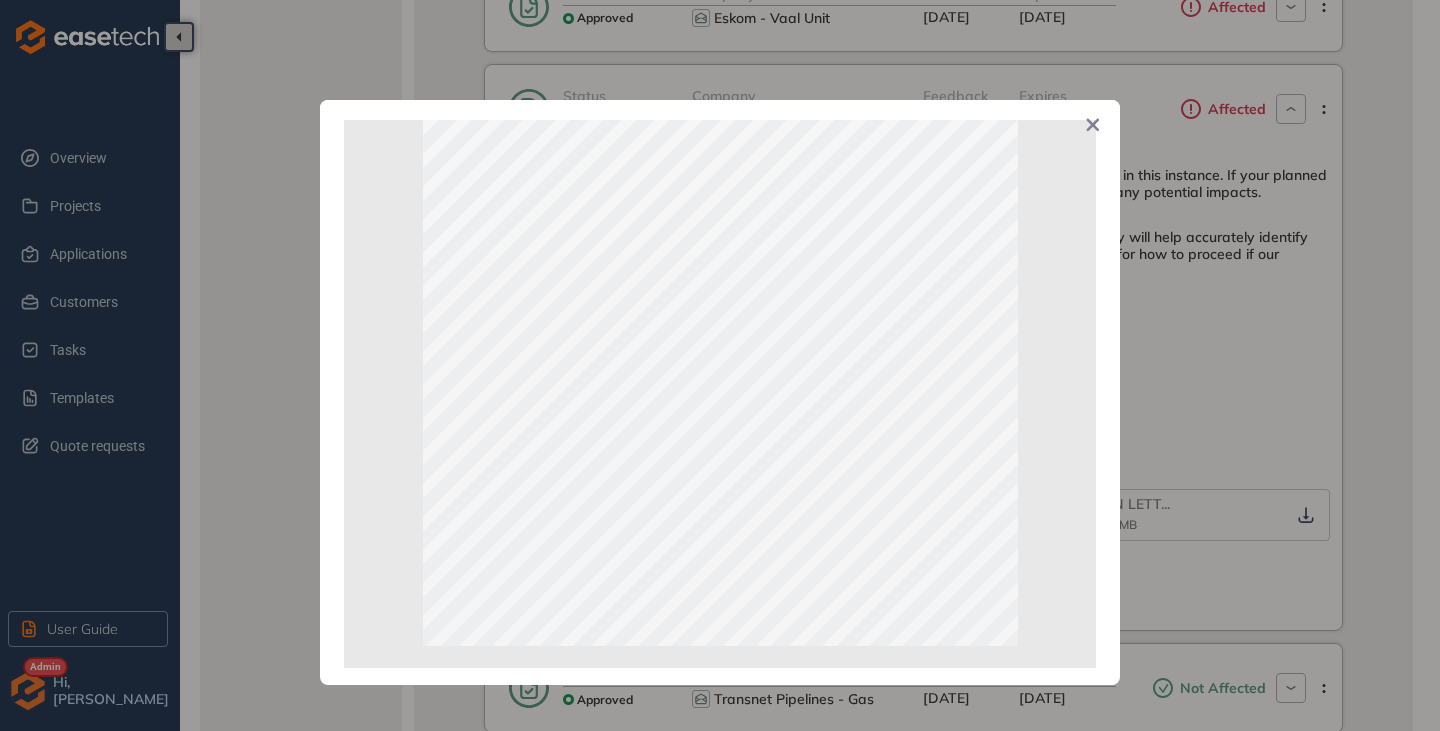 scroll, scrollTop: 444, scrollLeft: 0, axis: vertical 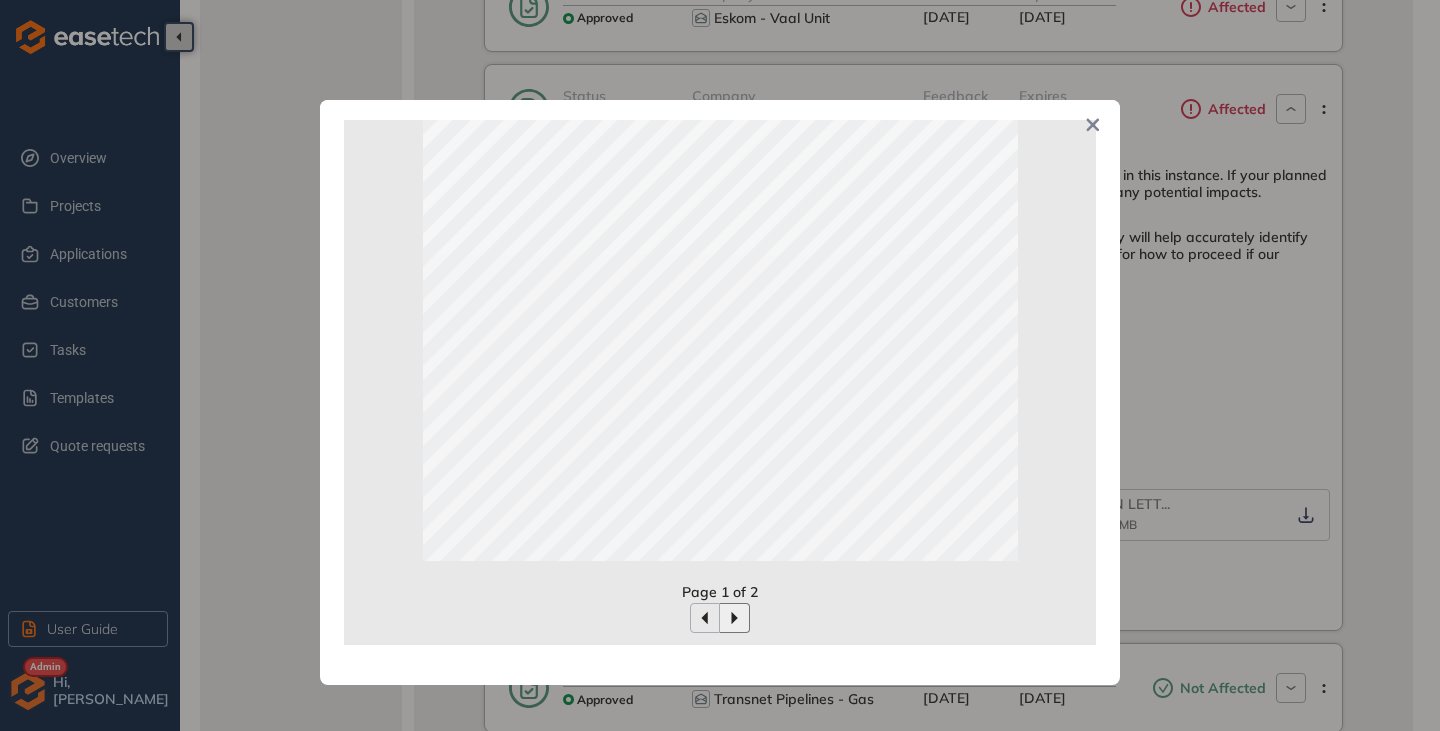 click 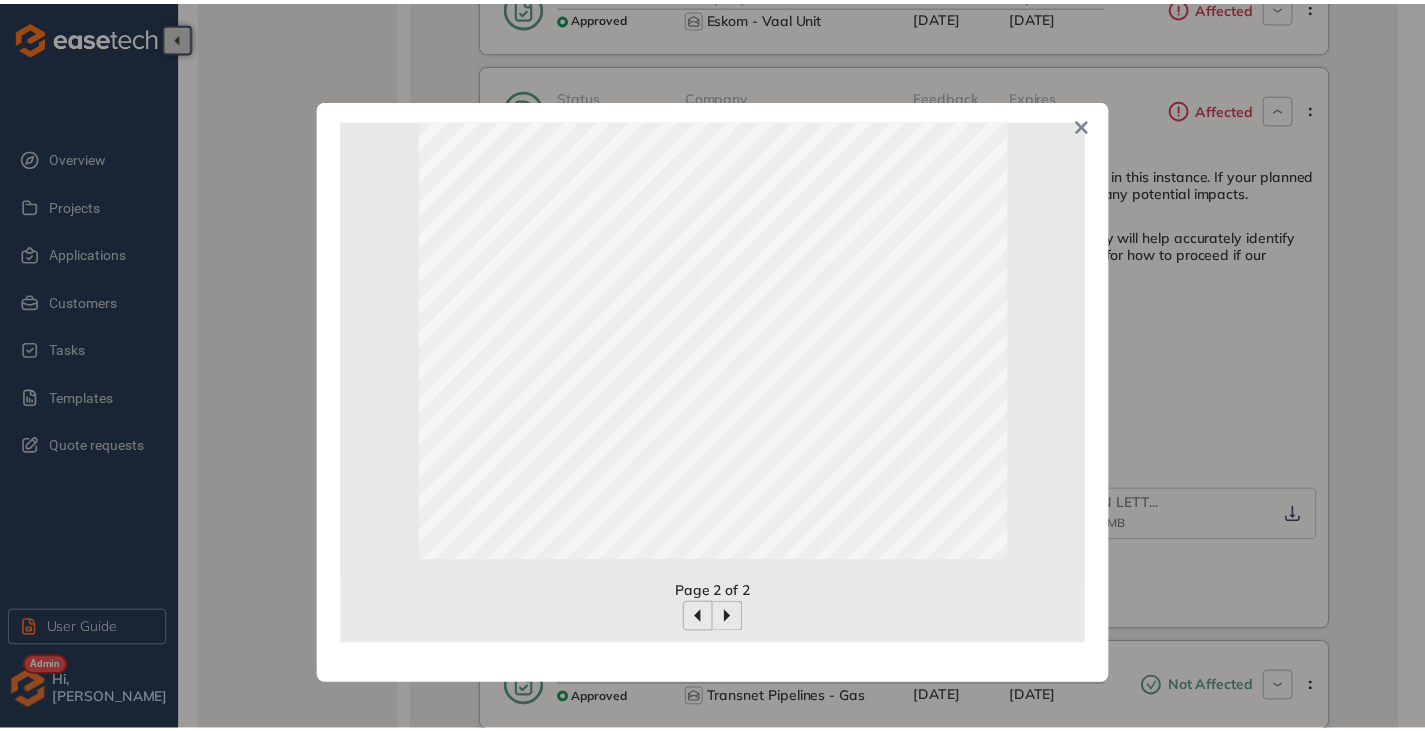 scroll, scrollTop: 0, scrollLeft: 0, axis: both 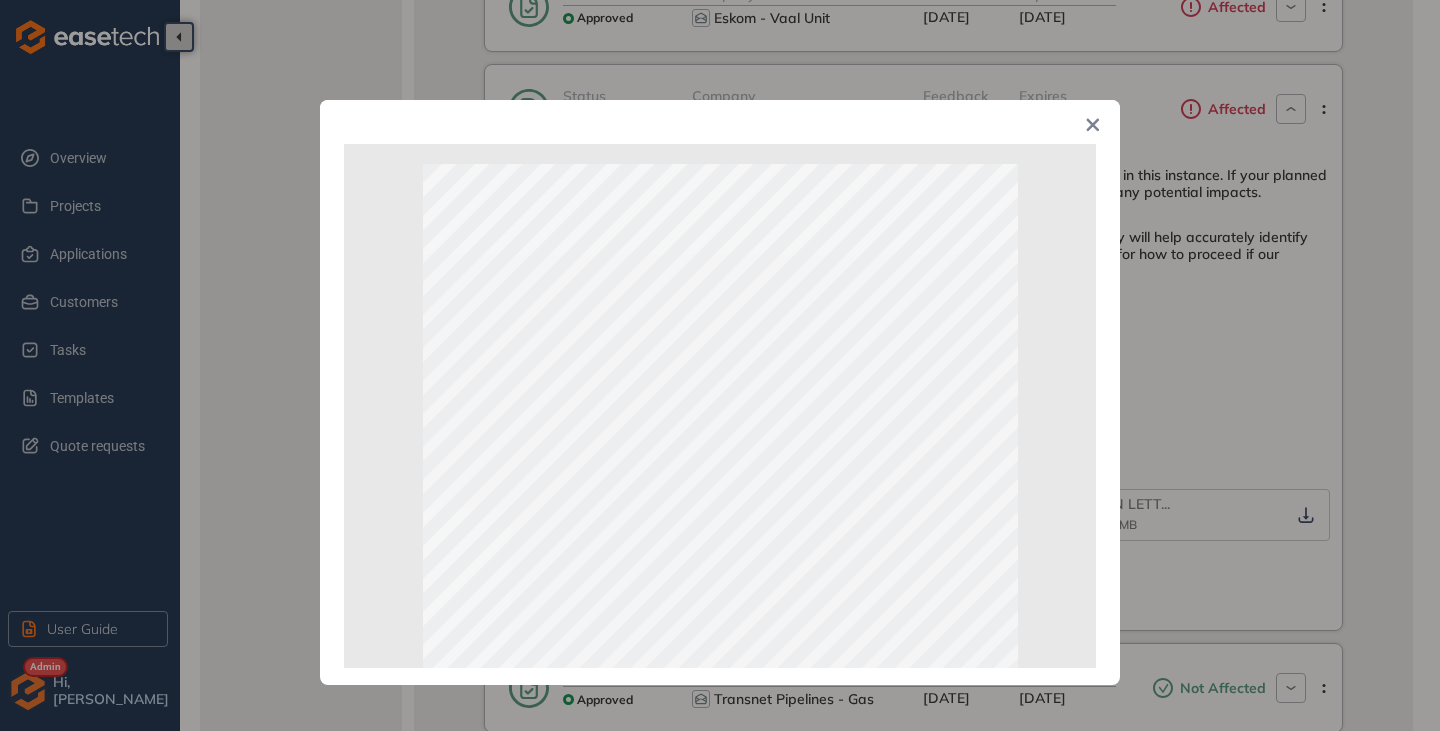 click 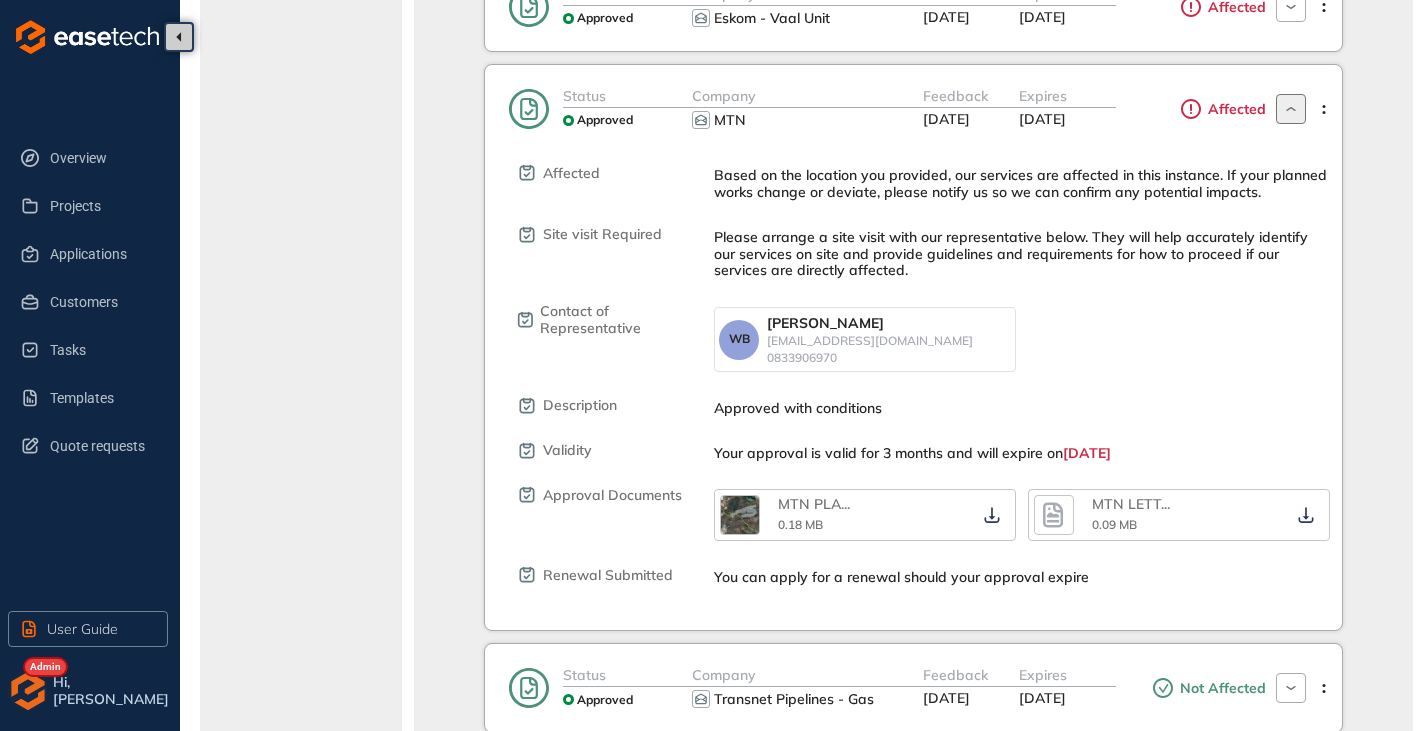 click at bounding box center (1291, 109) 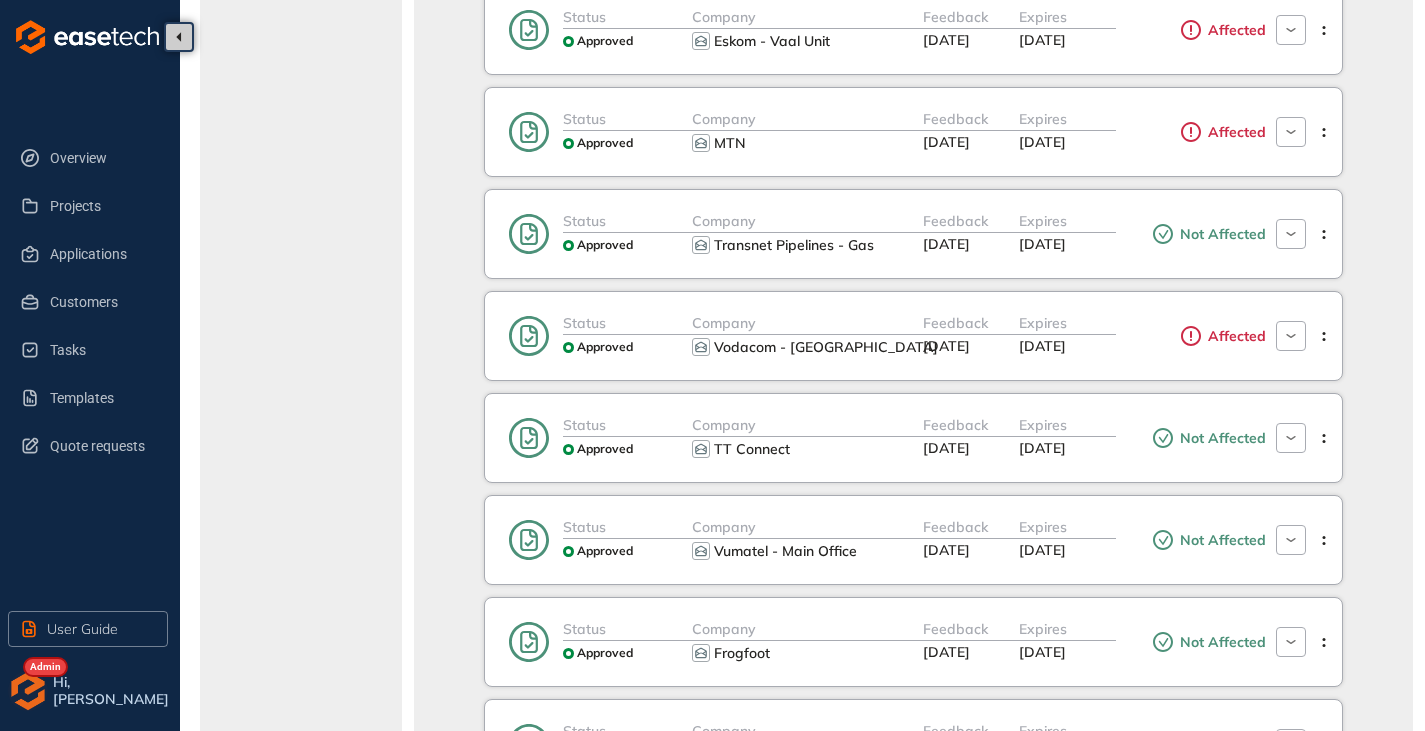 scroll, scrollTop: 967, scrollLeft: 0, axis: vertical 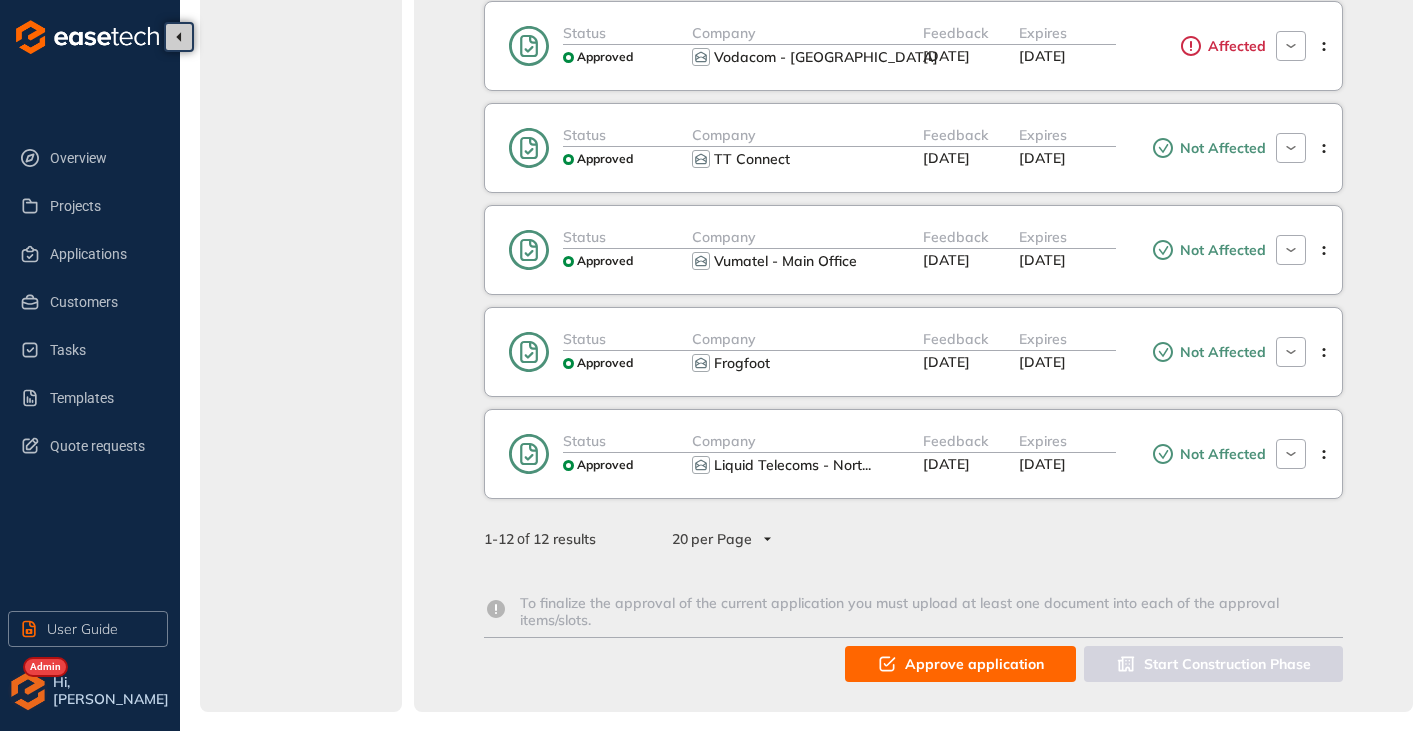 click on "Approve application" at bounding box center (974, 664) 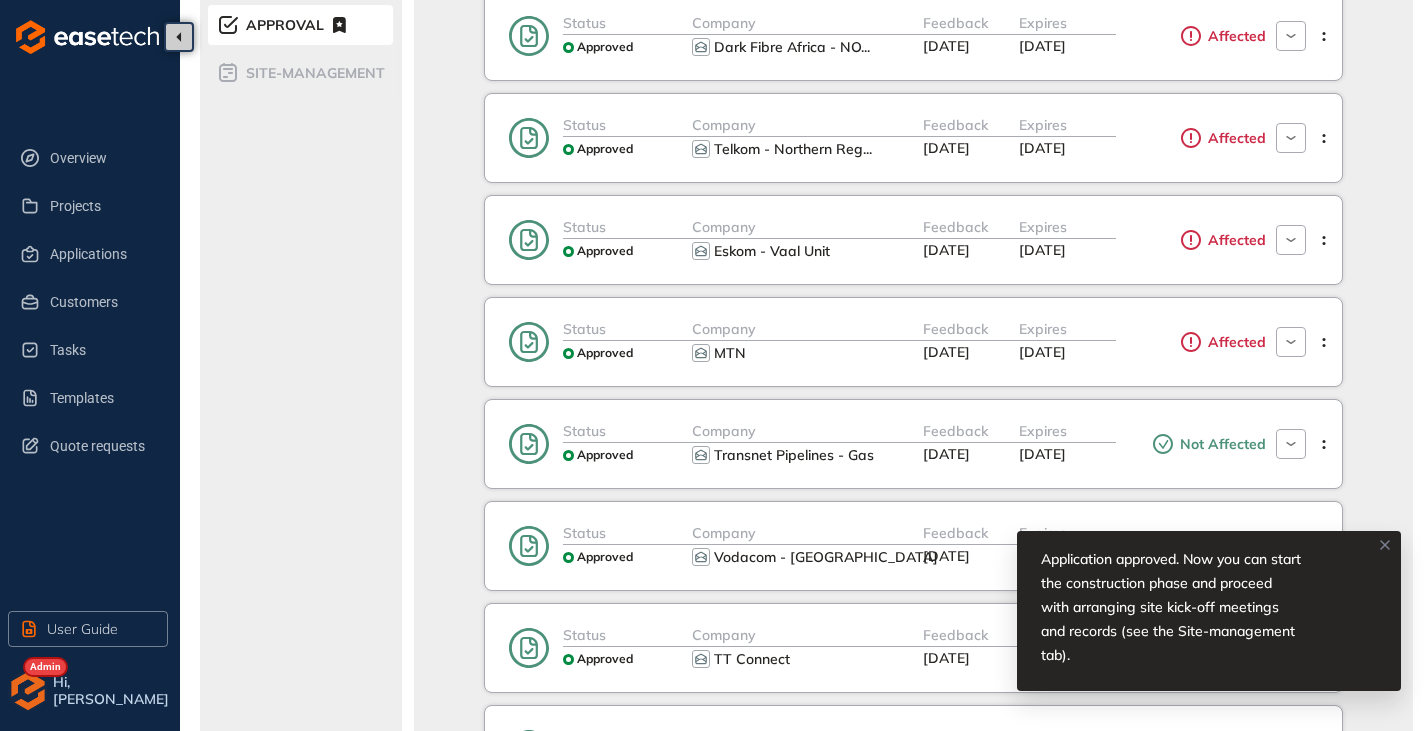 scroll, scrollTop: 67, scrollLeft: 0, axis: vertical 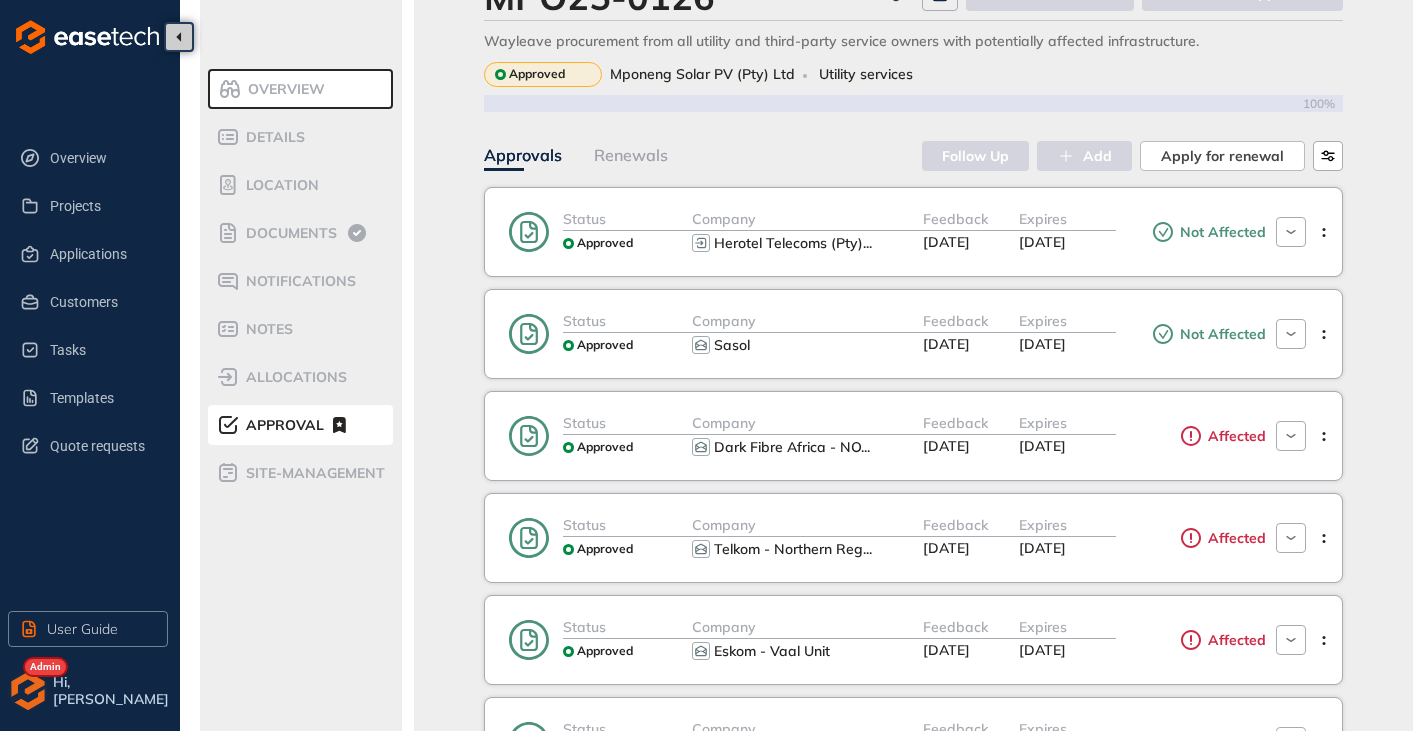 click on "Overview" at bounding box center (283, 89) 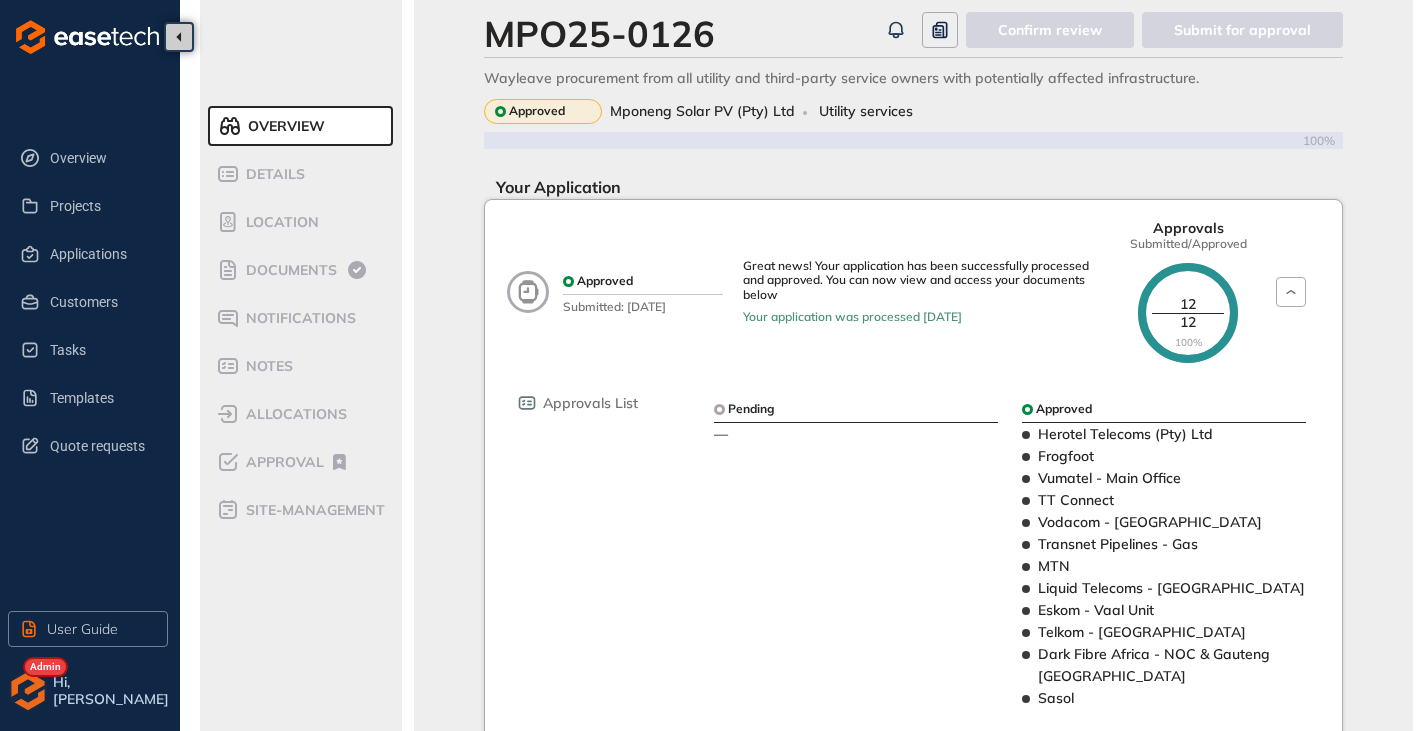 scroll, scrollTop: 0, scrollLeft: 0, axis: both 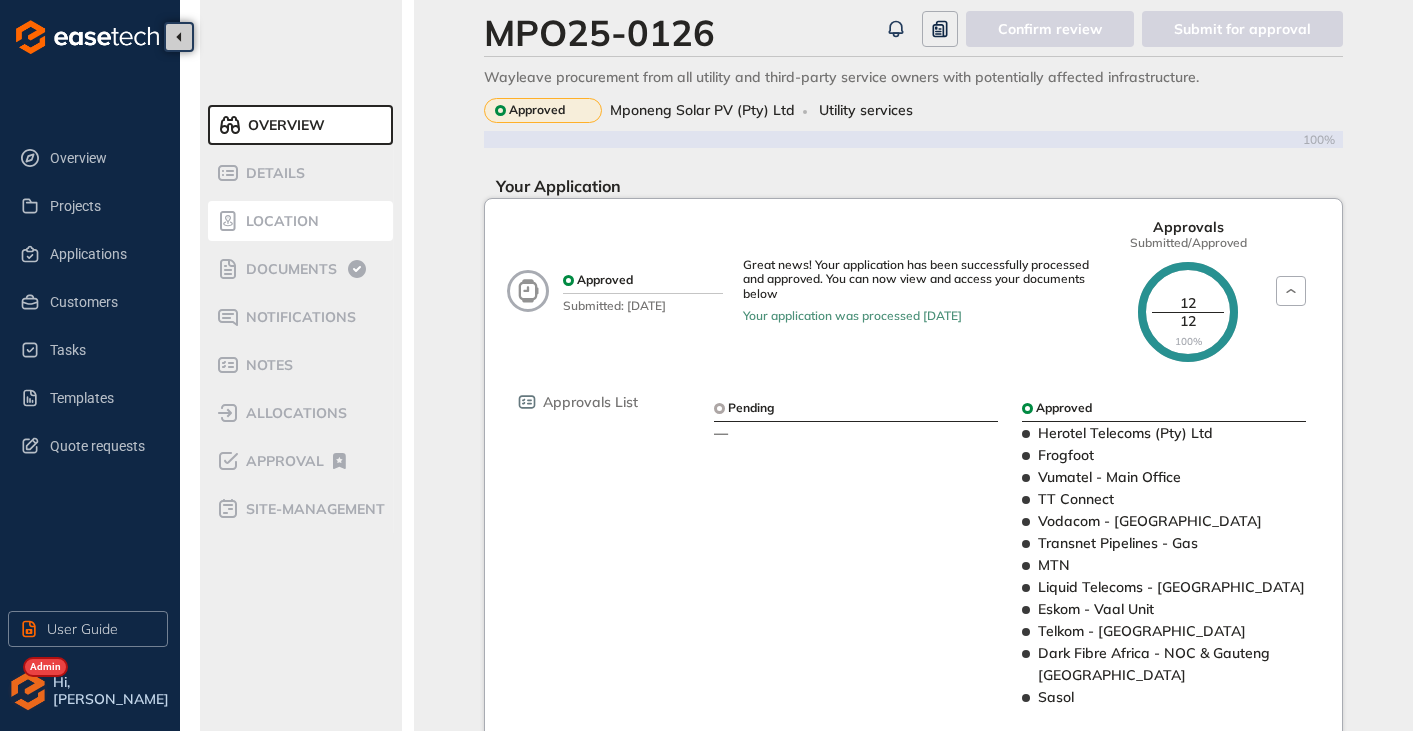 click on "Location" at bounding box center (279, 221) 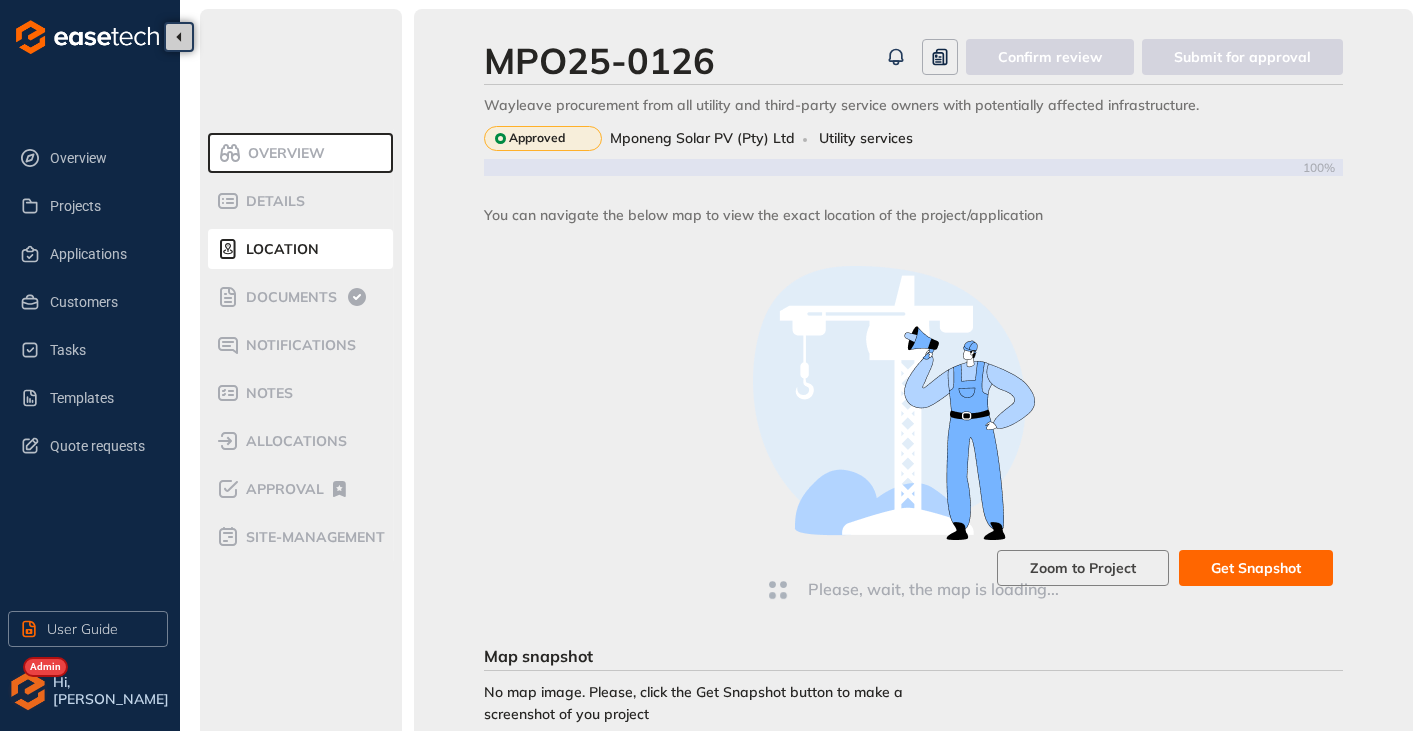 scroll, scrollTop: 31, scrollLeft: 0, axis: vertical 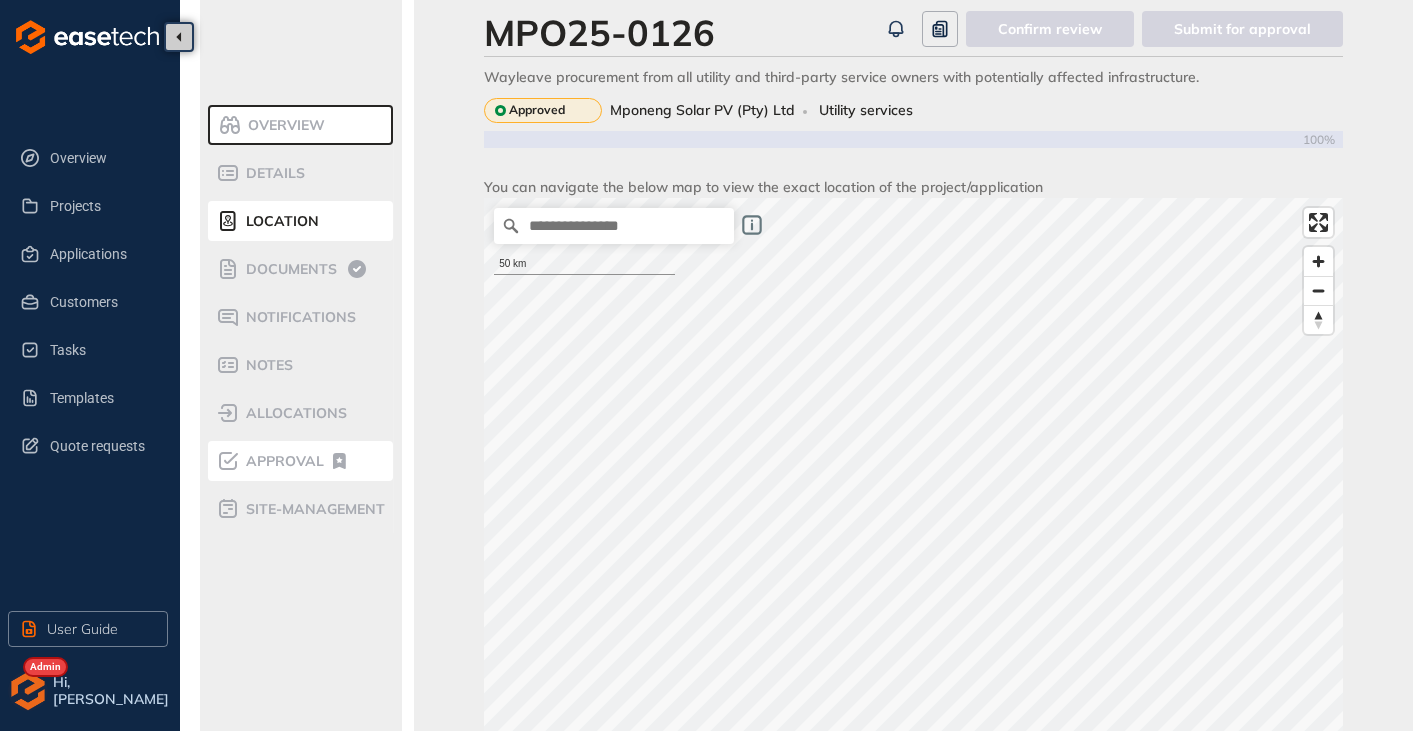 click on "Approval" at bounding box center (282, 461) 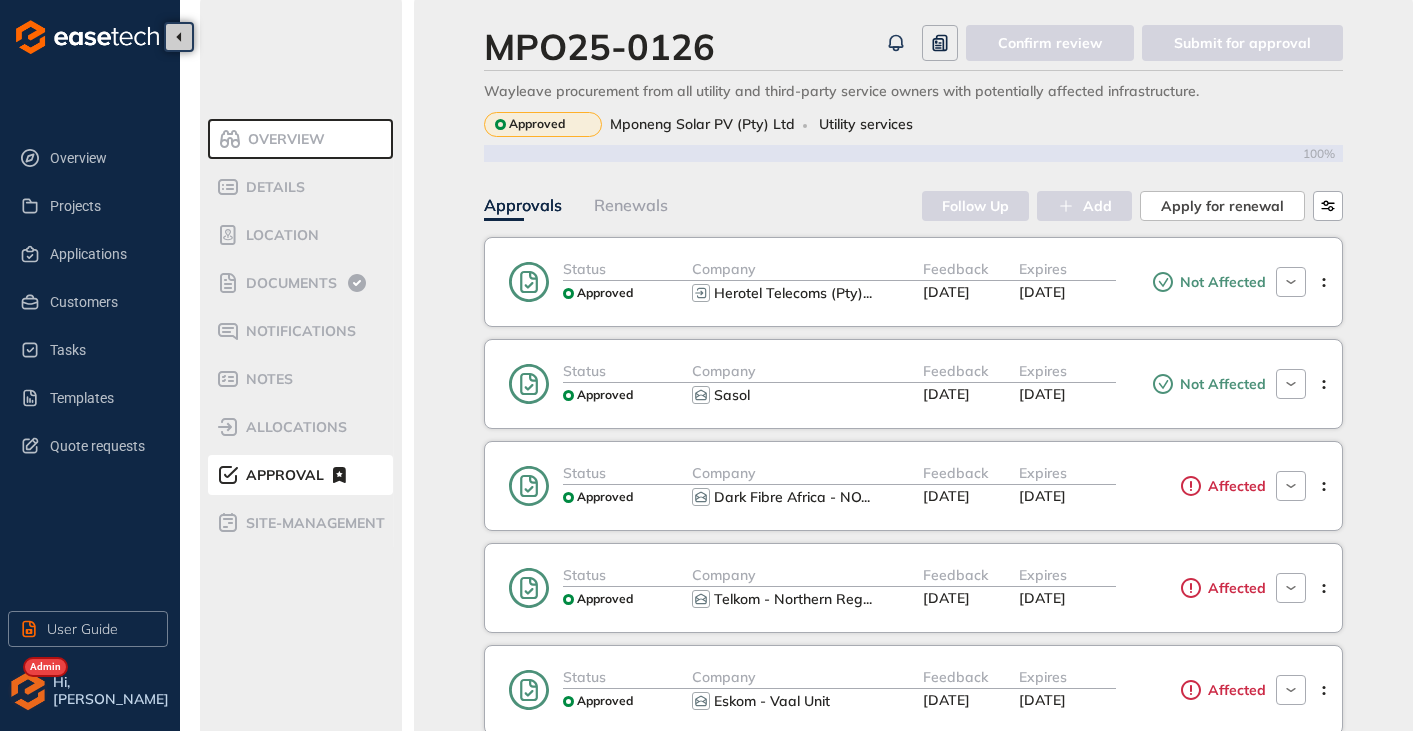 scroll, scrollTop: 0, scrollLeft: 0, axis: both 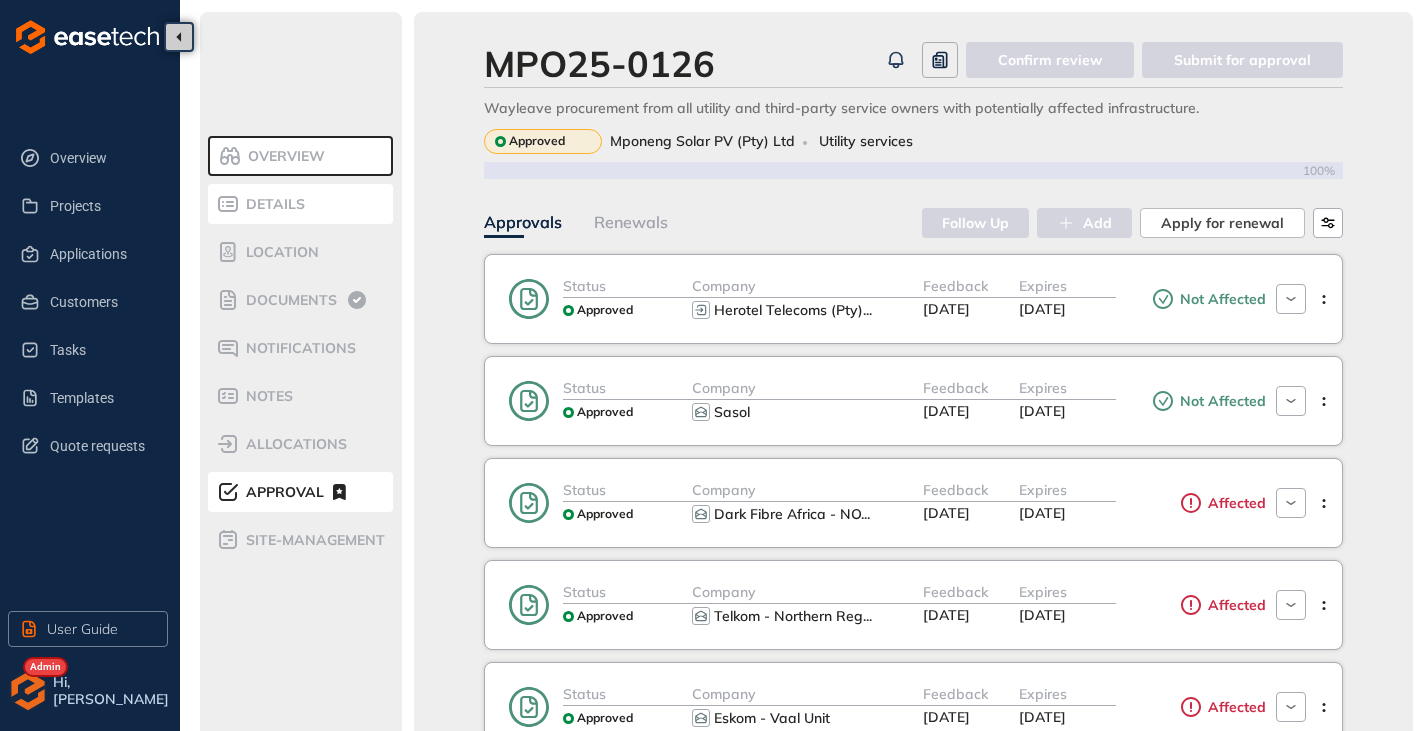 click on "Details" at bounding box center (301, 204) 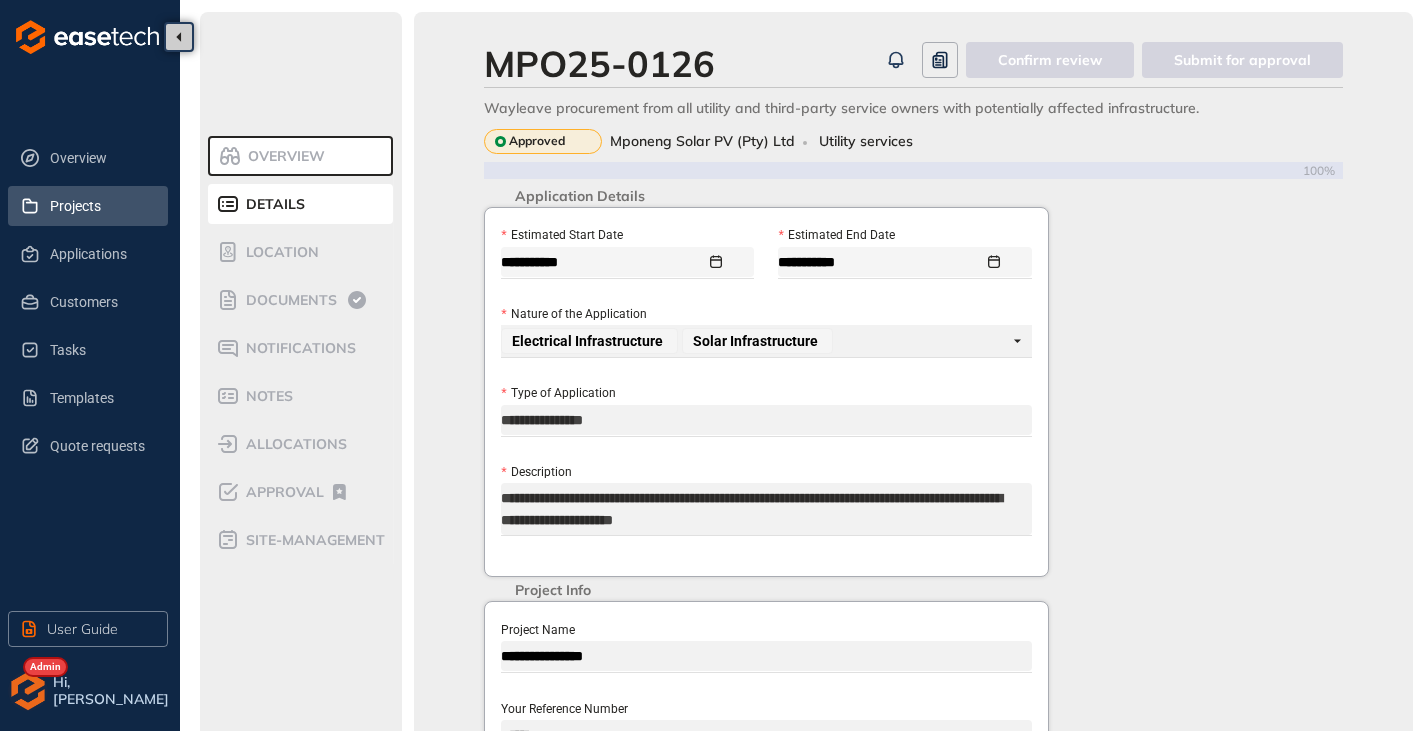 click on "Projects" at bounding box center (101, 206) 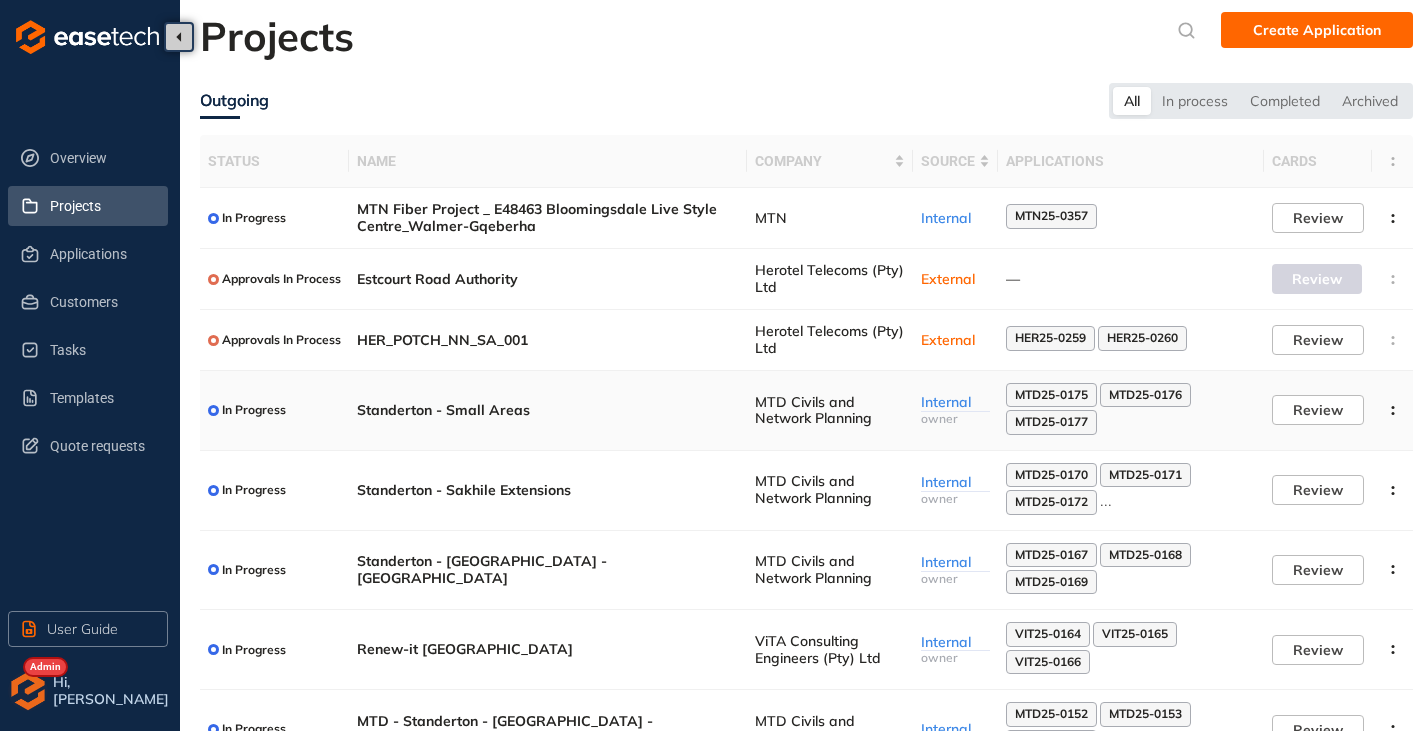 click on "Standerton - Small Areas" at bounding box center (548, 410) 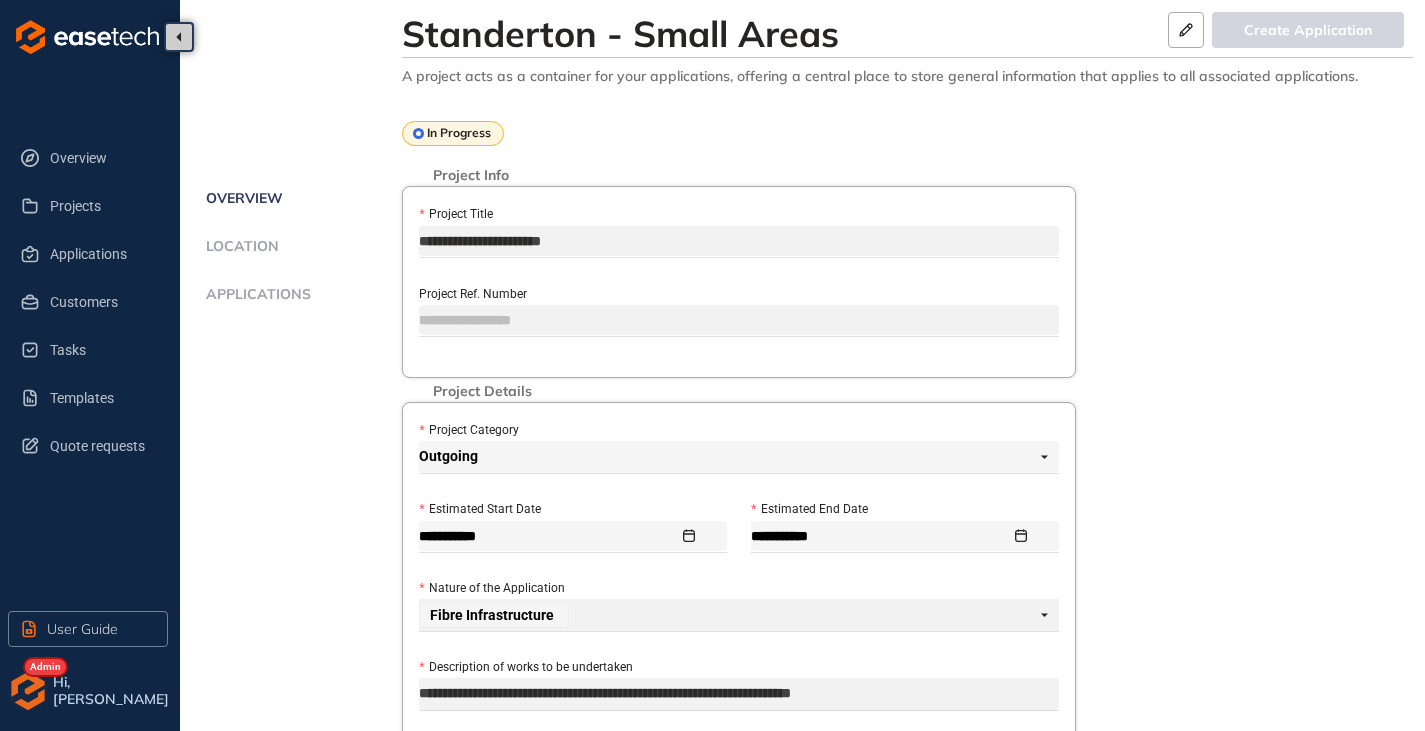 click on "Overview Location Applications" at bounding box center [301, 268] 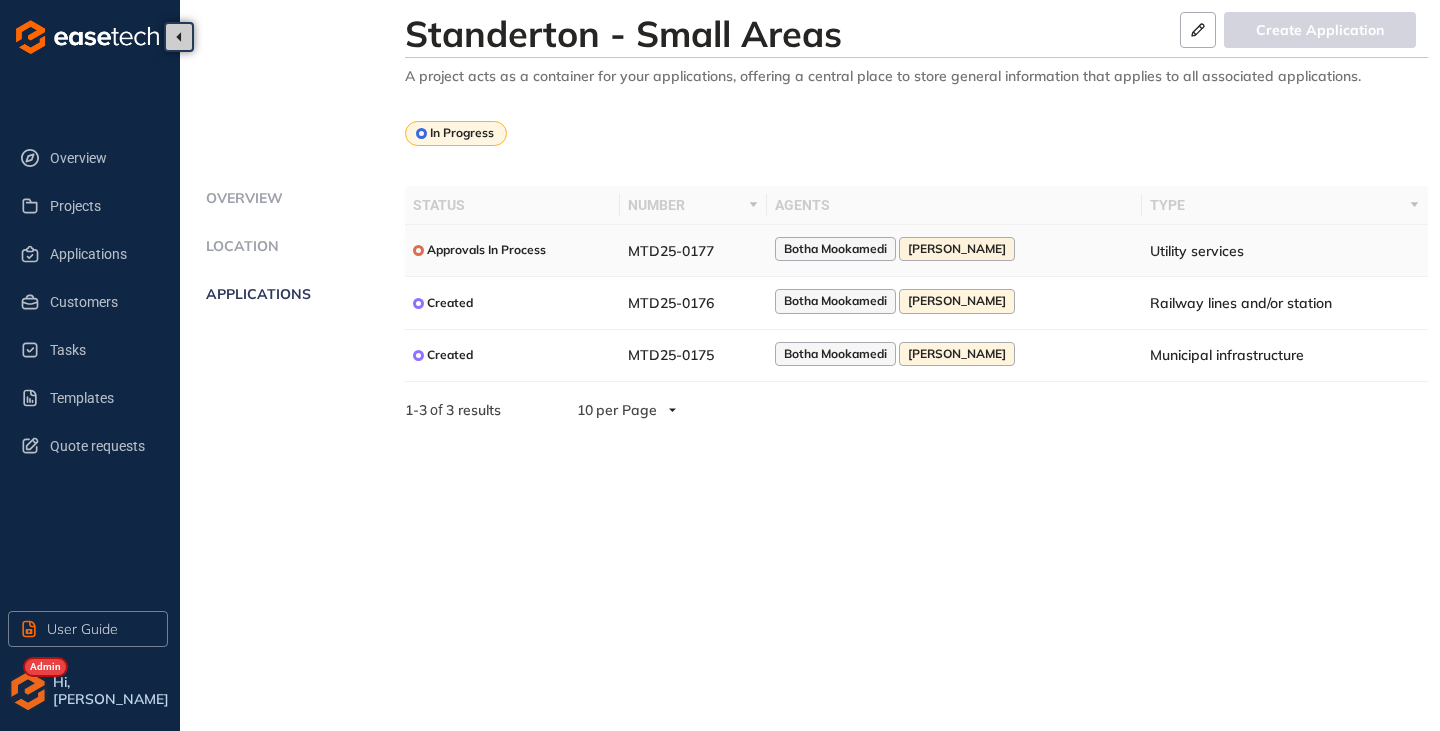click on "Approvals In Process" at bounding box center [512, 250] 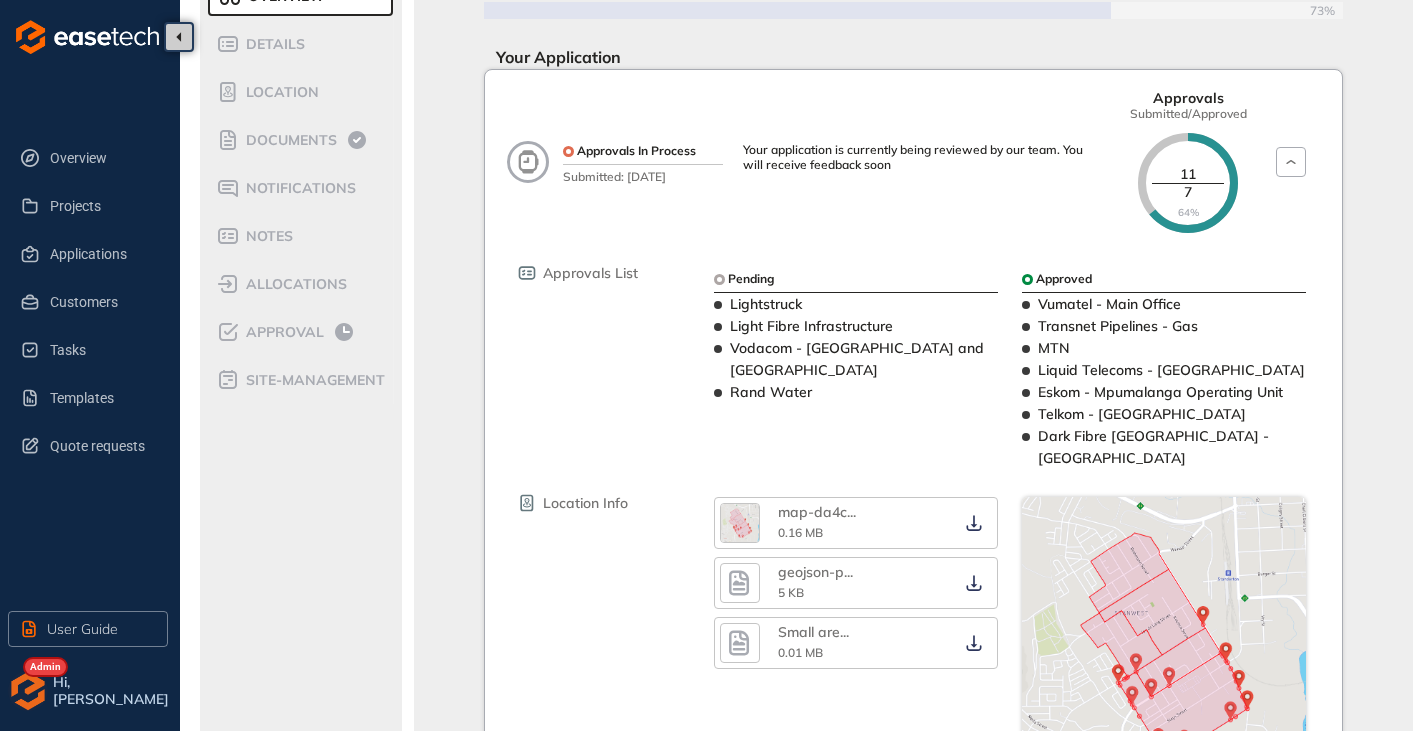 scroll, scrollTop: 0, scrollLeft: 0, axis: both 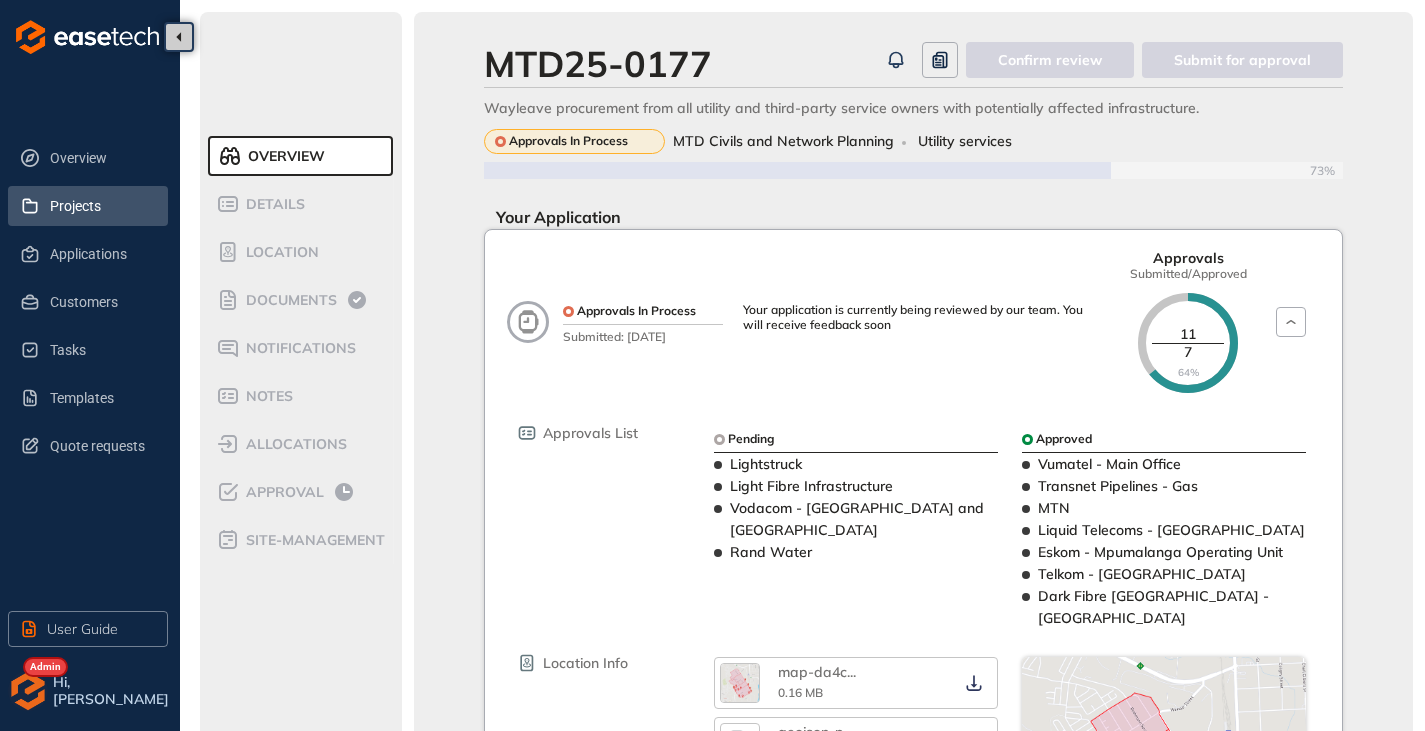 click on "Projects" at bounding box center (101, 206) 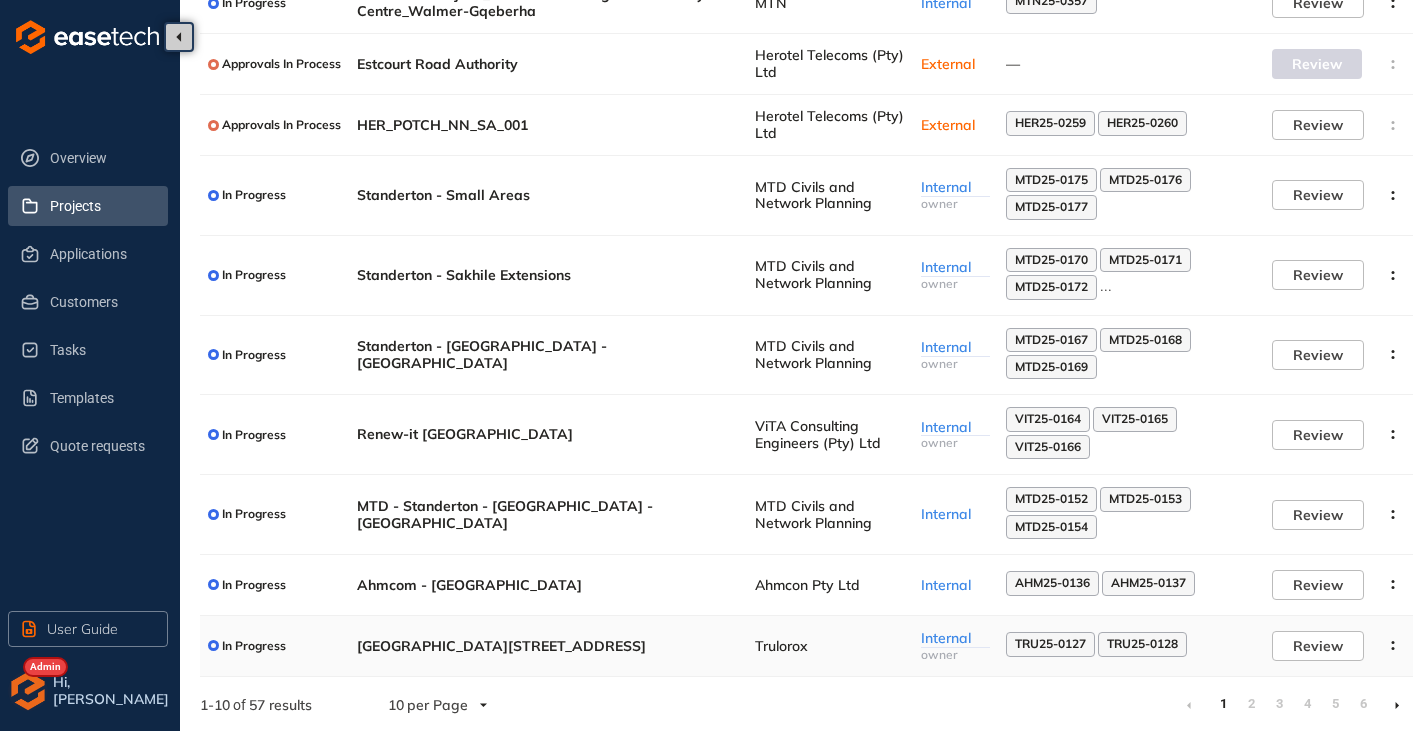scroll, scrollTop: 225, scrollLeft: 0, axis: vertical 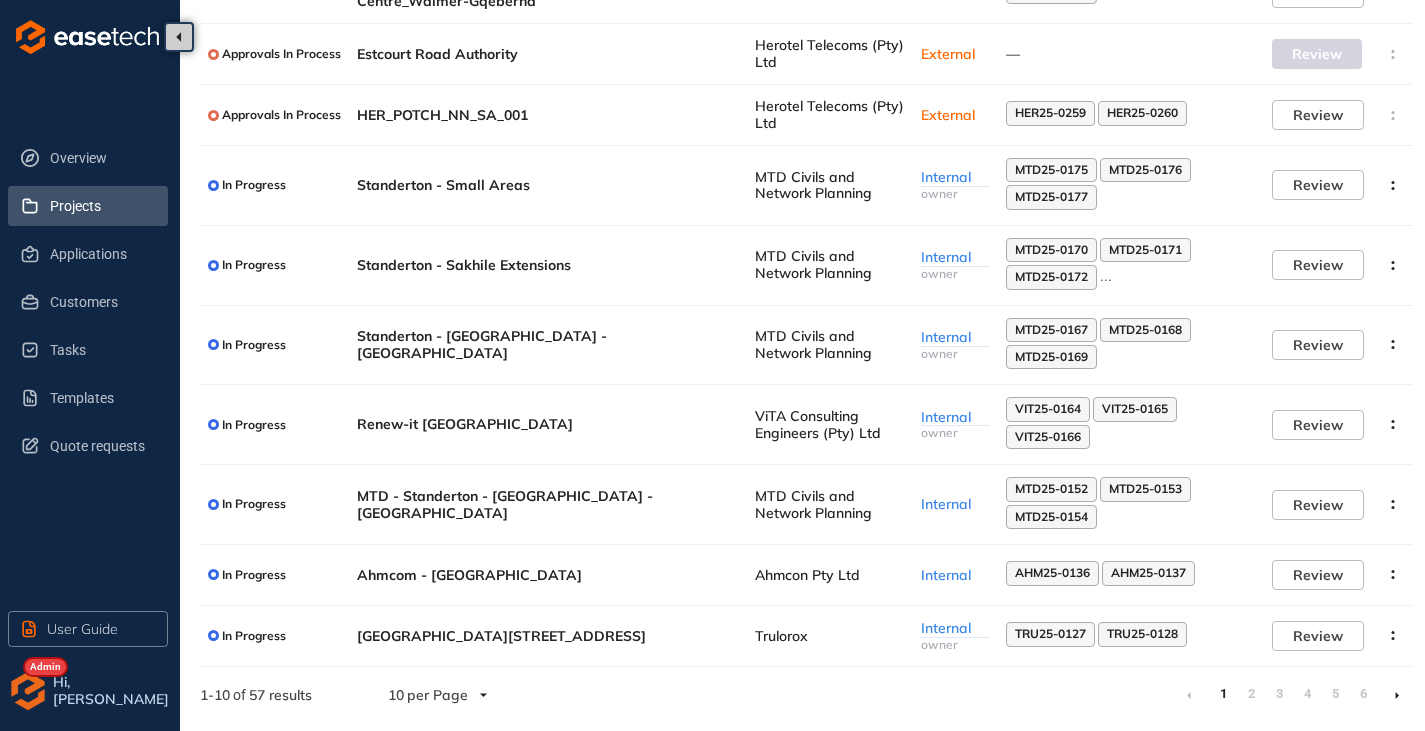 click 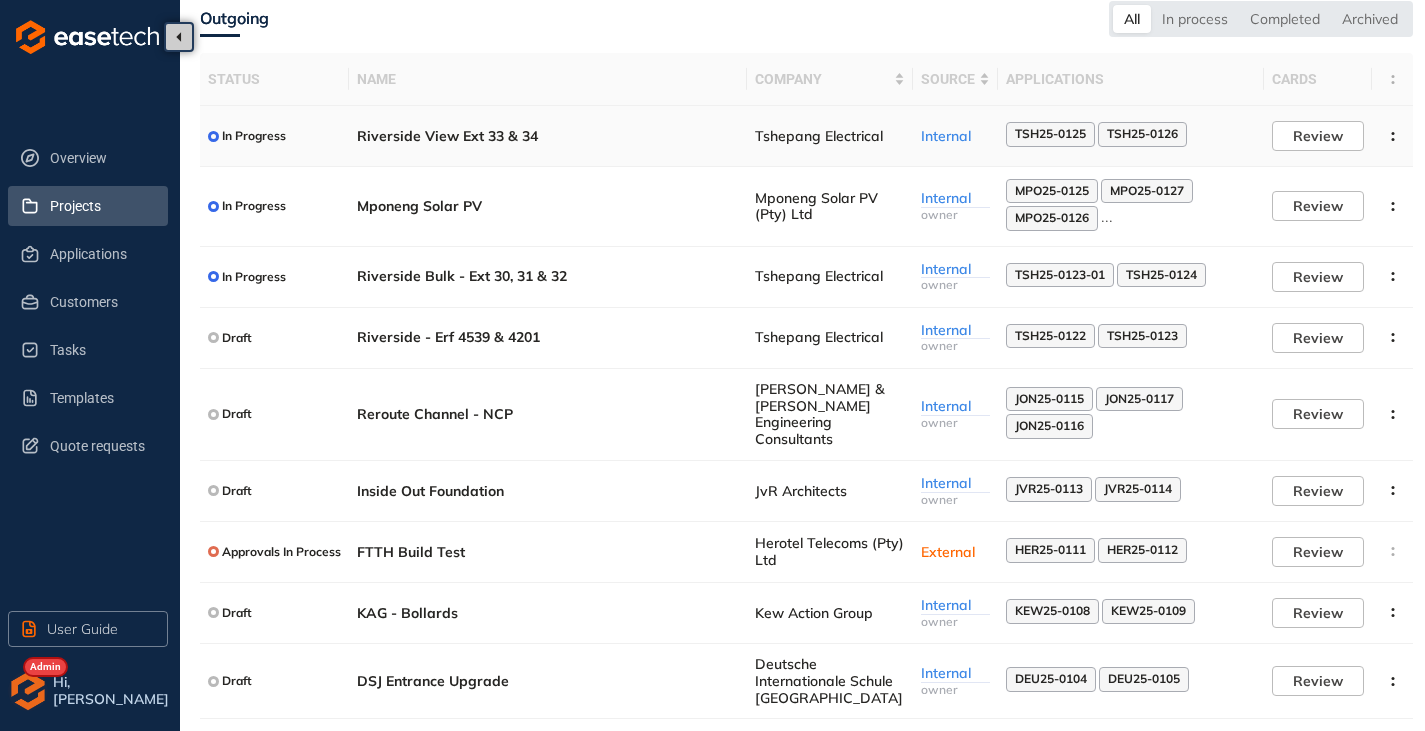 scroll, scrollTop: 183, scrollLeft: 0, axis: vertical 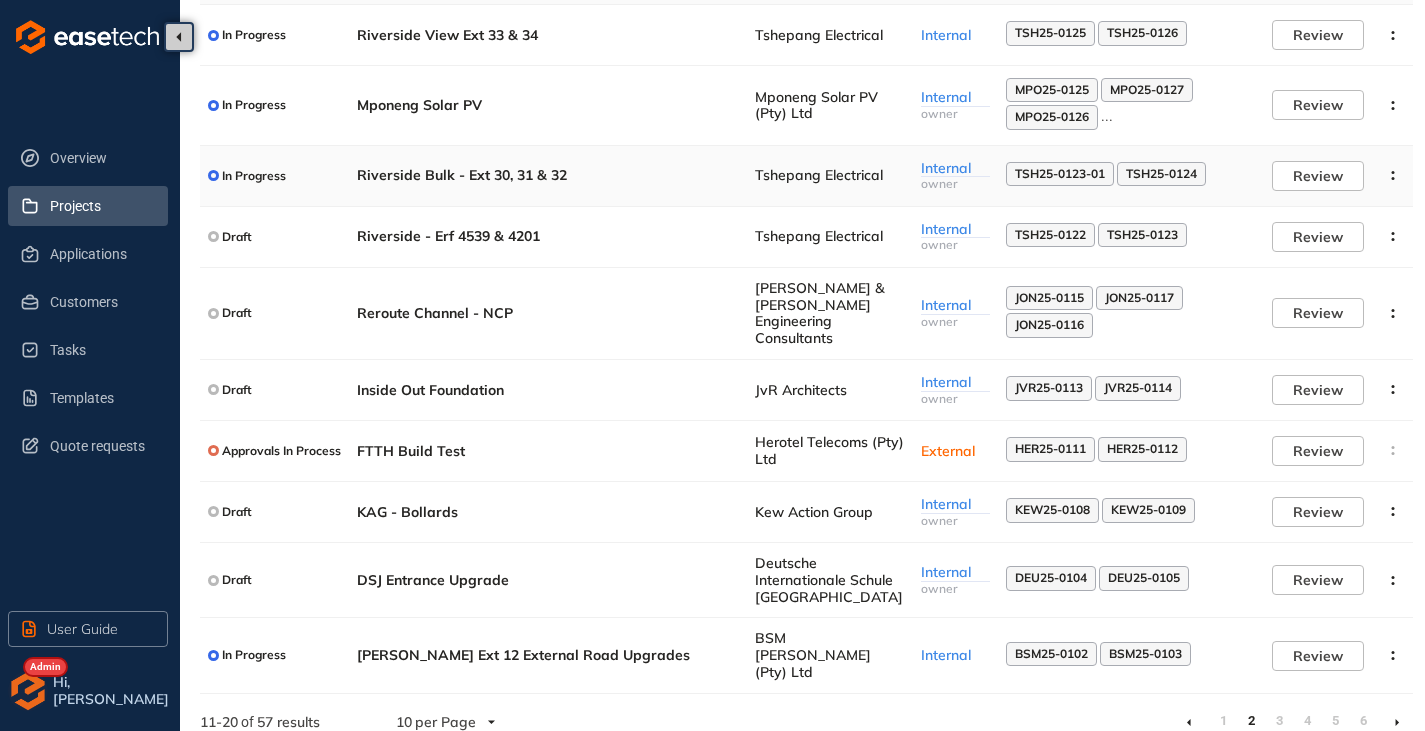 click on "Riverside Bulk - Ext 30, 31 & 32" at bounding box center (548, 175) 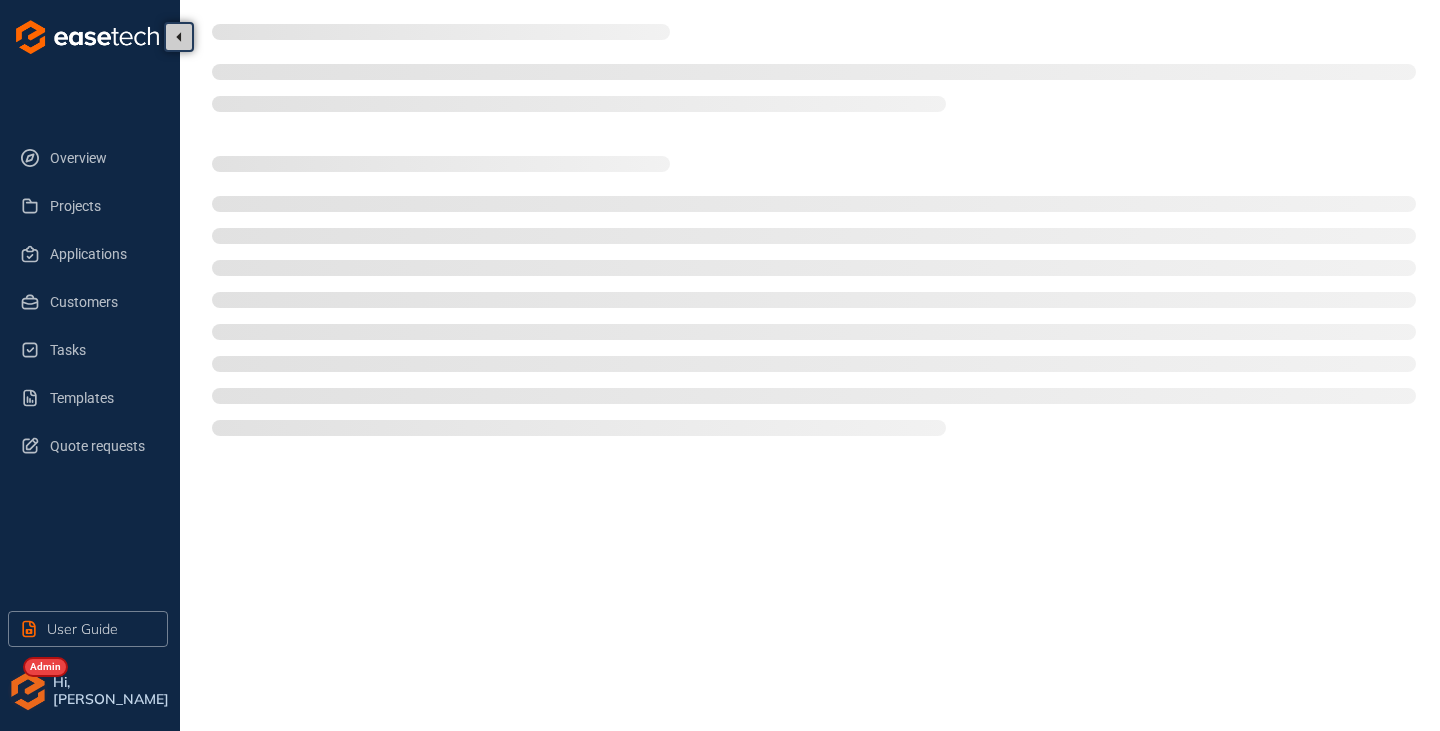 type on "**********" 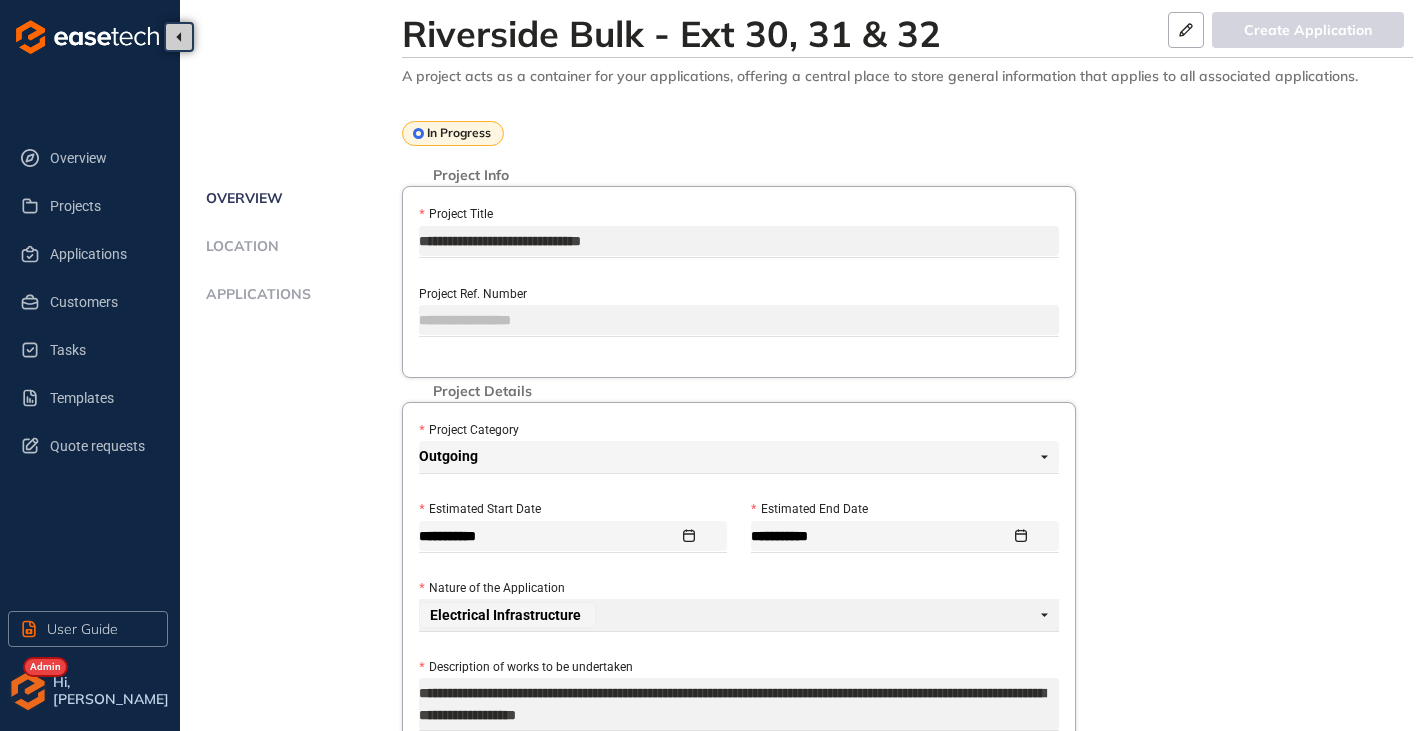 click on "Applications" at bounding box center [255, 294] 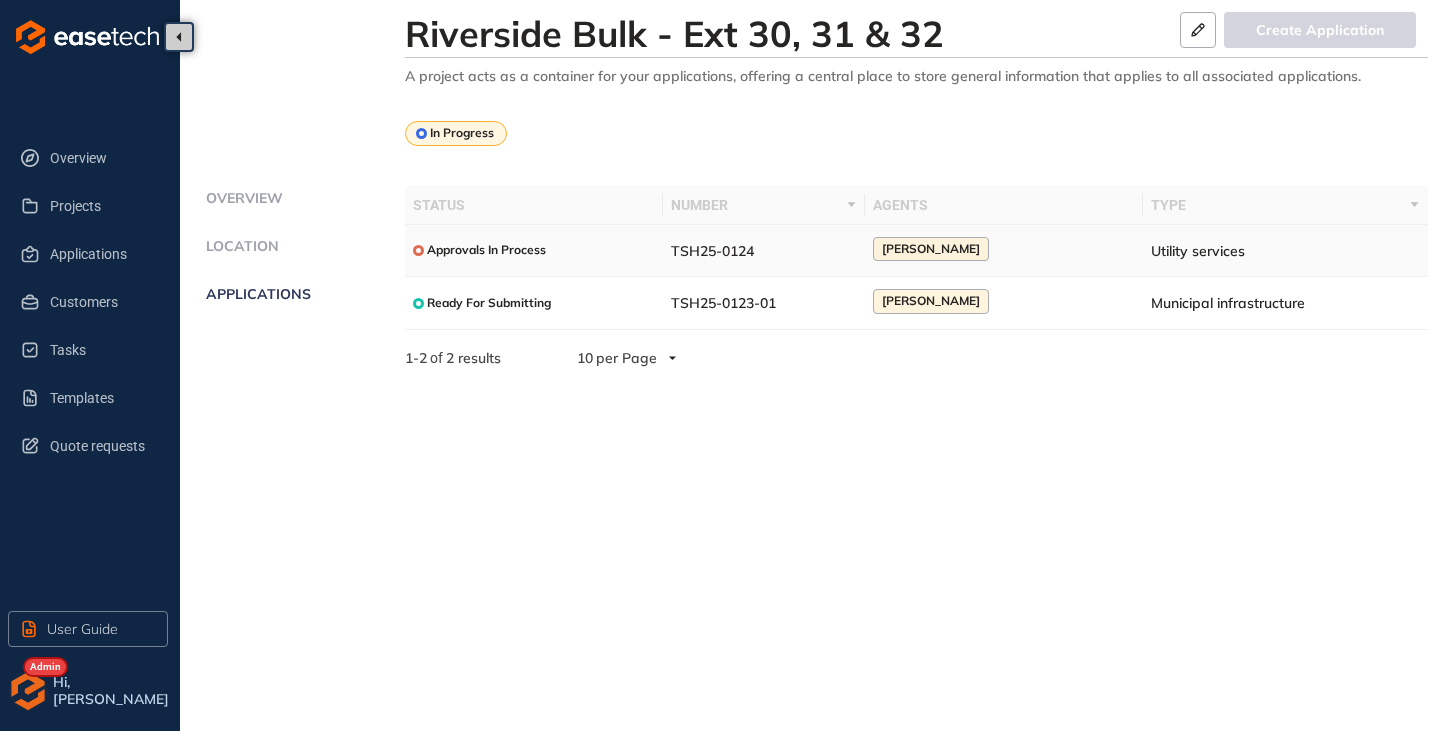 click on "TSH25-0124" at bounding box center (712, 251) 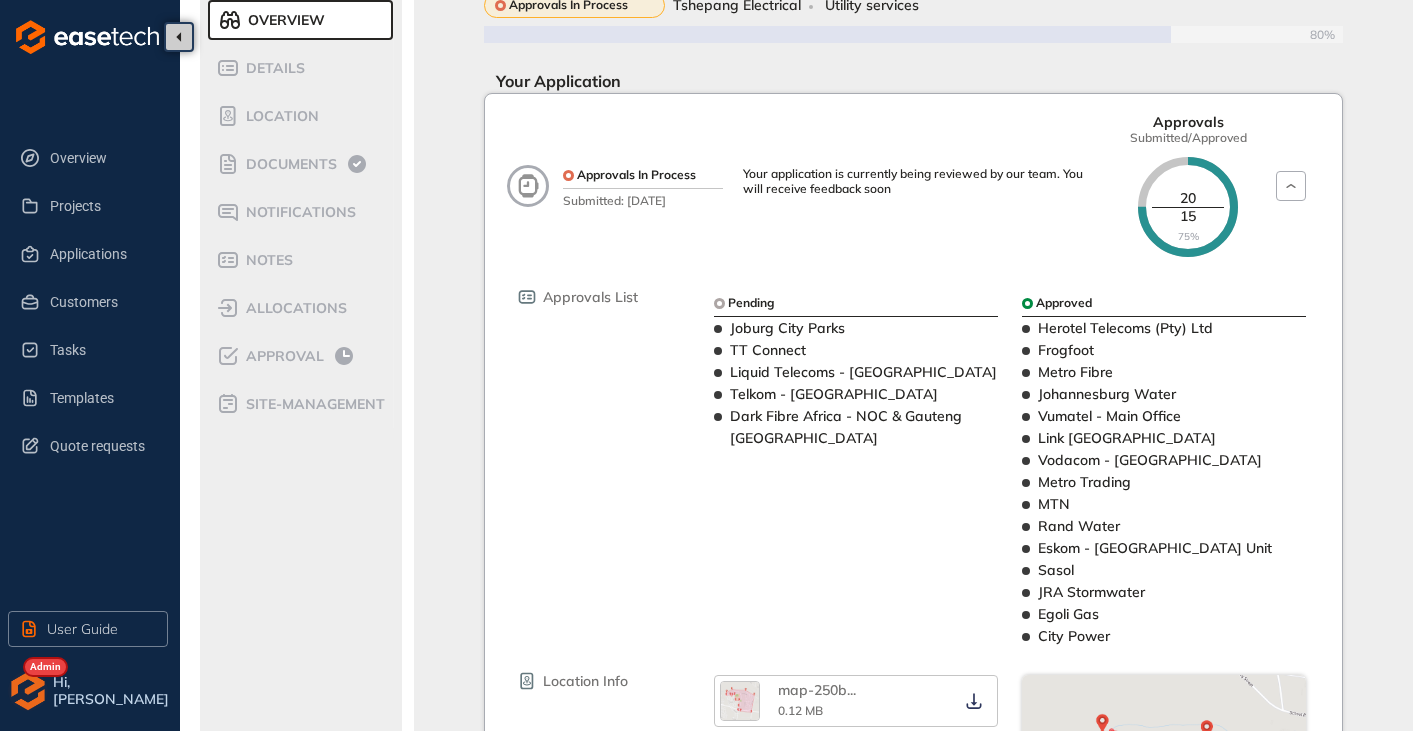 scroll, scrollTop: 0, scrollLeft: 0, axis: both 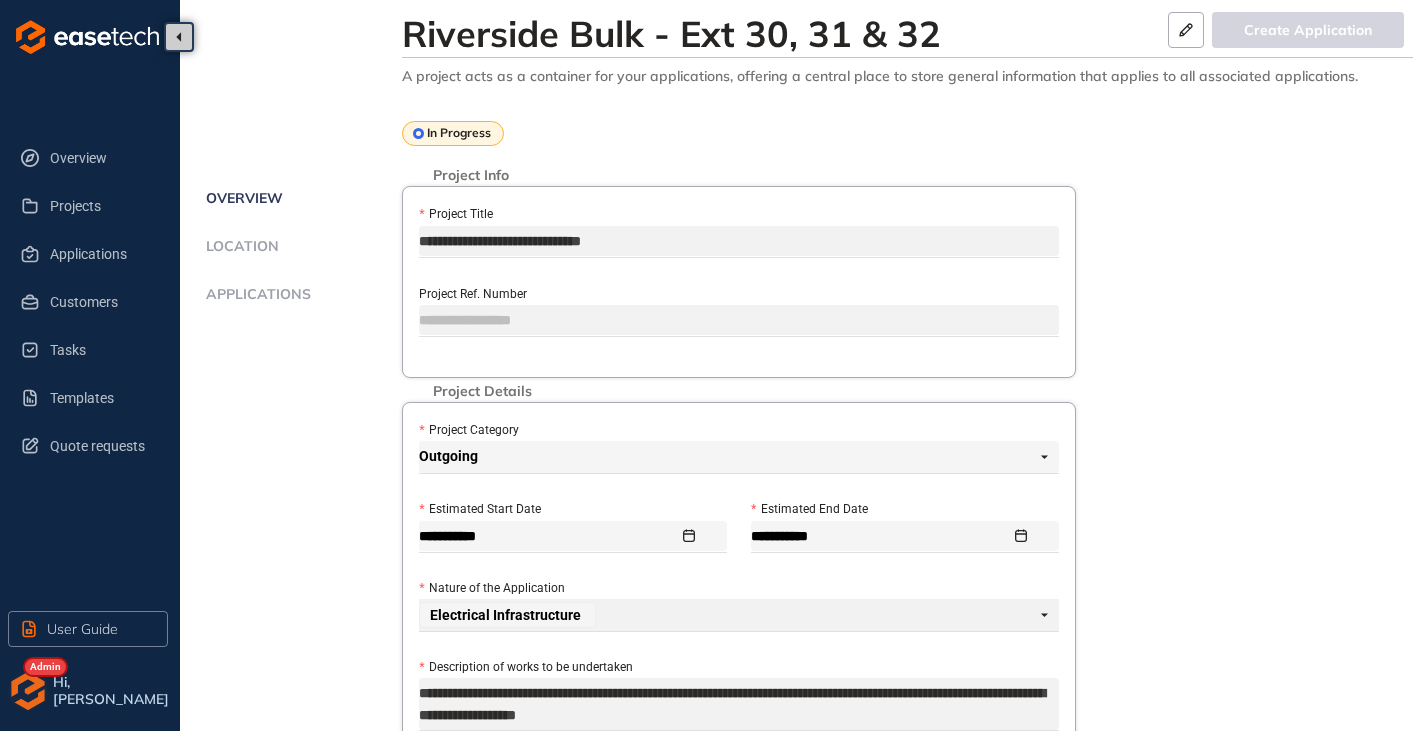 click on "Applications" at bounding box center (301, 306) 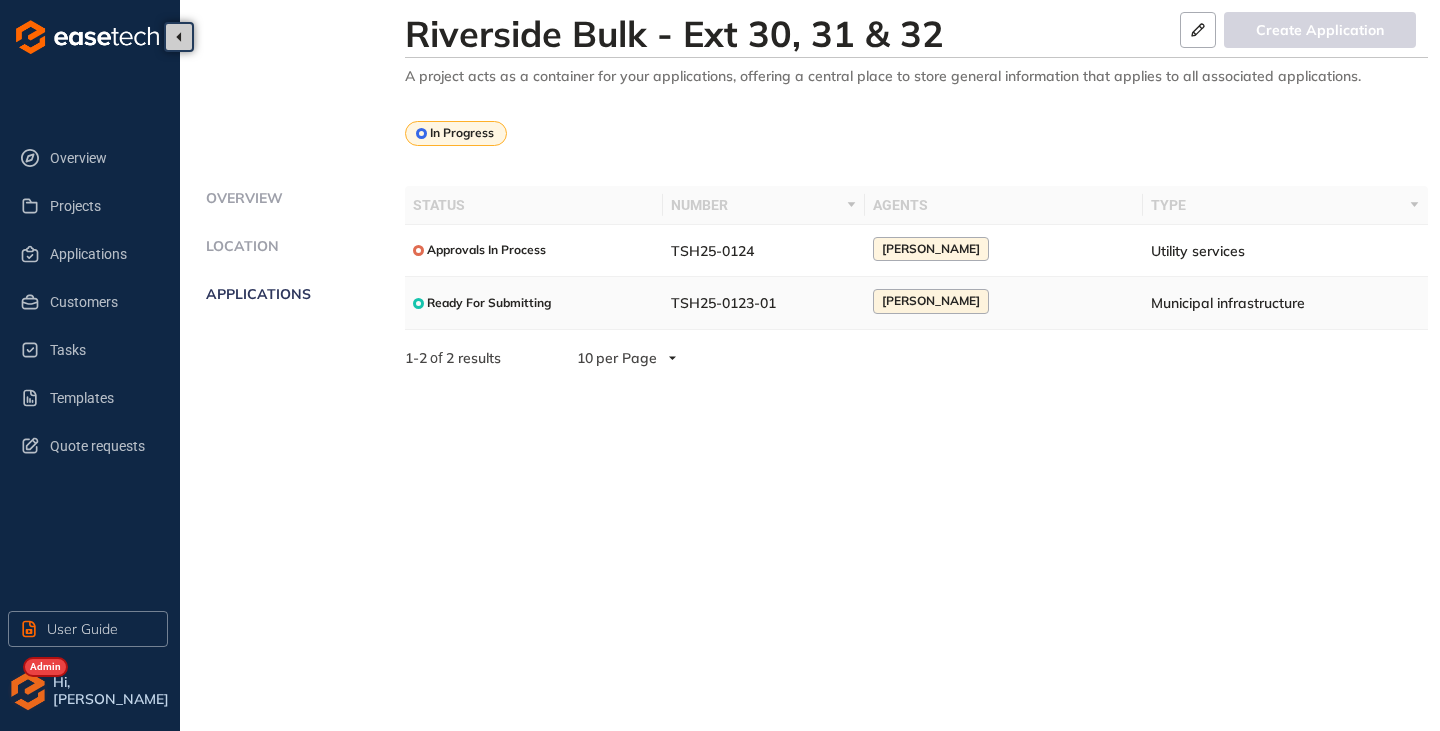 click on "Ready For Submitting" at bounding box center [534, 303] 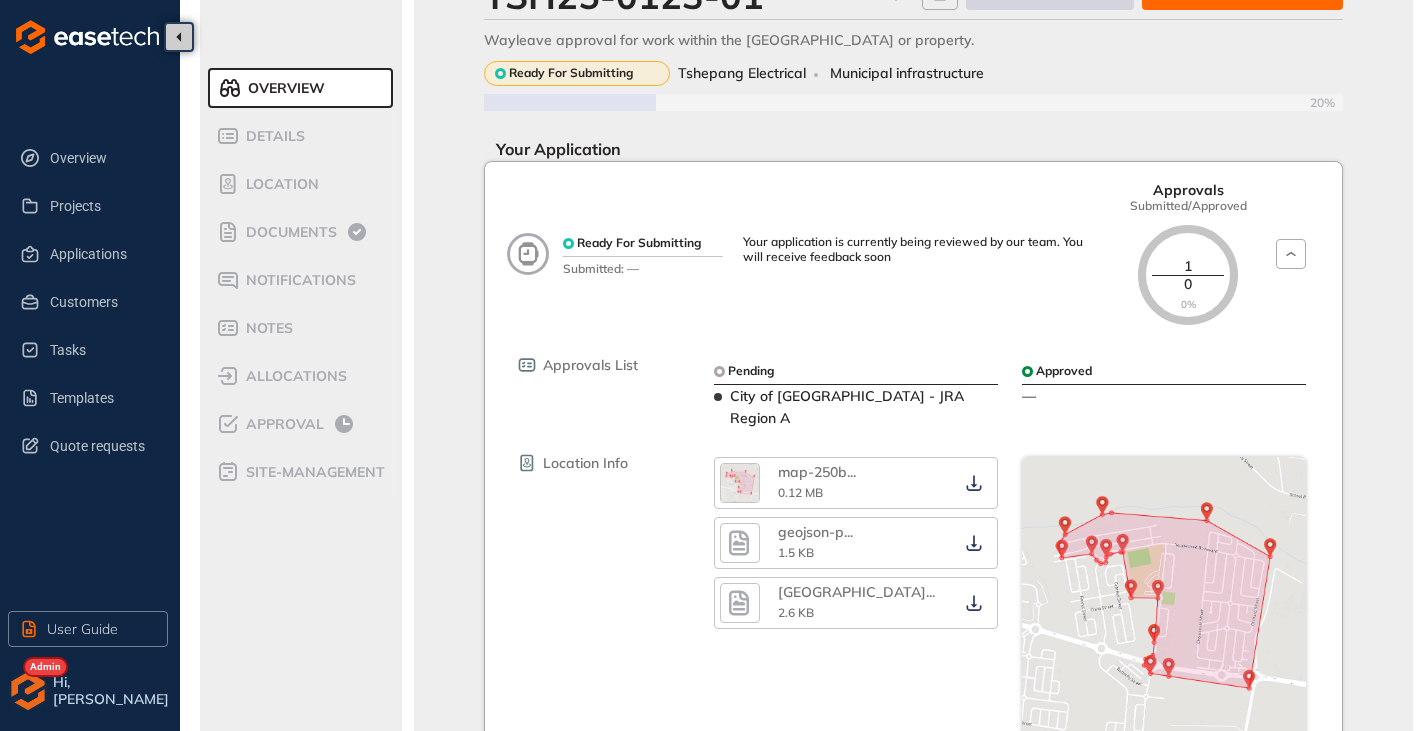 scroll, scrollTop: 0, scrollLeft: 0, axis: both 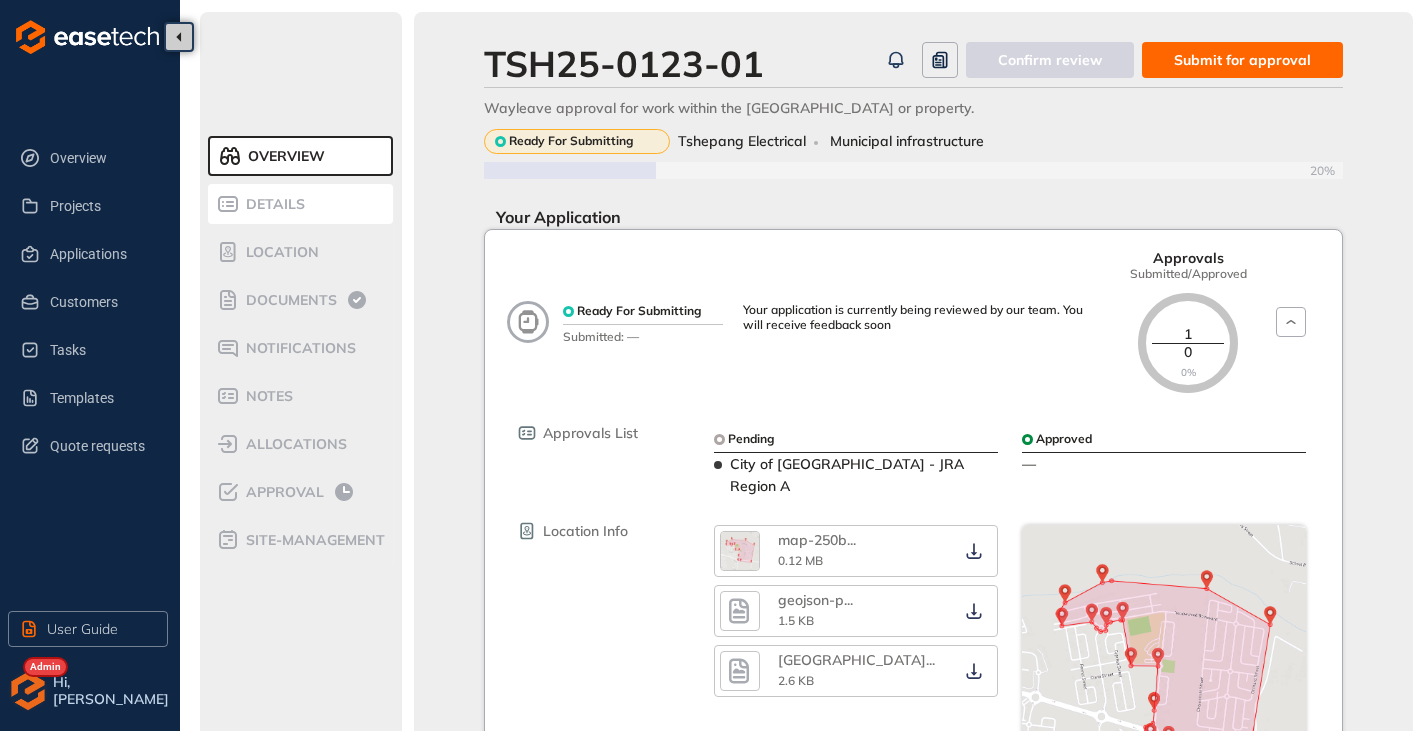 click on "Details" at bounding box center [272, 204] 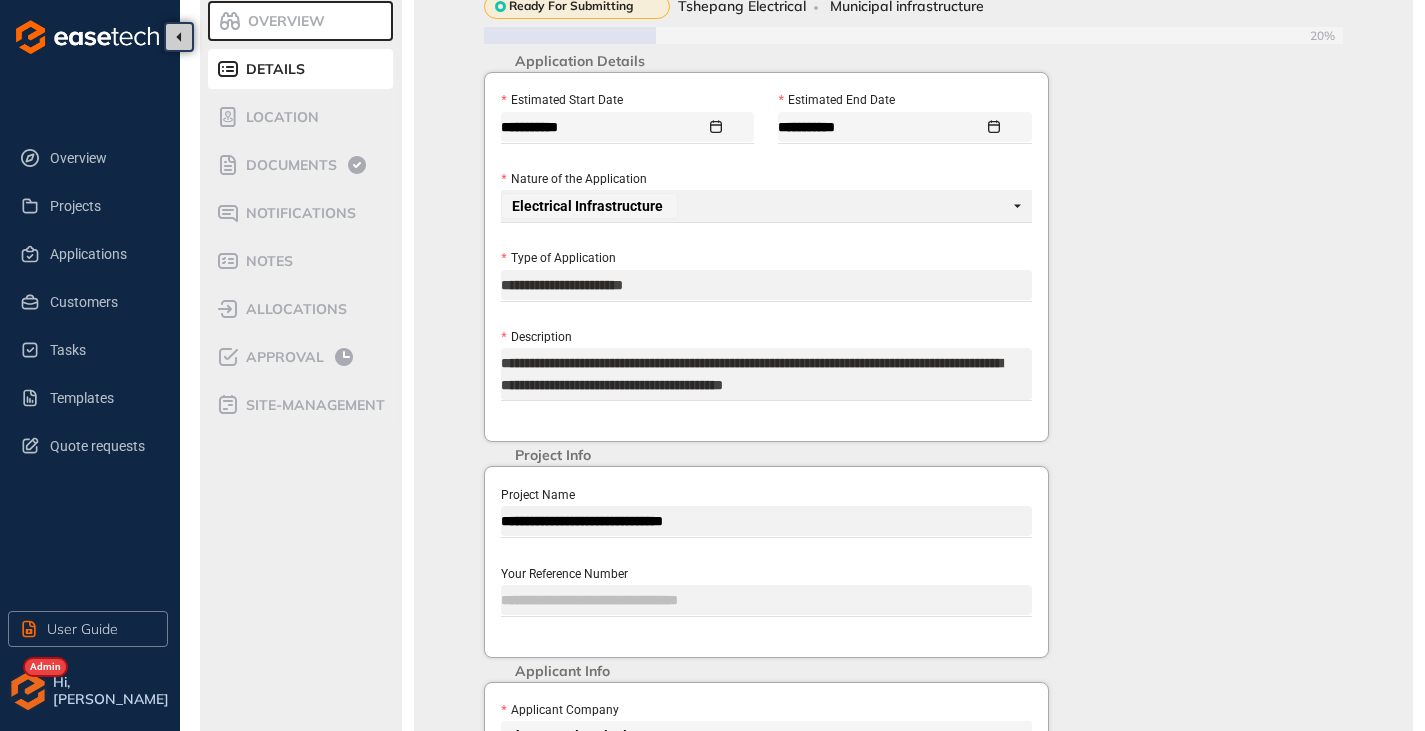scroll, scrollTop: 300, scrollLeft: 0, axis: vertical 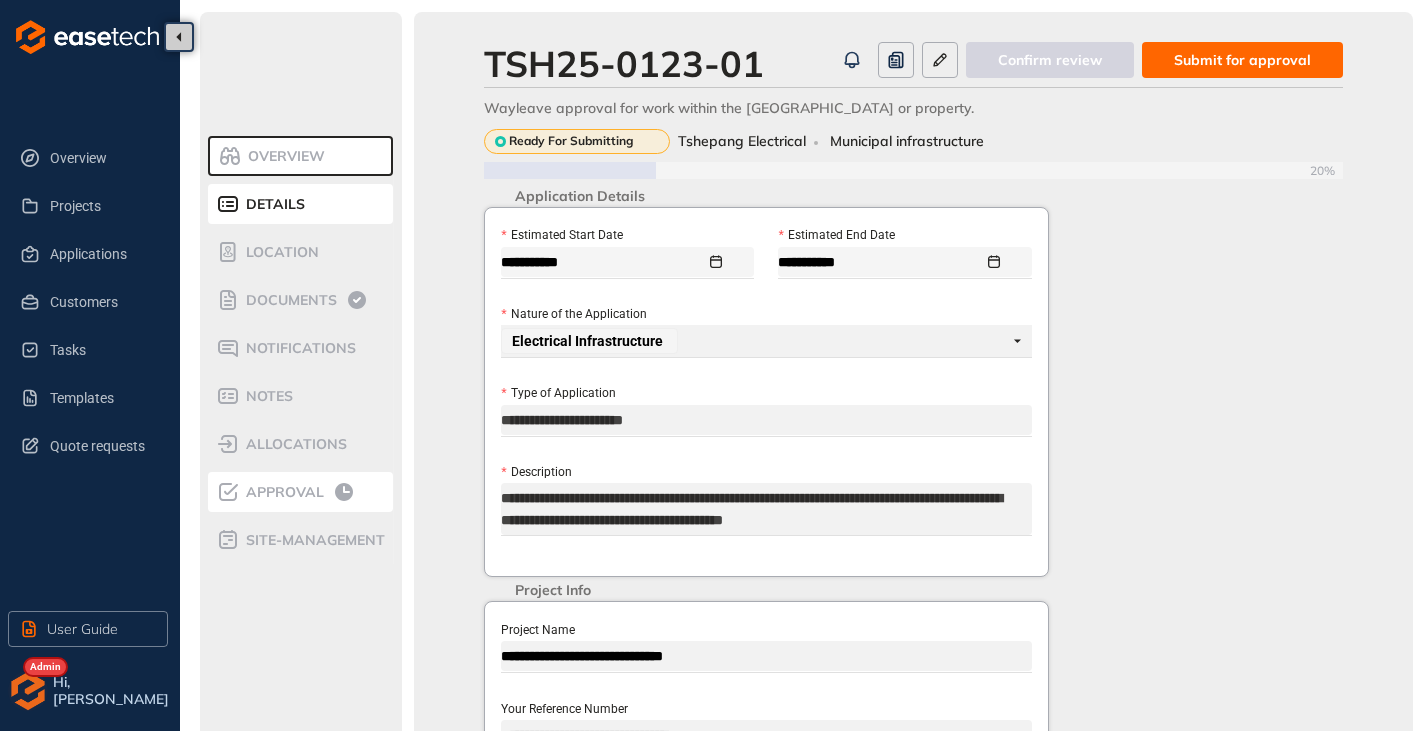 click on "Approval" at bounding box center (282, 492) 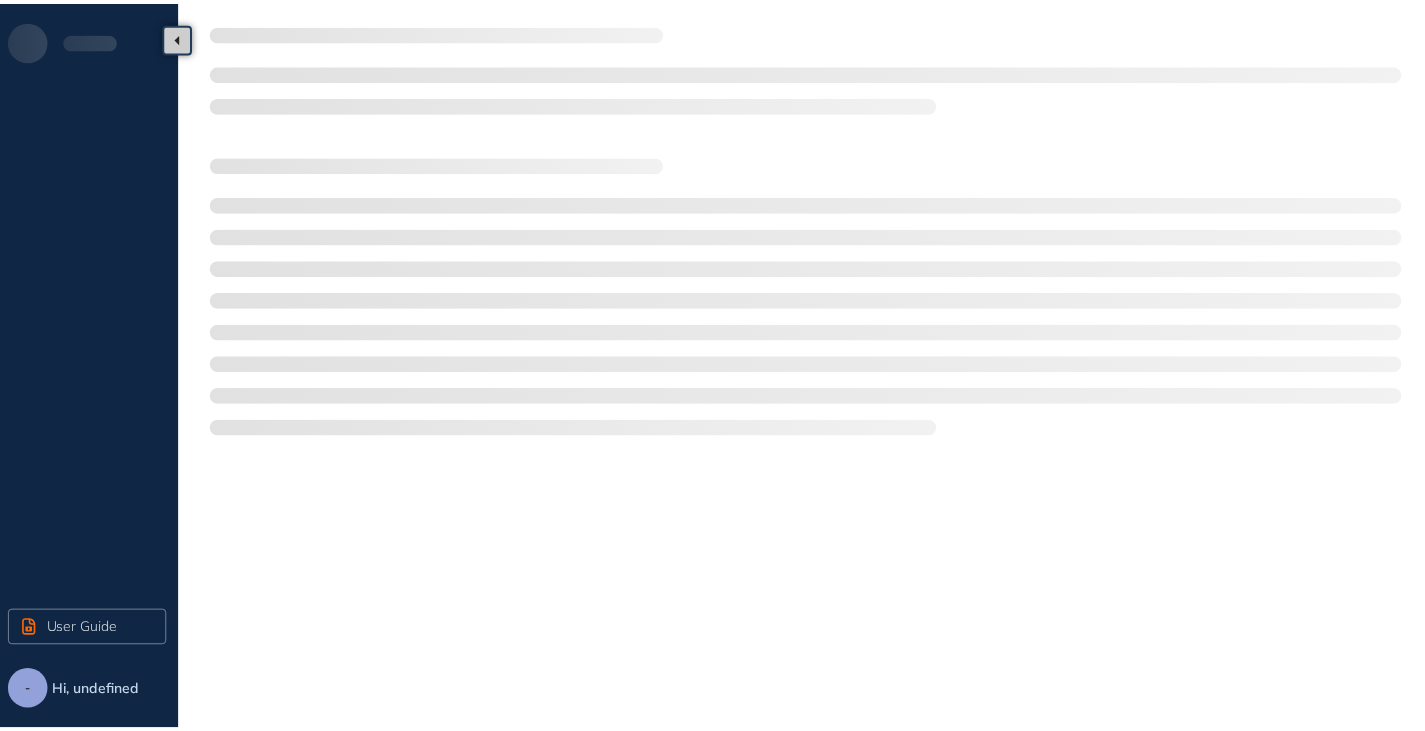 scroll, scrollTop: 0, scrollLeft: 0, axis: both 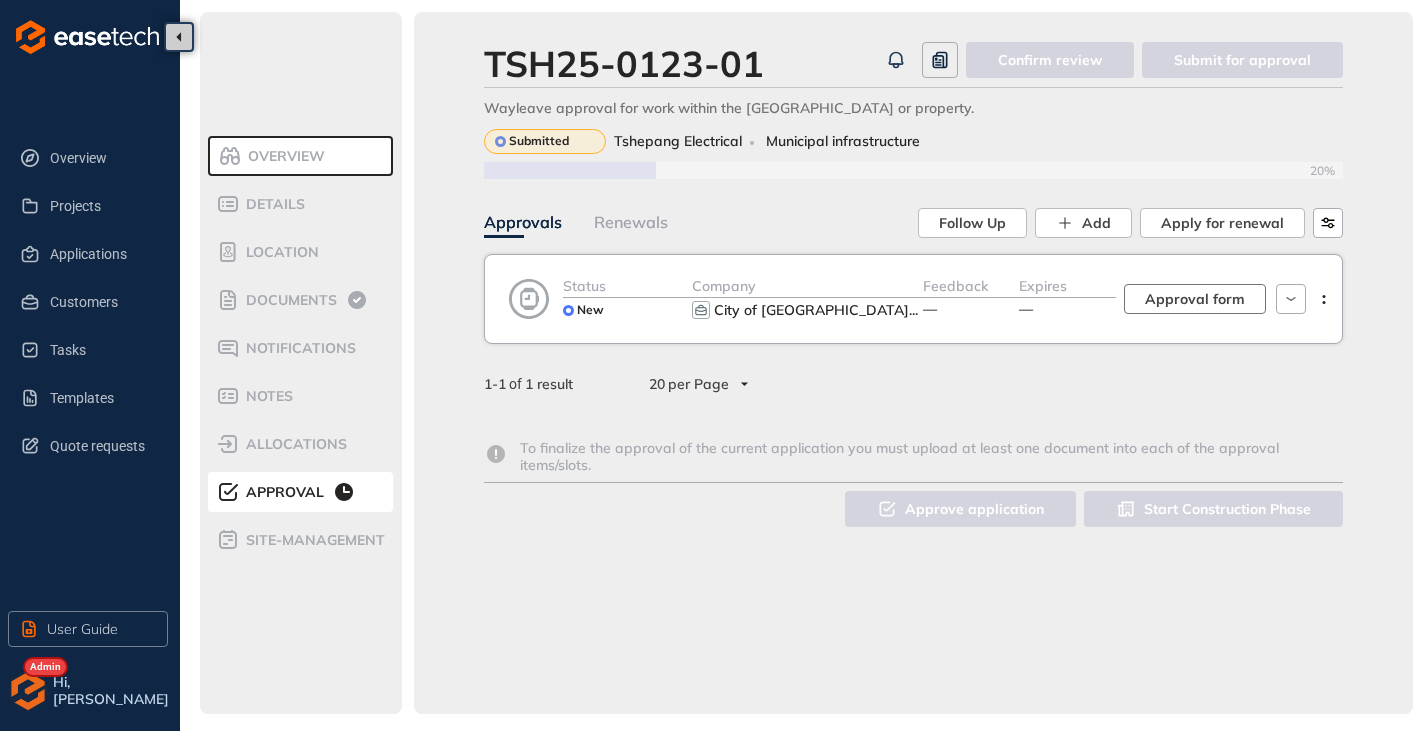 click on "Approval form" at bounding box center [1195, 299] 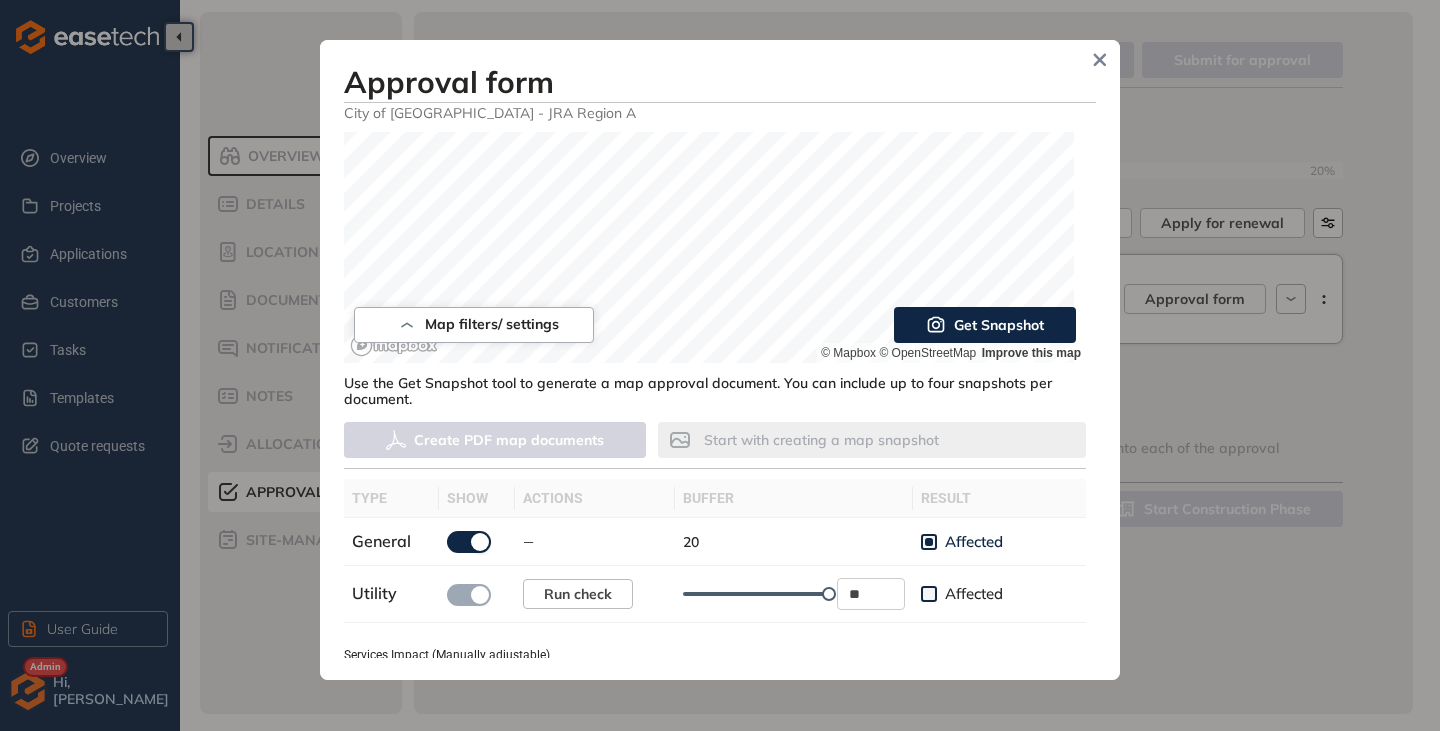 scroll, scrollTop: 600, scrollLeft: 0, axis: vertical 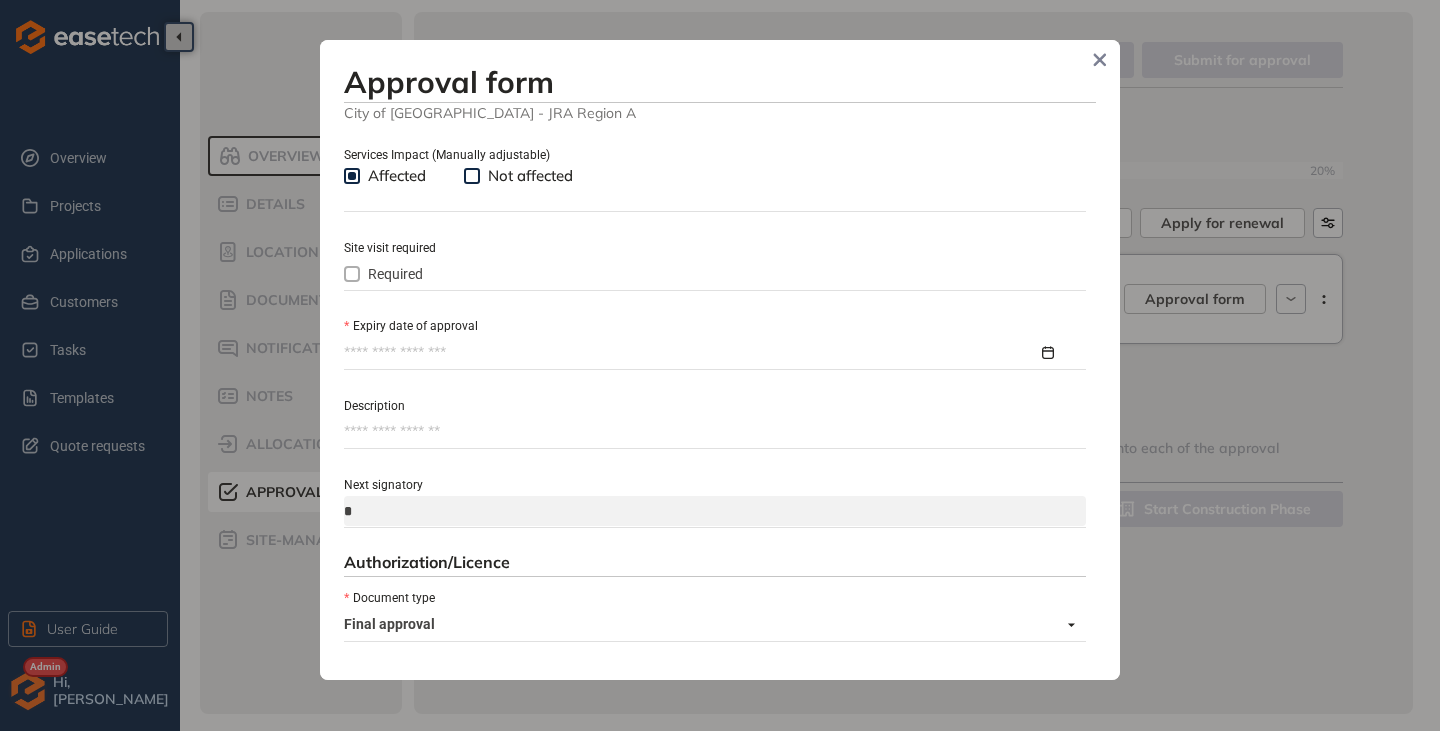 click on "Expiry date of approval" at bounding box center (691, 353) 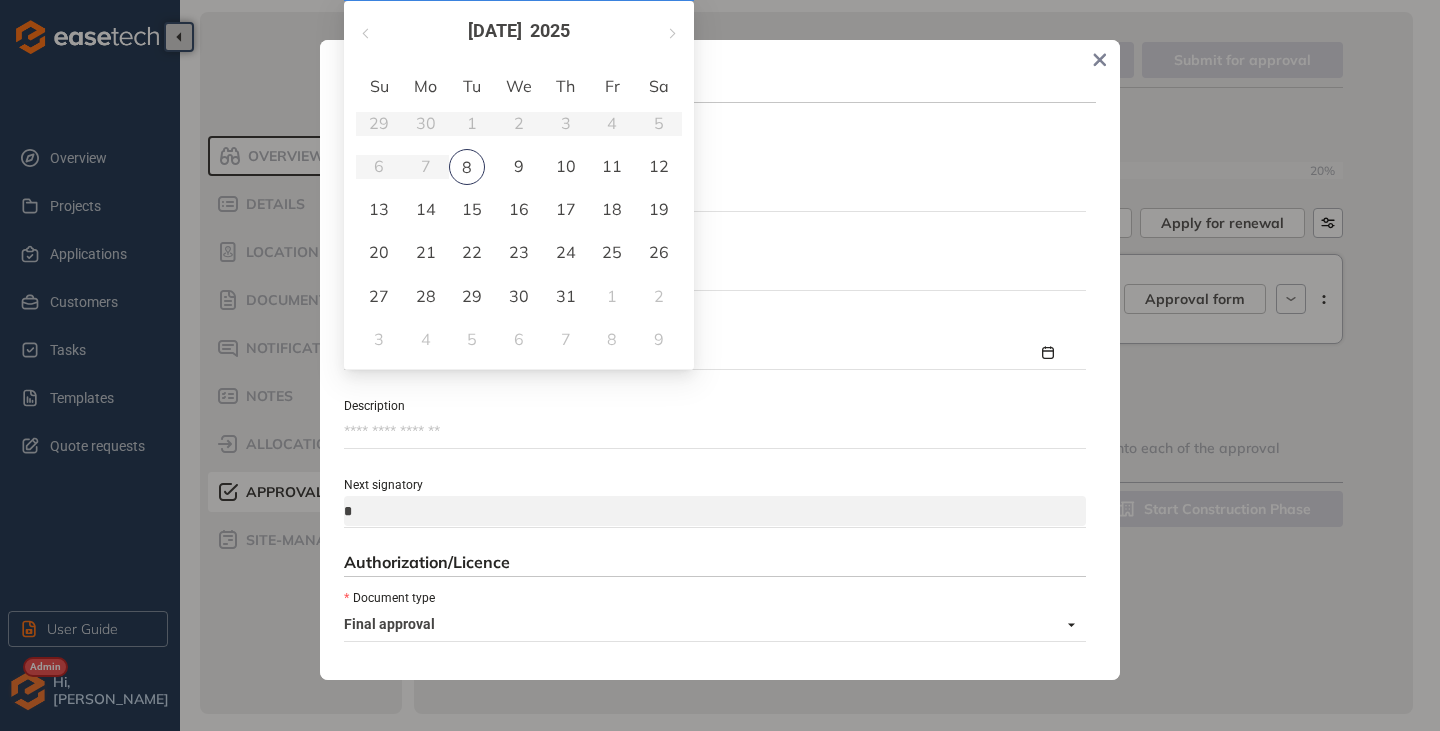 type on "**********" 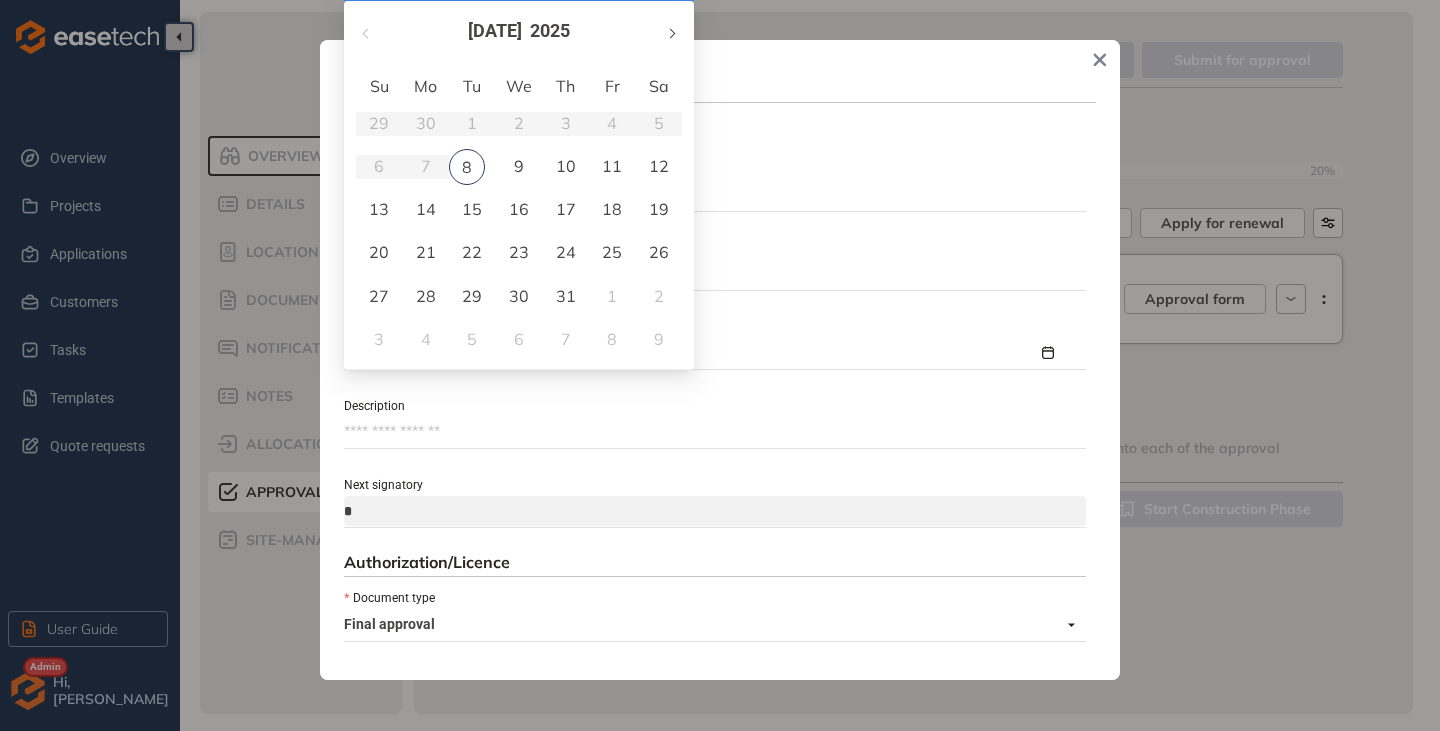 click at bounding box center [671, 31] 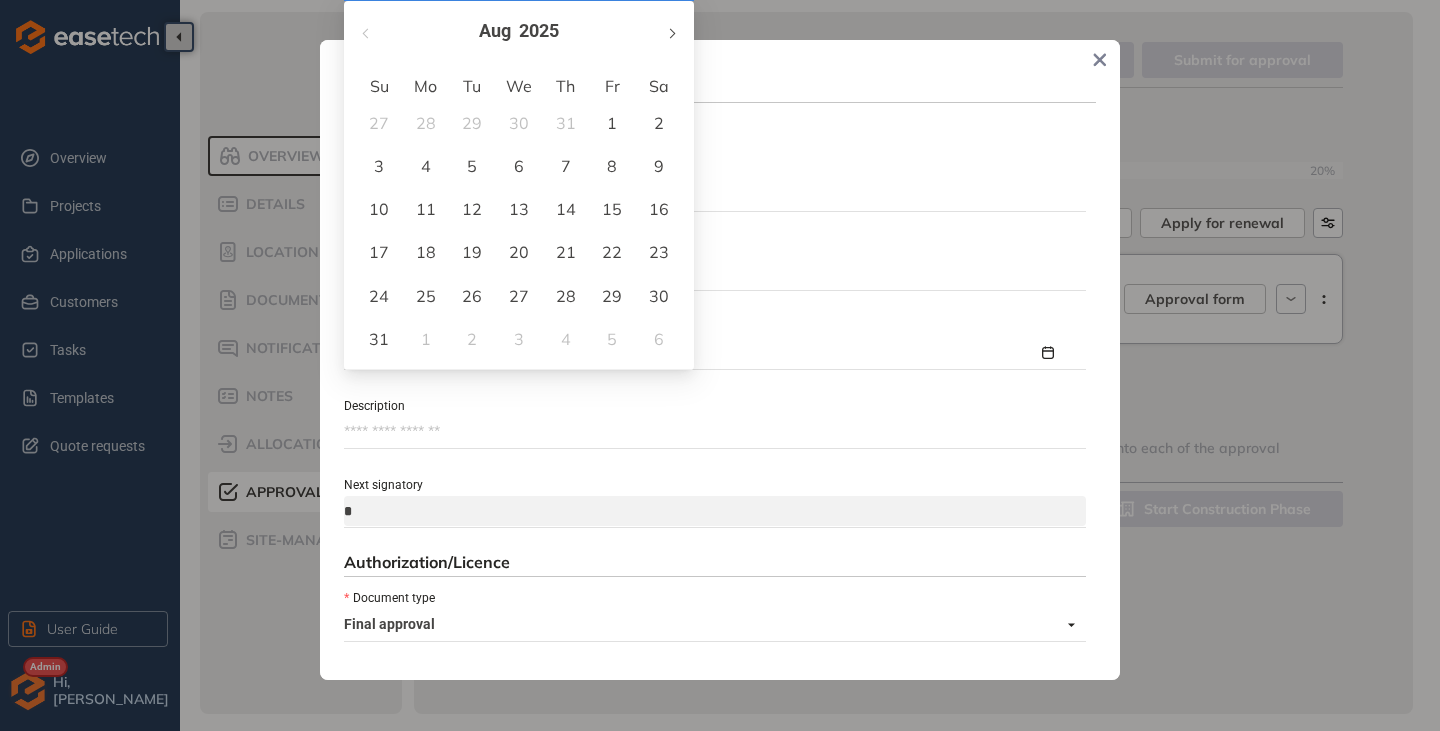 click at bounding box center (671, 31) 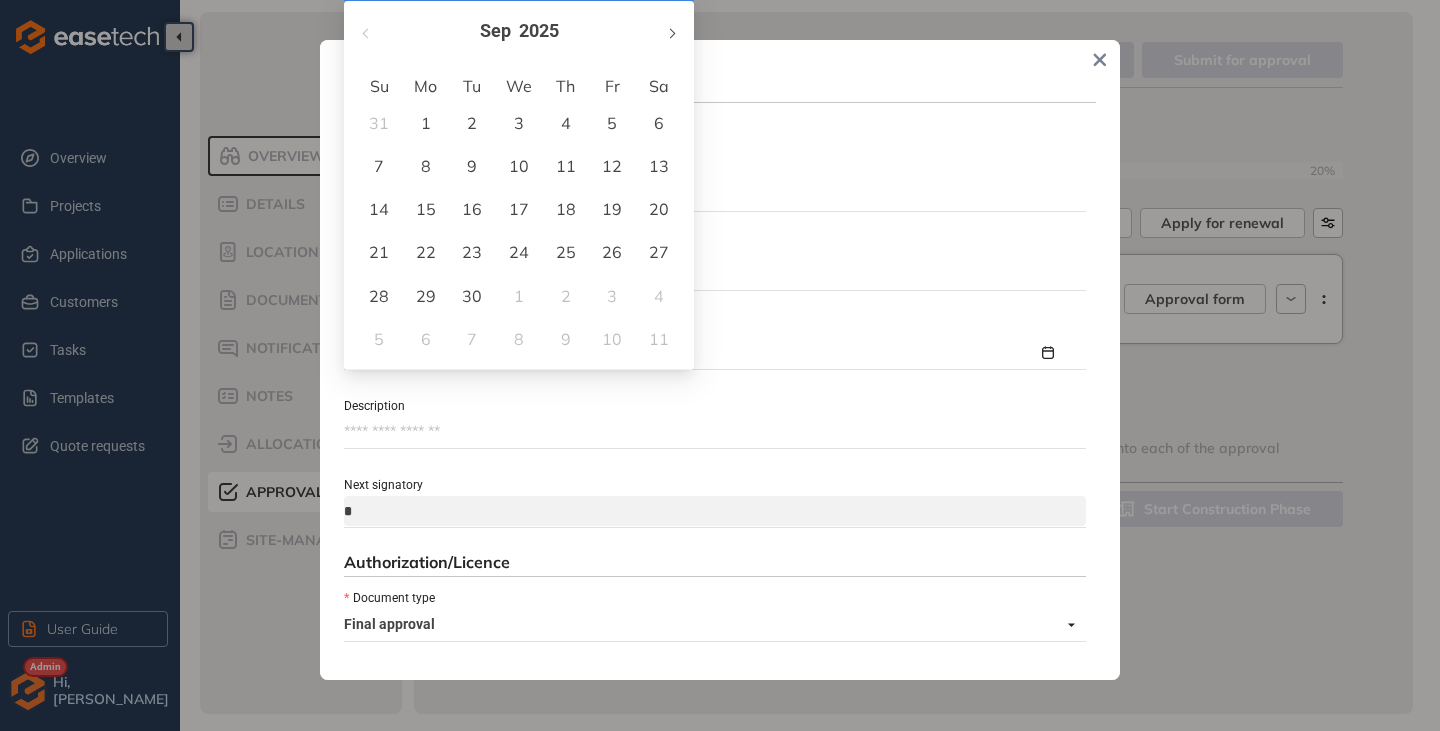 click at bounding box center (671, 31) 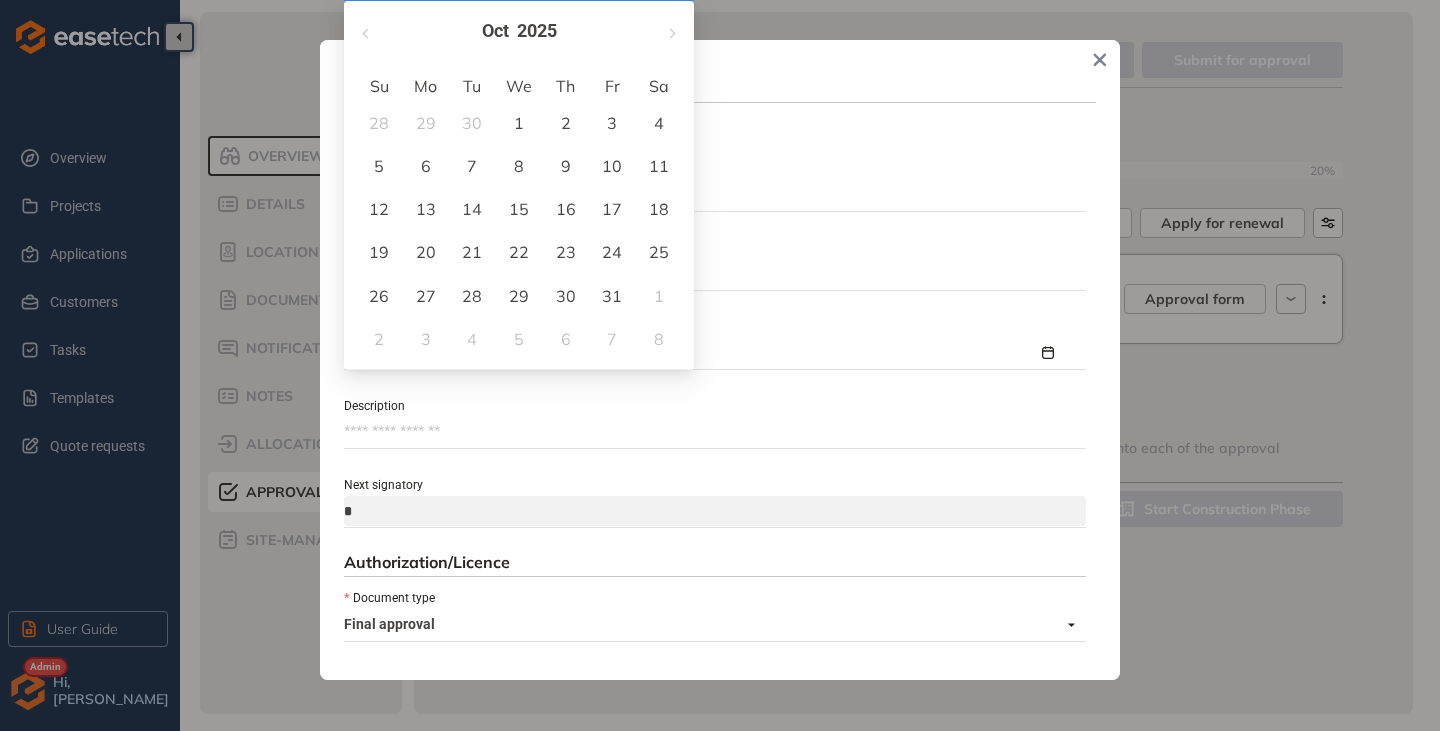 type on "**********" 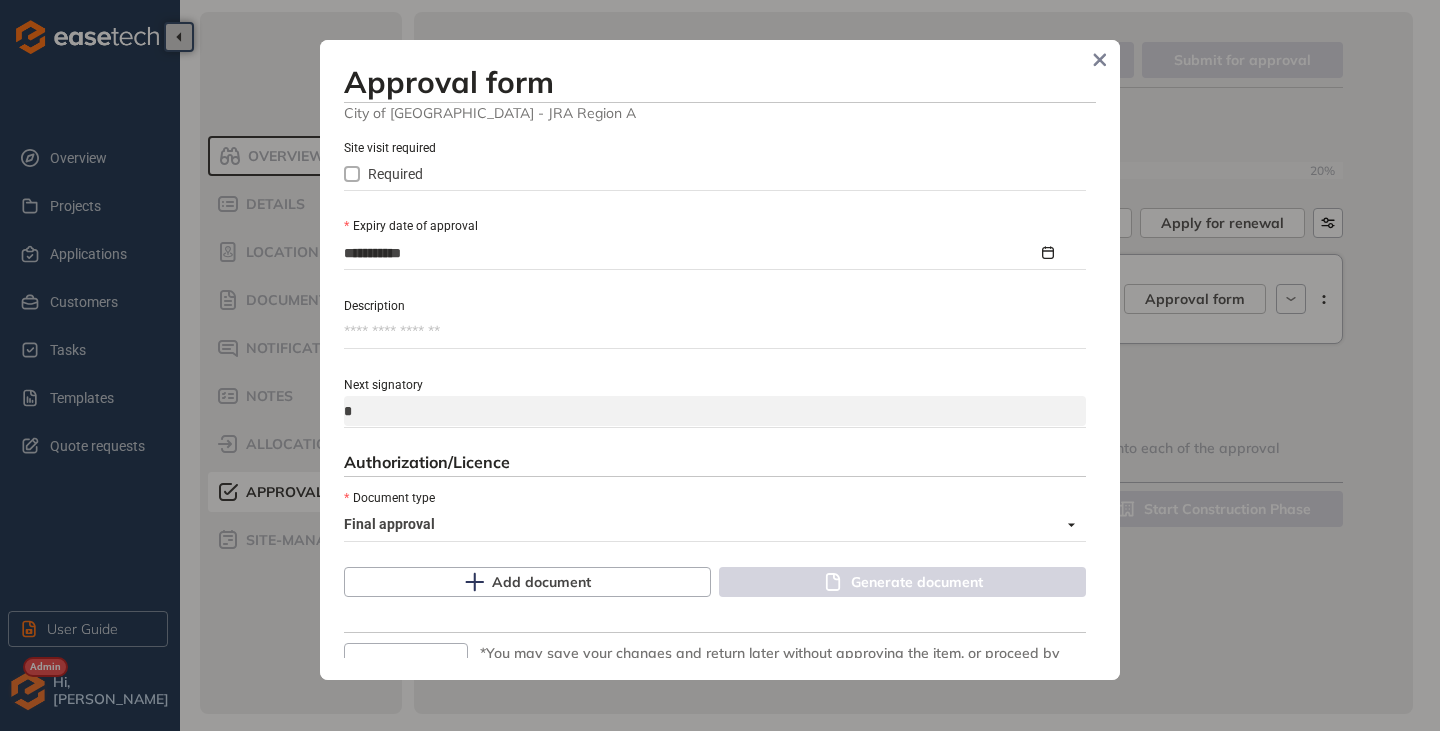 scroll, scrollTop: 998, scrollLeft: 0, axis: vertical 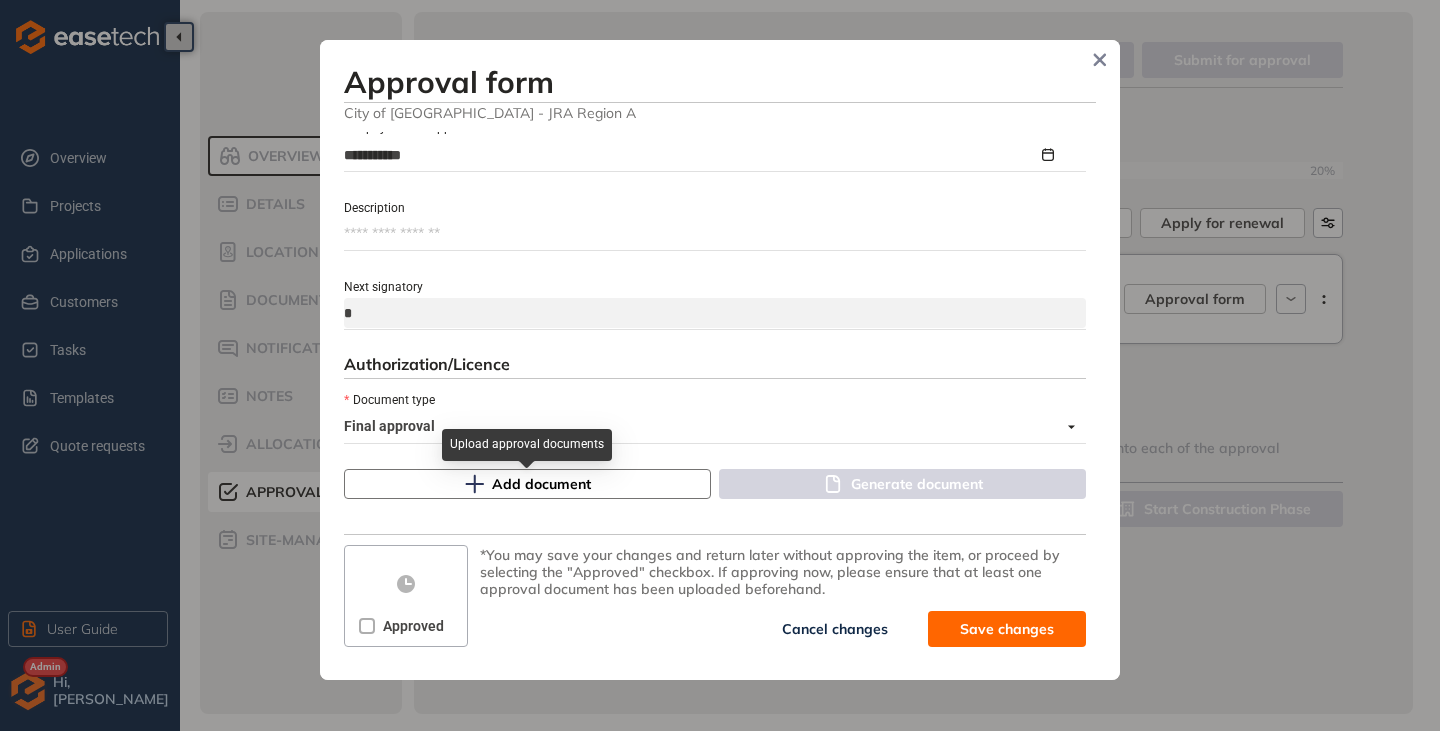 click on "Add document" at bounding box center [541, 484] 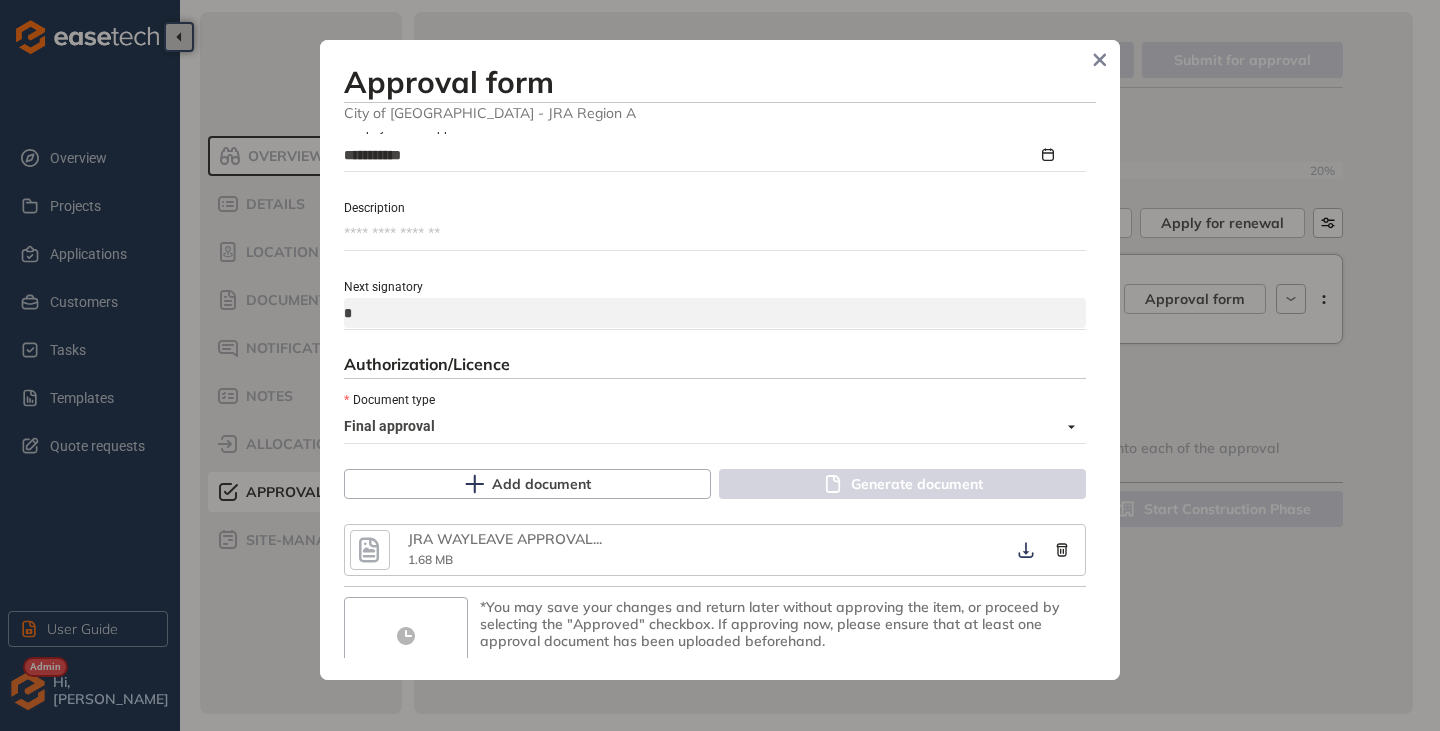 click 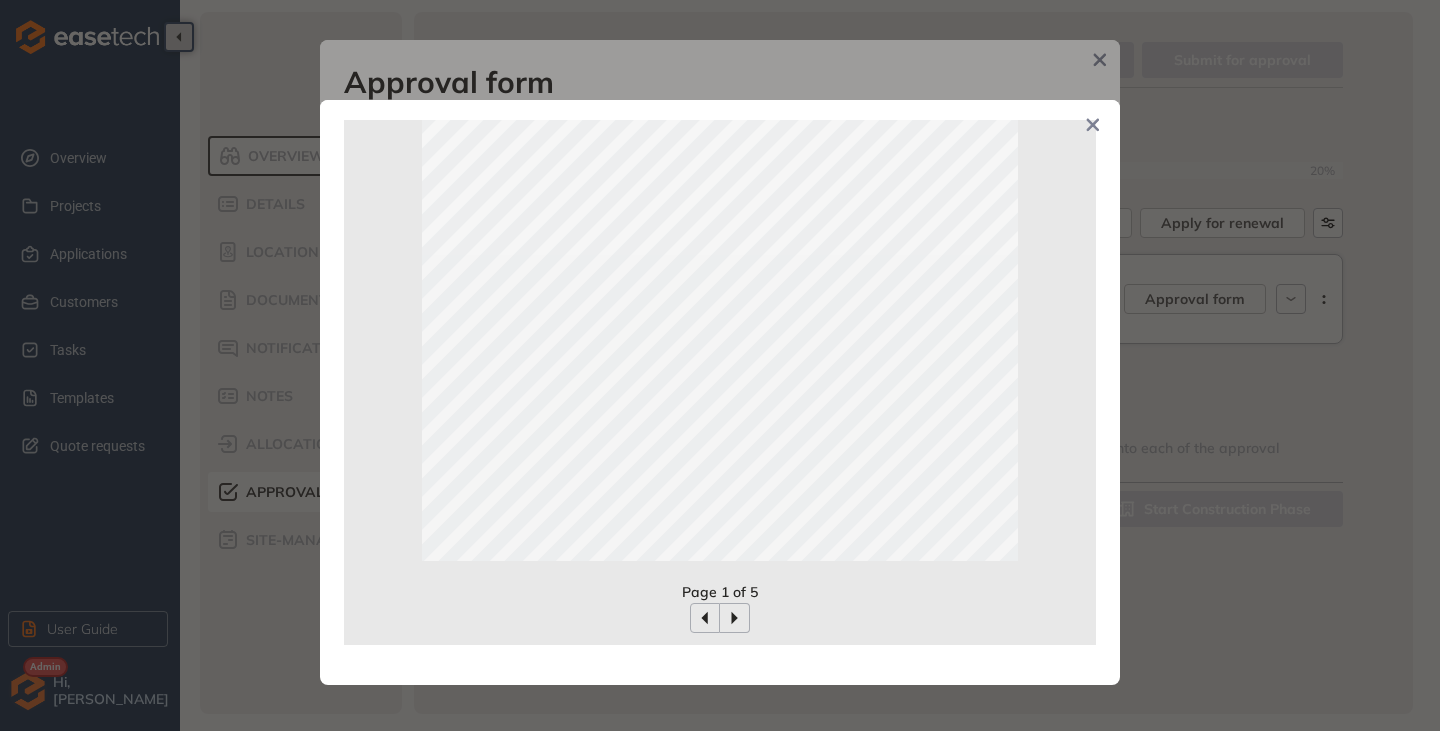 scroll, scrollTop: 0, scrollLeft: 0, axis: both 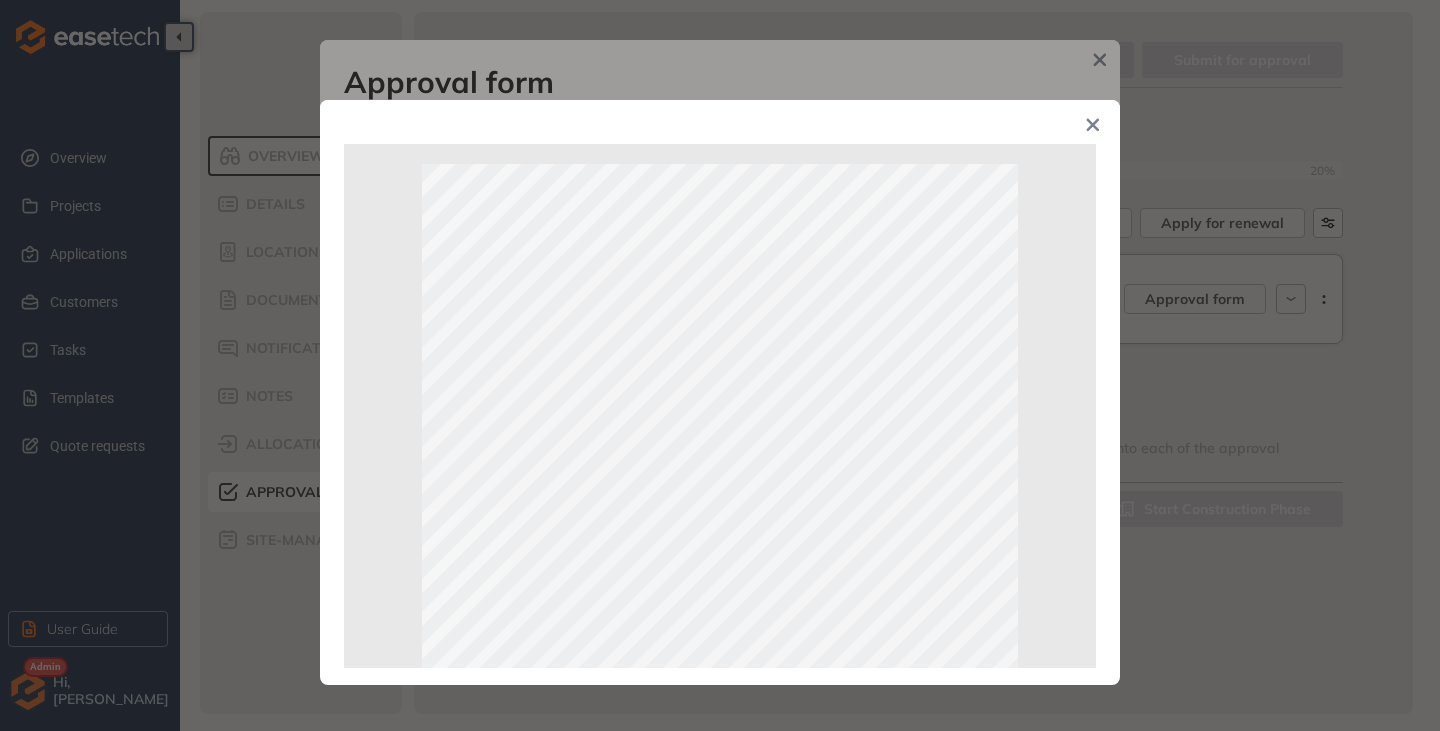 click at bounding box center (1093, 127) 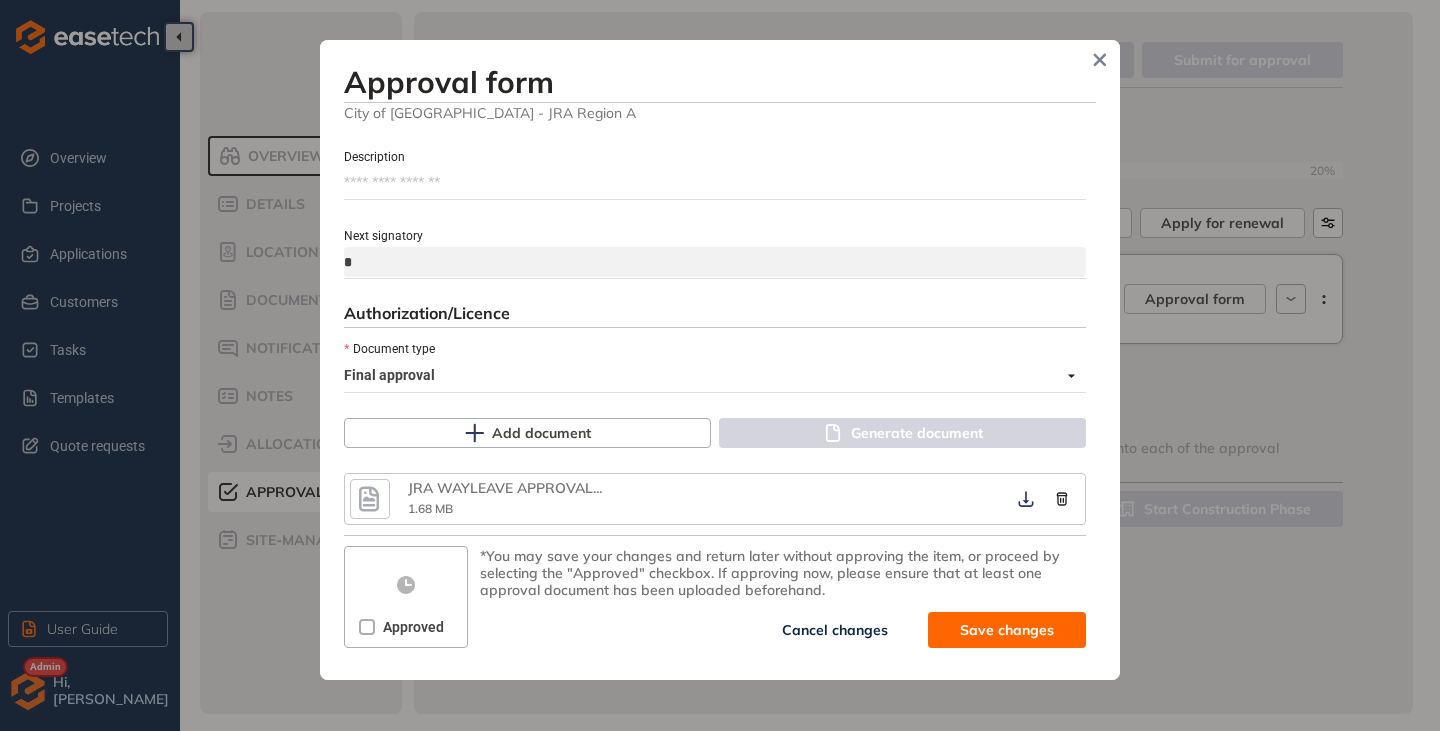 scroll, scrollTop: 1050, scrollLeft: 0, axis: vertical 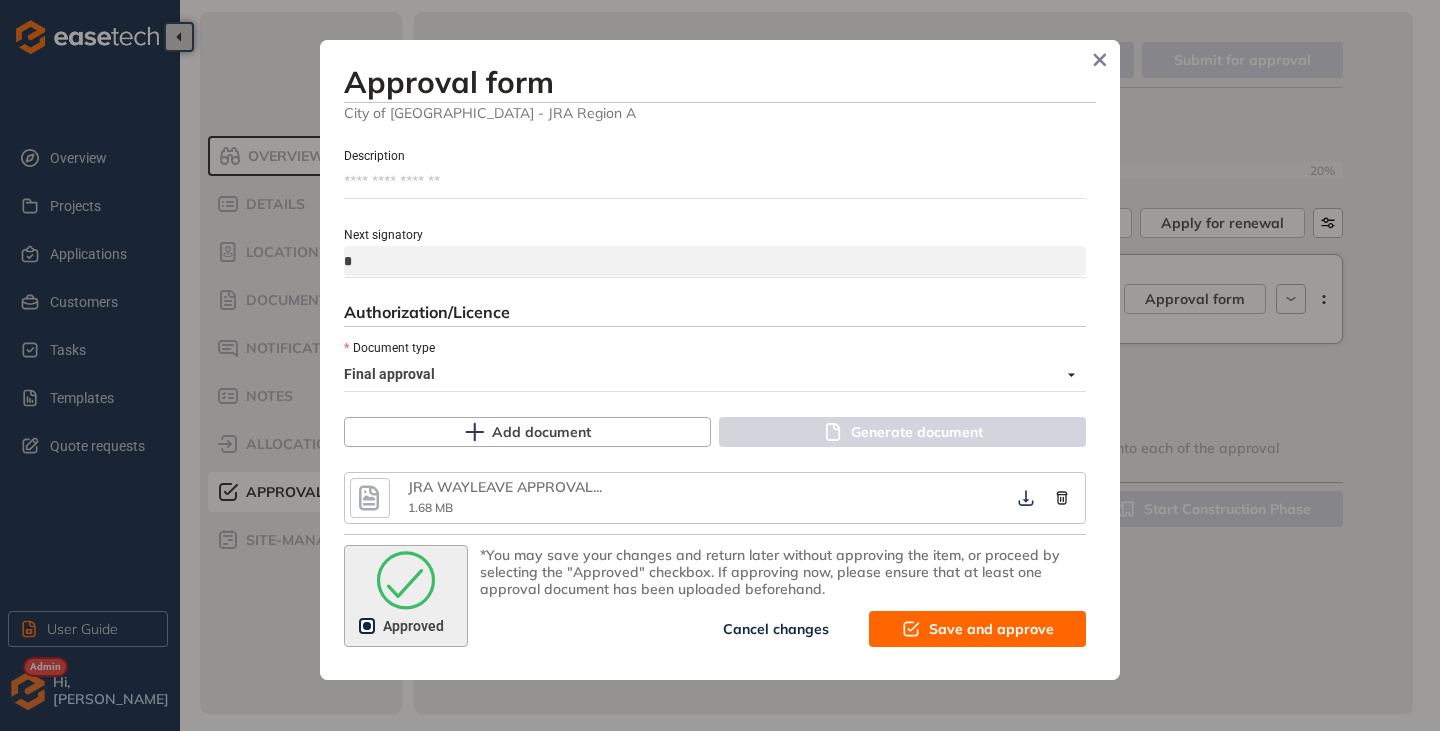 click on "Save and approve" at bounding box center (991, 629) 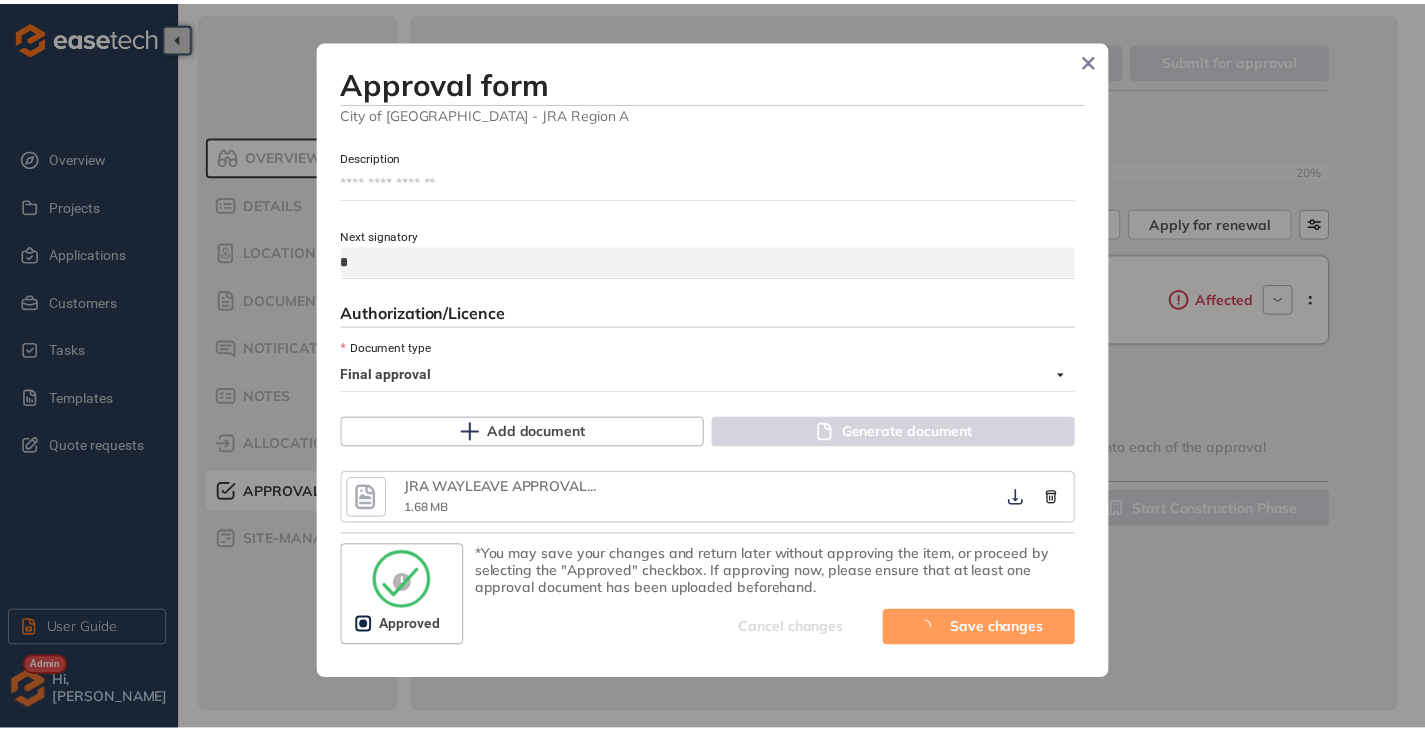 scroll, scrollTop: 1303, scrollLeft: 0, axis: vertical 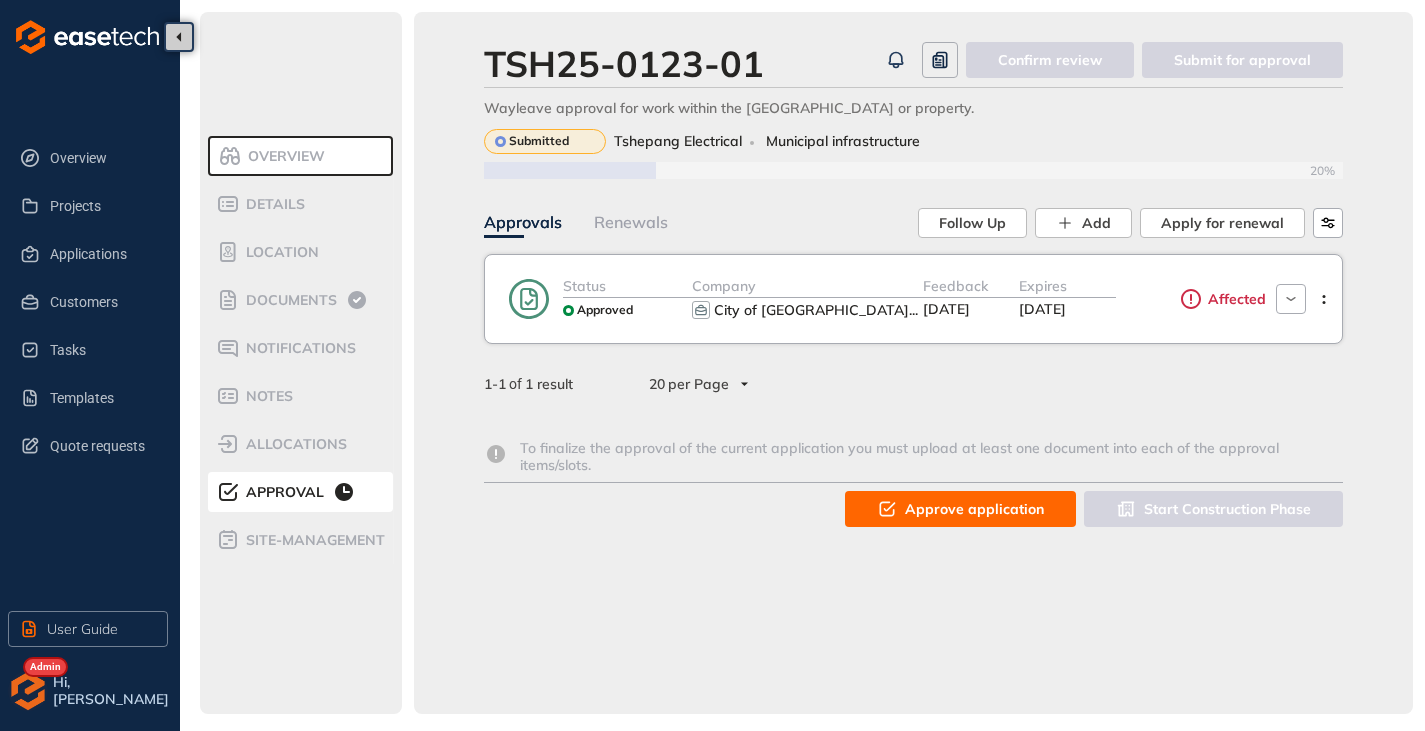 click on "Expires 17 Oct 2025" at bounding box center (1067, 299) 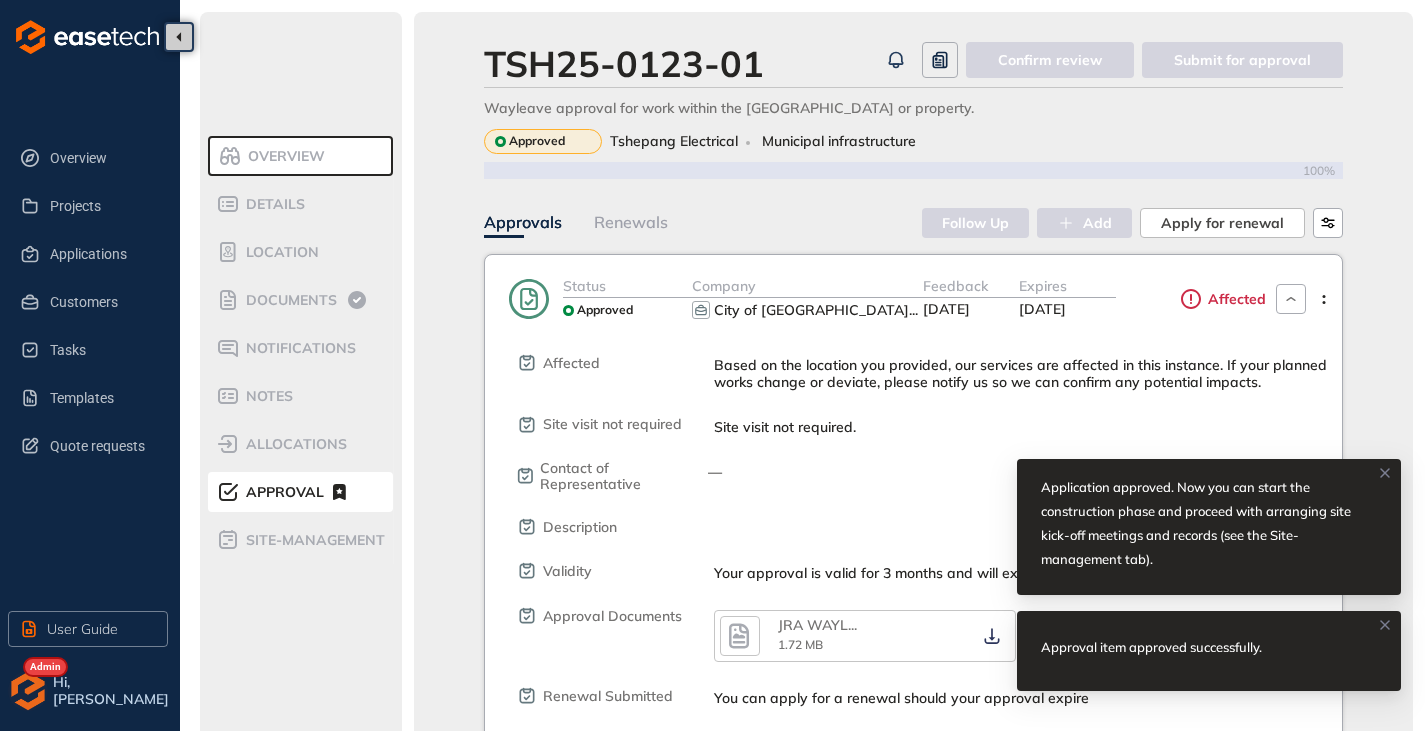 click on "Expires 17 Oct 2025" at bounding box center (1067, 299) 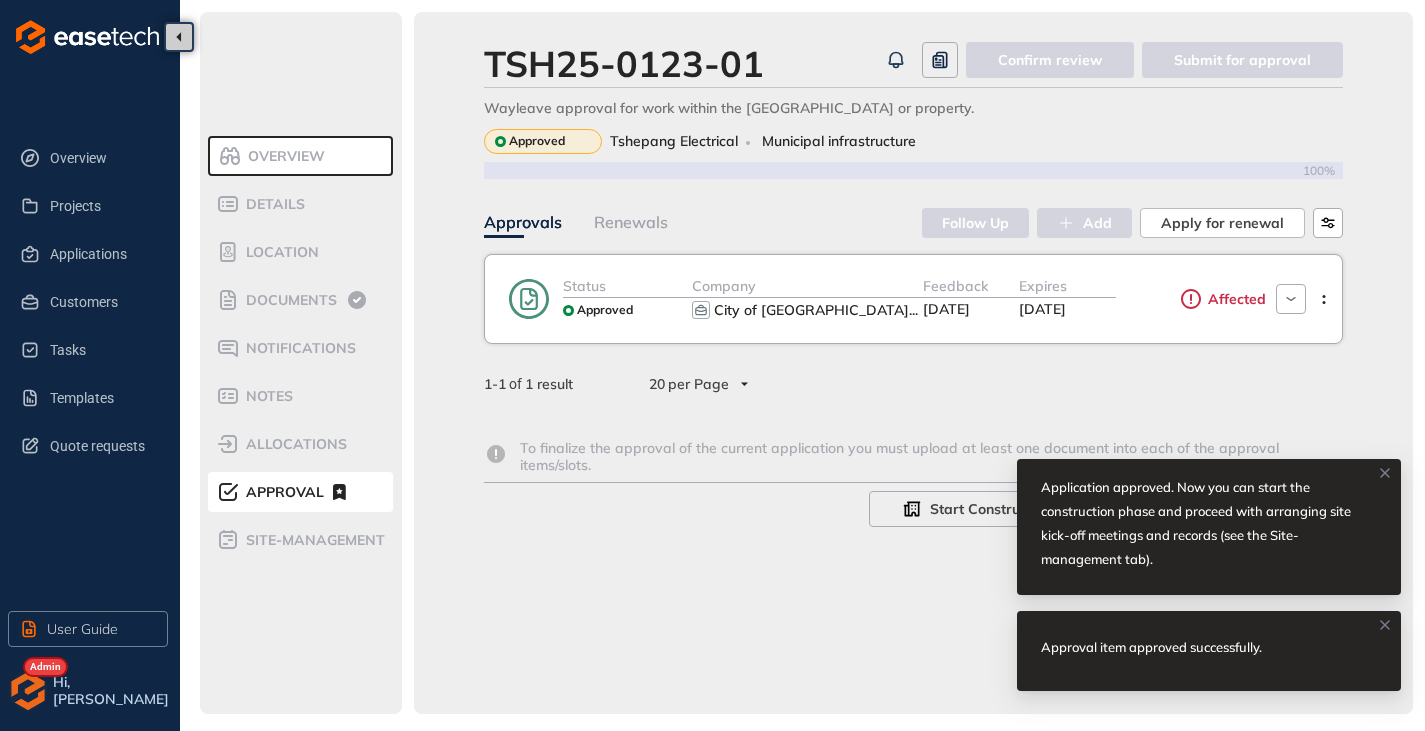 click on "Affected" at bounding box center [1191, 299] 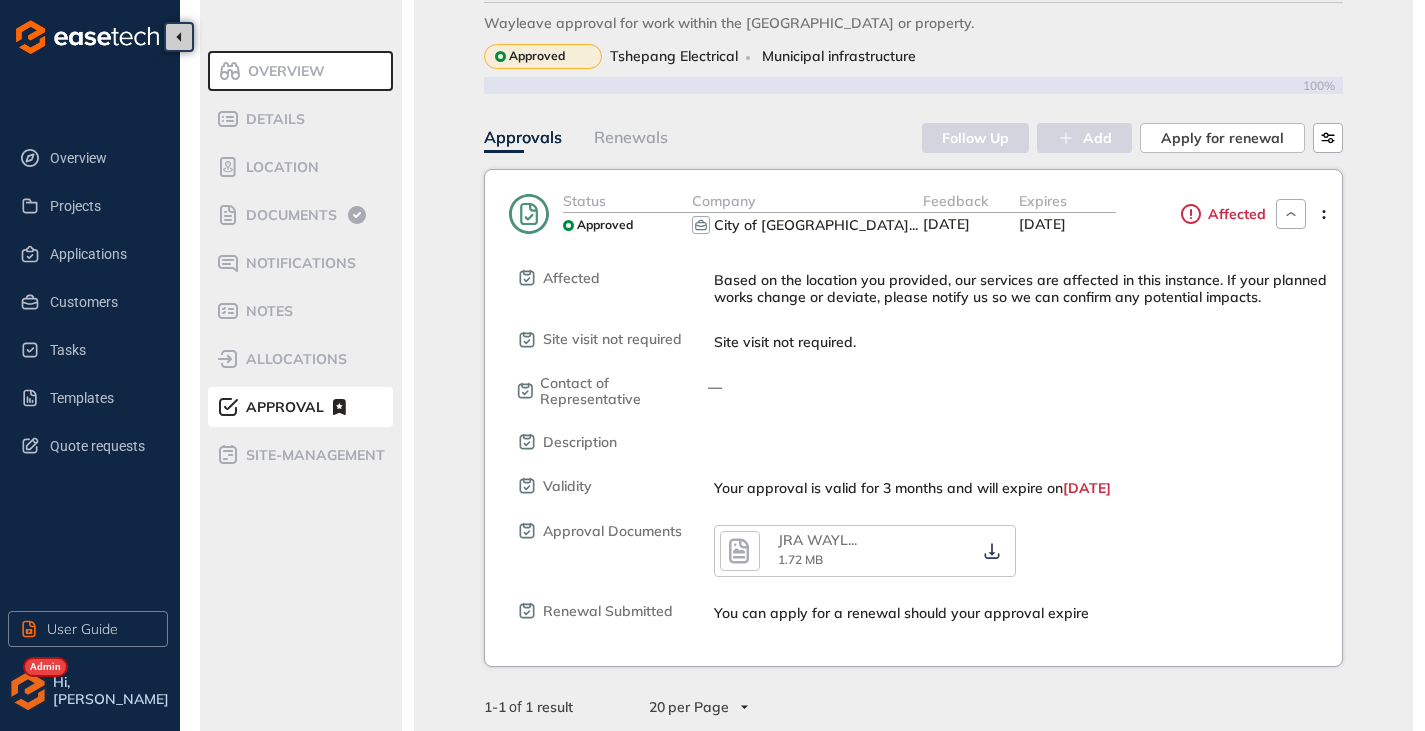 scroll, scrollTop: 0, scrollLeft: 0, axis: both 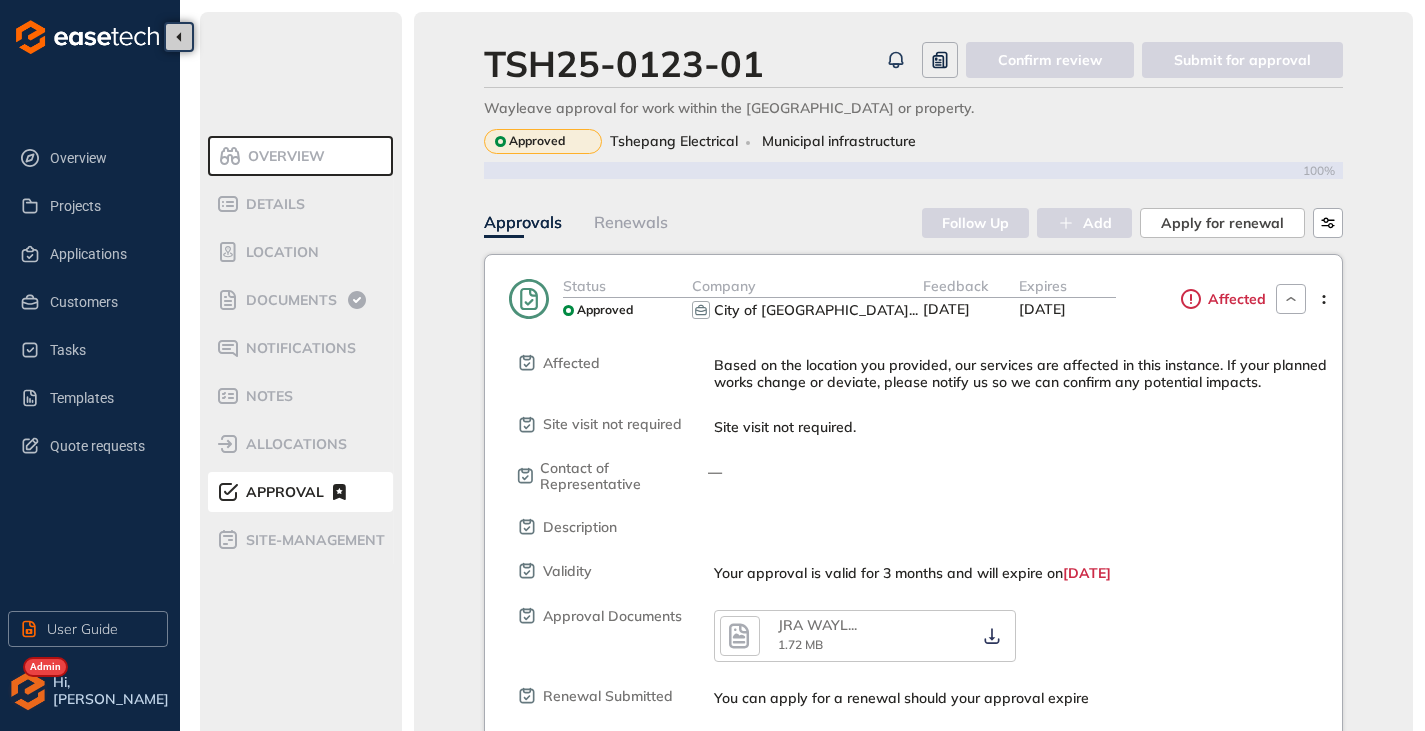 click on "Company" at bounding box center (807, 286) 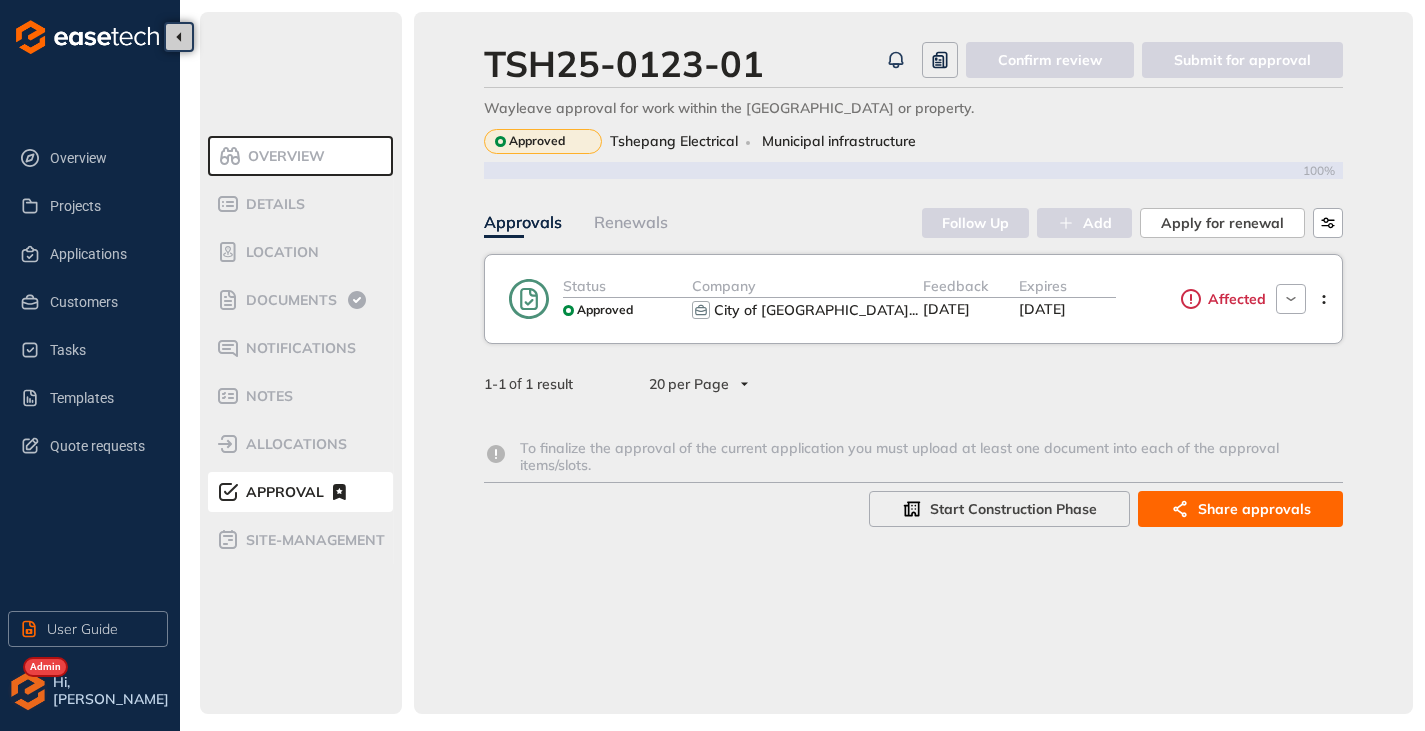 click on "Status Approved Company City of Johannesburg  ... Feedback 08 Jul 2025 Expires 17 Oct 2025 Affected Affected Based on the location you provided, our services are affected in this instance. If your planned works change or deviate, please notify us so we can confirm any potential impacts. Site visit not required Site visit not required. Contact of Representative — Description Validity Your approval is valid for  3 months and will expire on  17 Oct 2025 Approval Documents JRA WAYL ... 1.72 MB Renewal Submitted You can apply for a renewal should your approval expire" at bounding box center [913, 299] 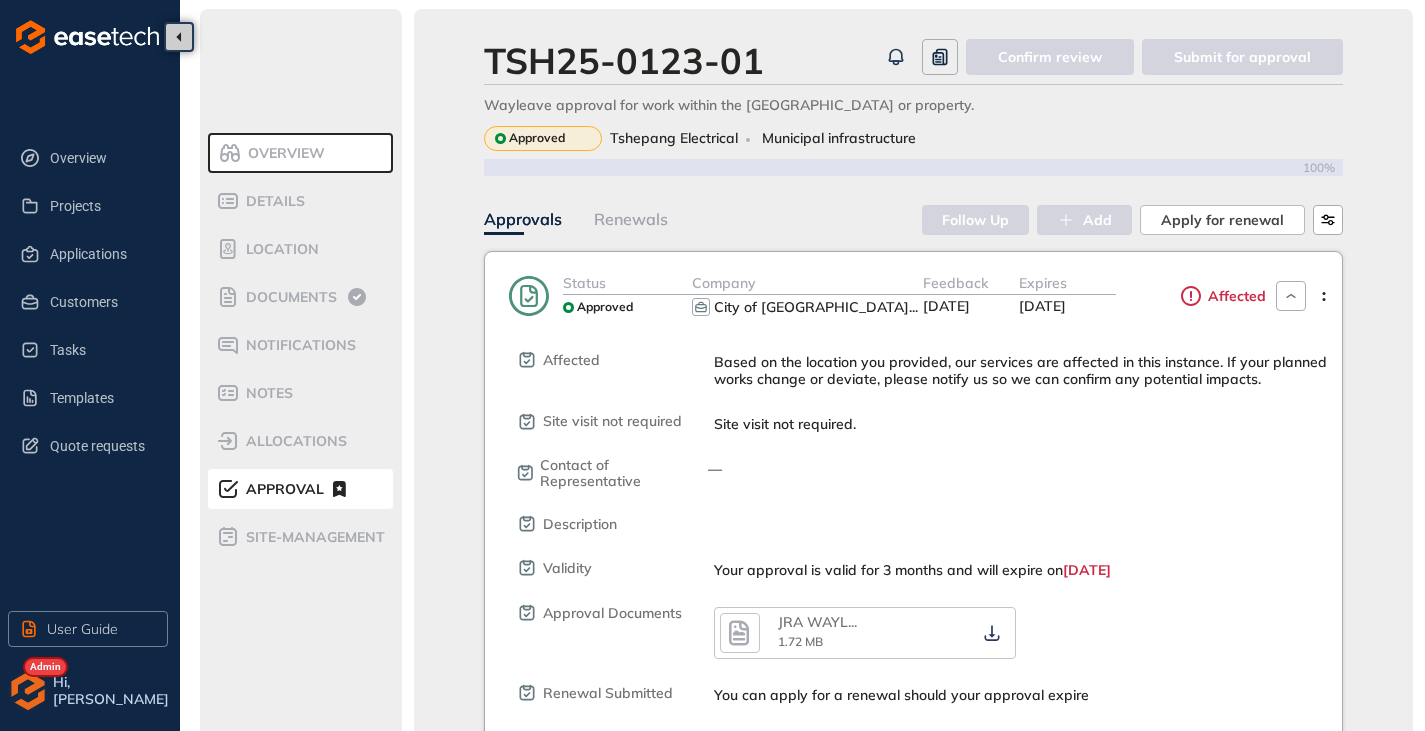 scroll, scrollTop: 0, scrollLeft: 0, axis: both 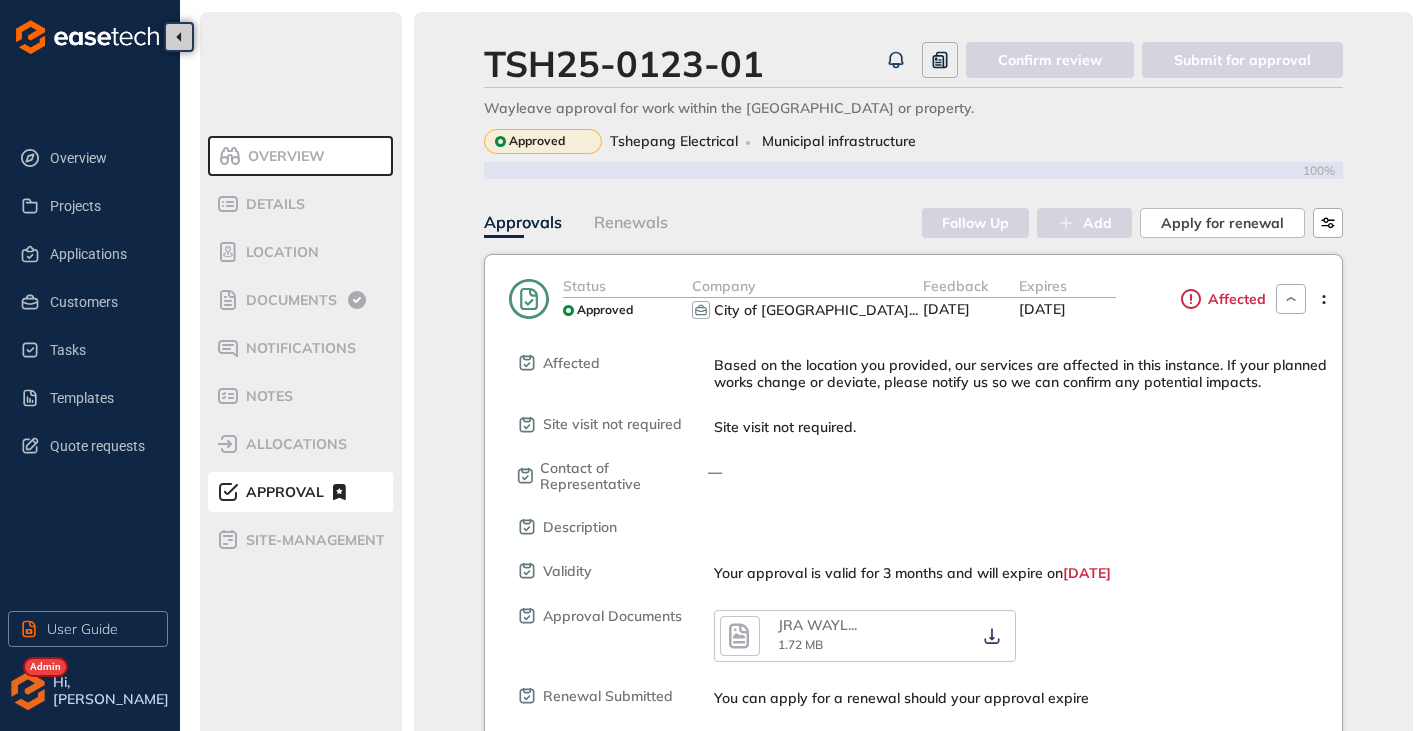 click on "City of Johannesburg  ..." at bounding box center [807, 310] 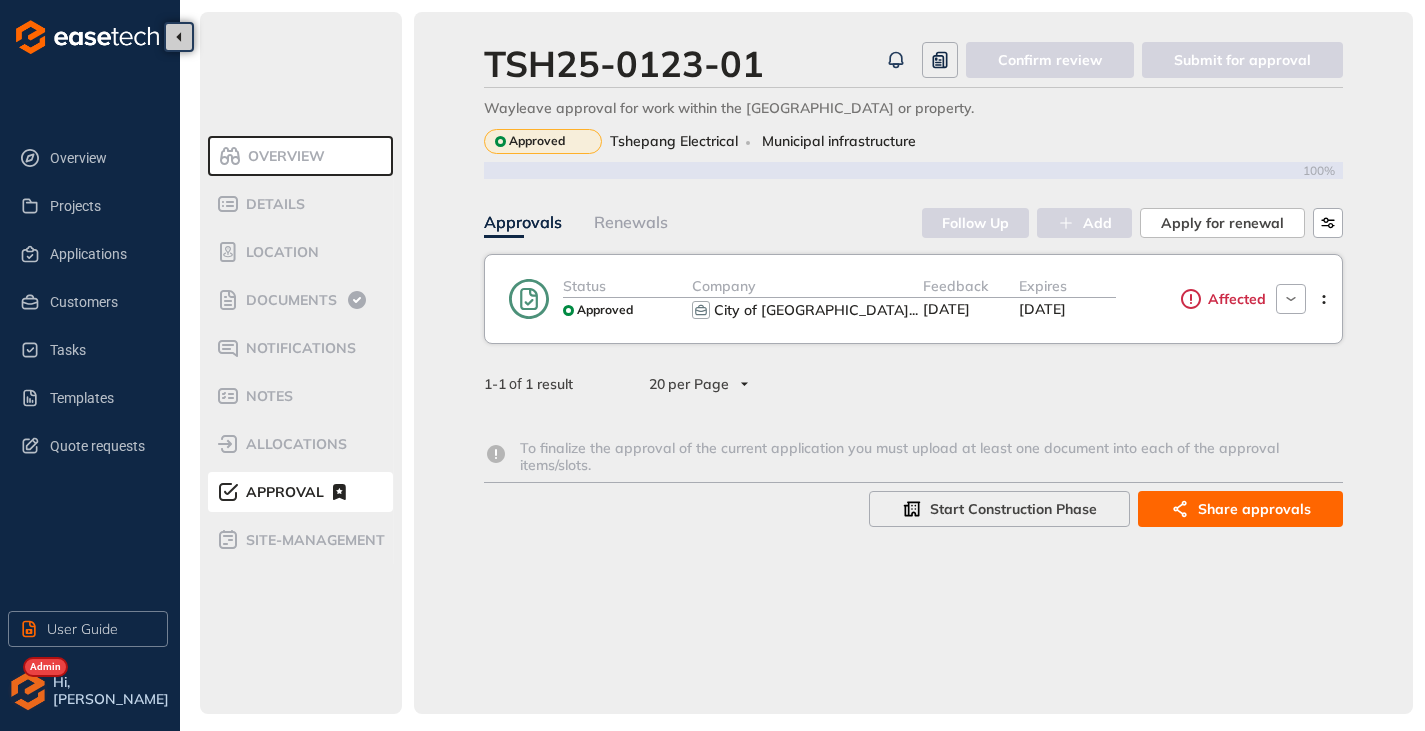 click on "Overview" at bounding box center [283, 156] 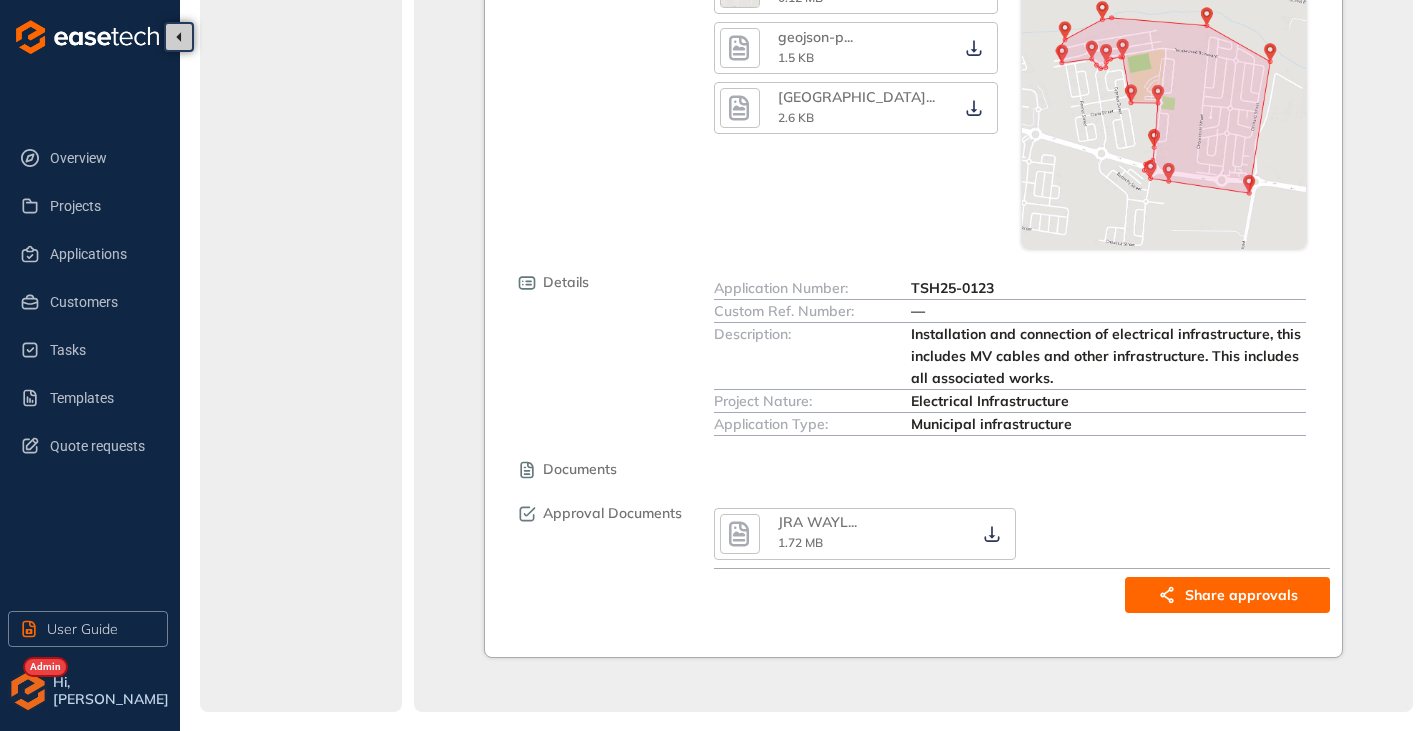 scroll, scrollTop: 0, scrollLeft: 0, axis: both 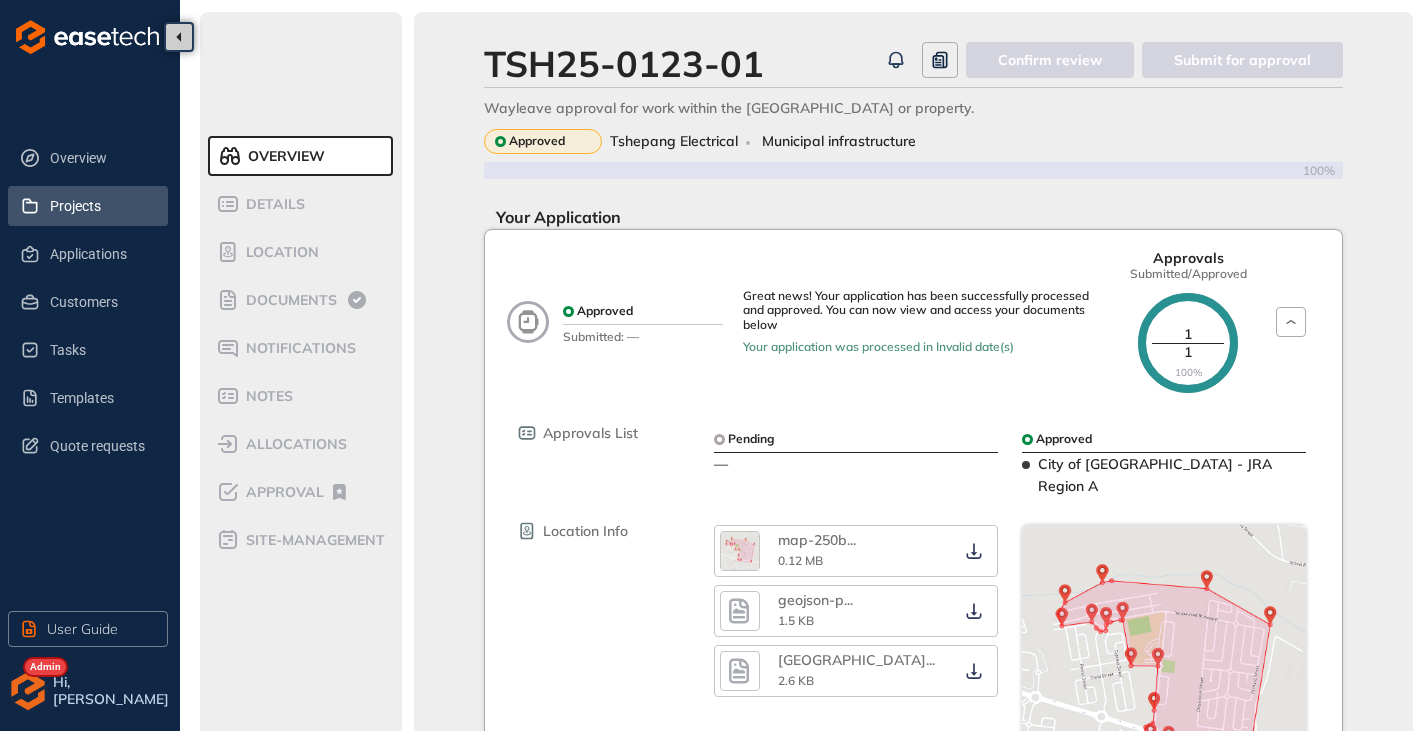 click on "Projects" at bounding box center [101, 206] 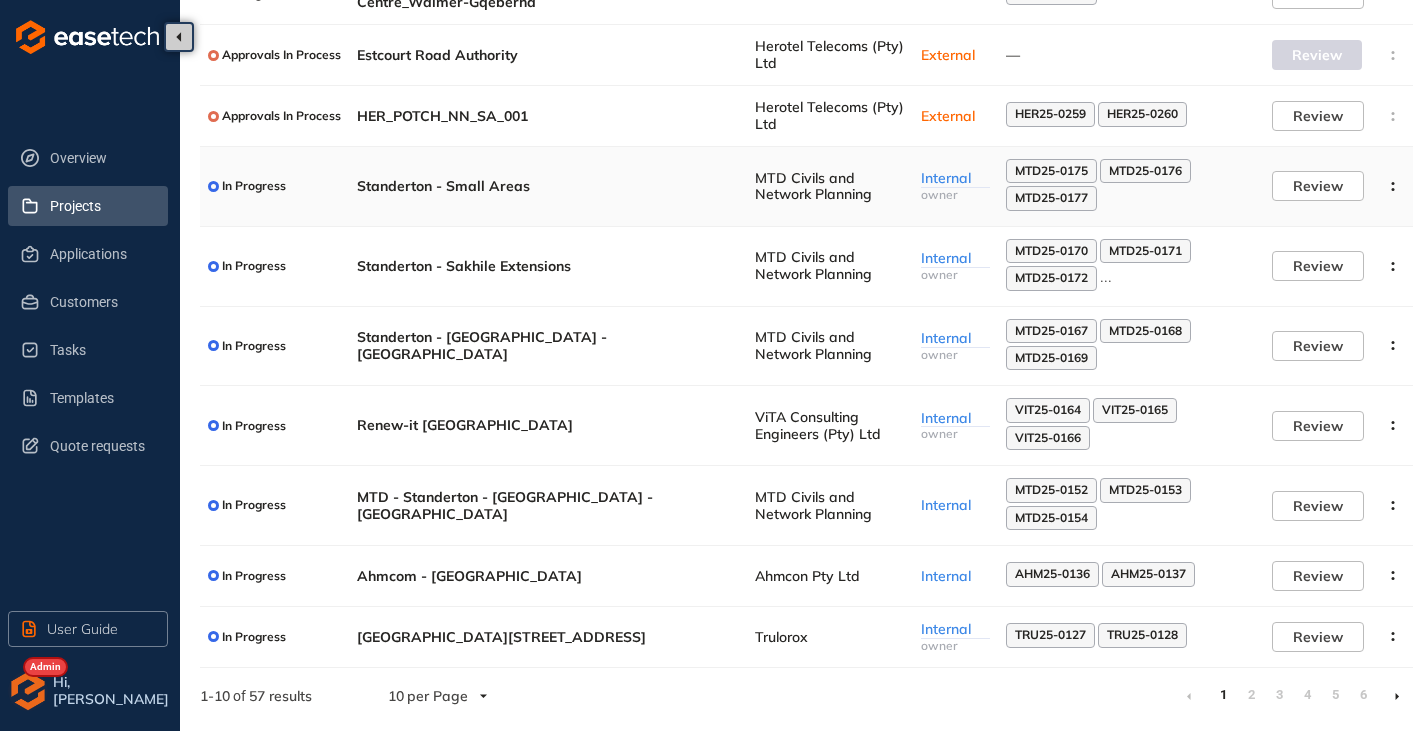 scroll, scrollTop: 225, scrollLeft: 0, axis: vertical 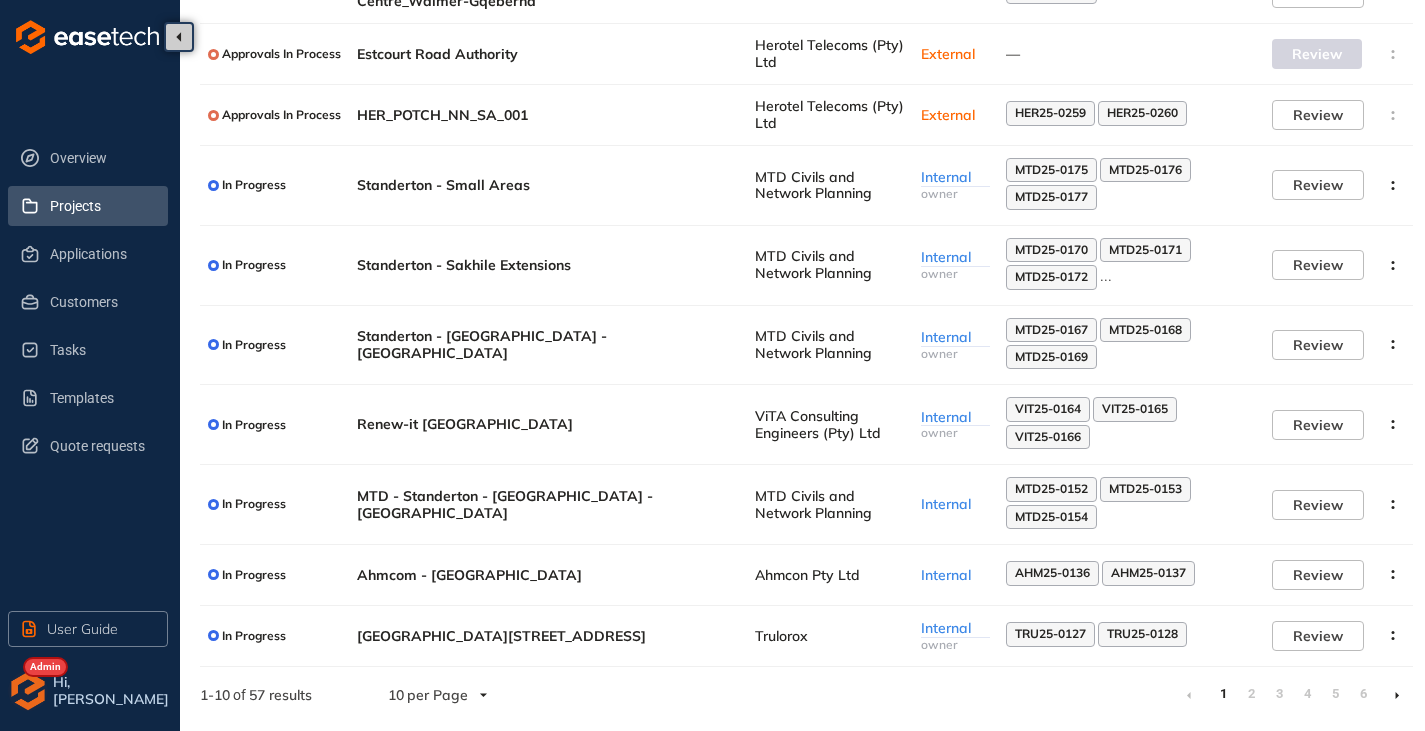 click at bounding box center (1397, 695) 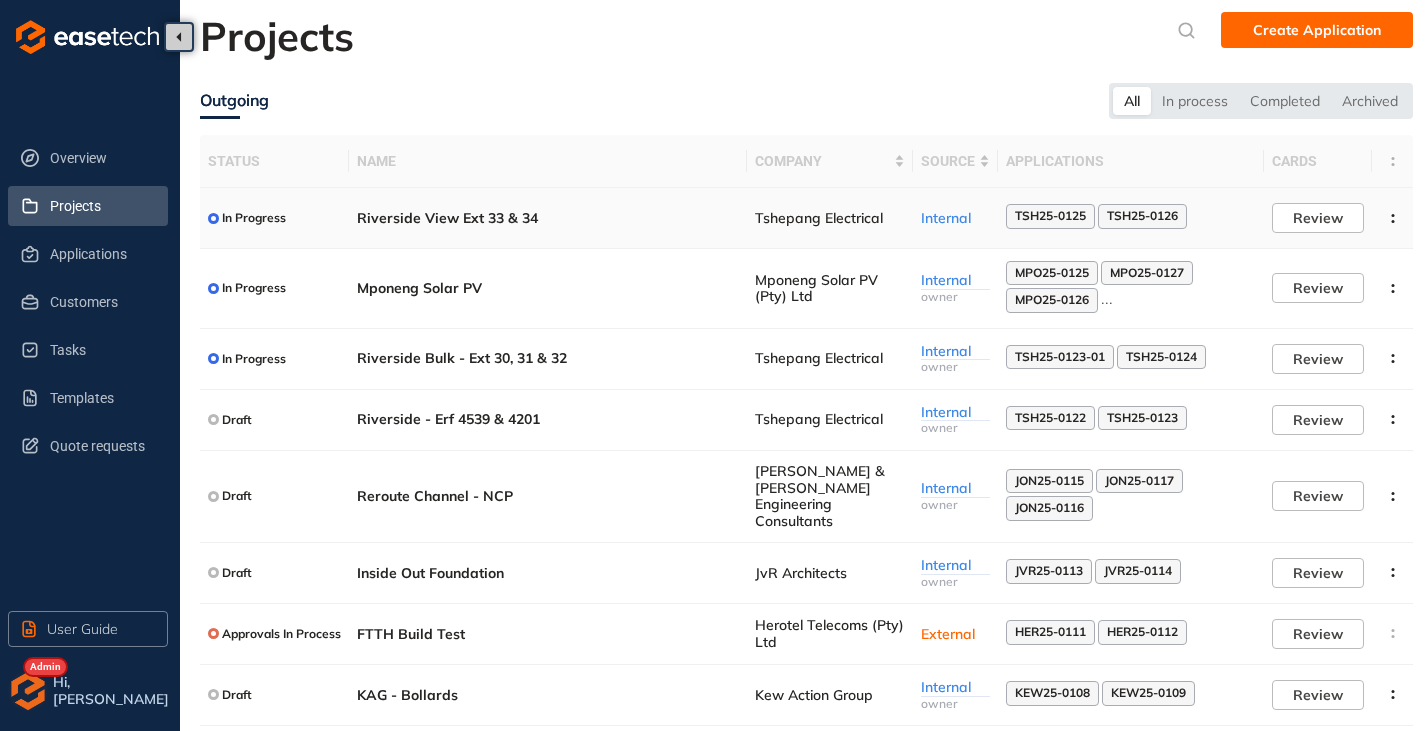 click on "Riverside View Ext 33 & 34" at bounding box center (548, 218) 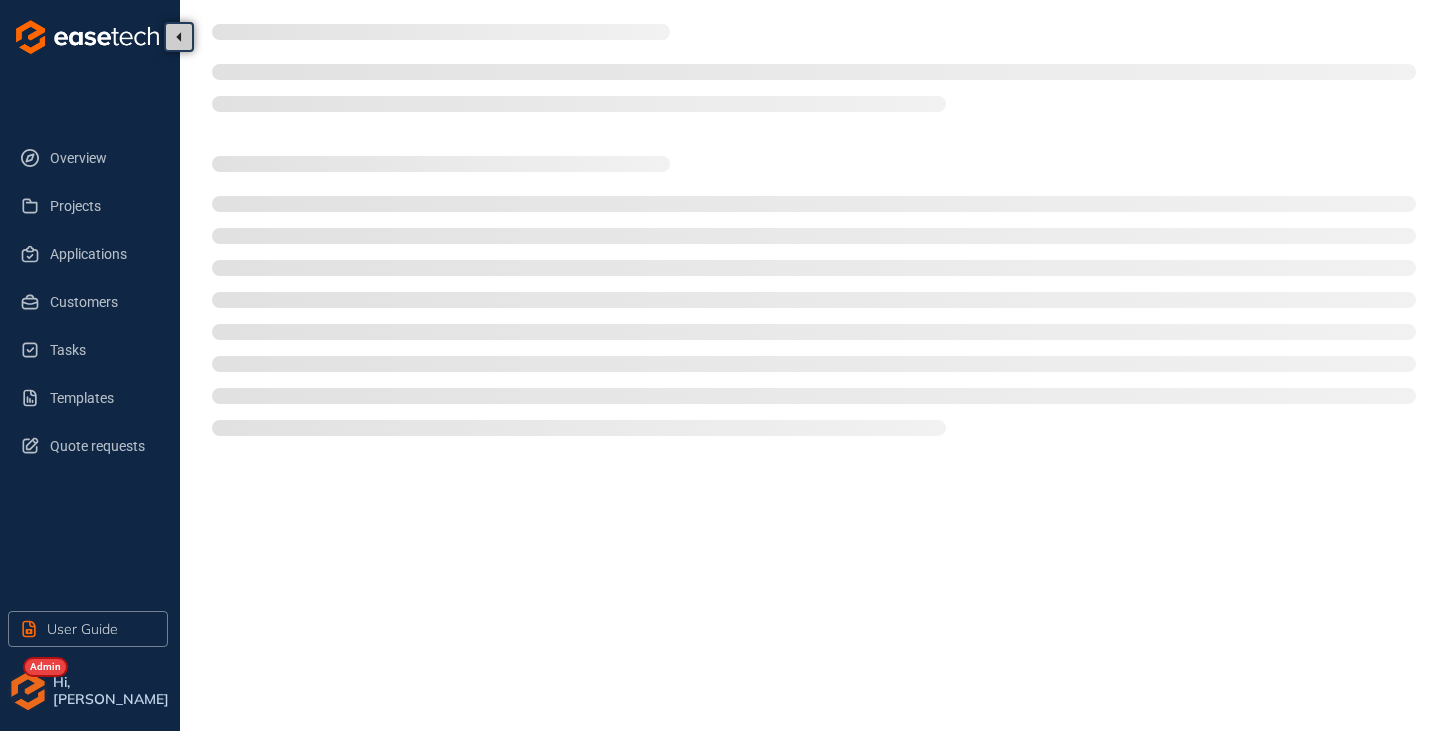 type on "**********" 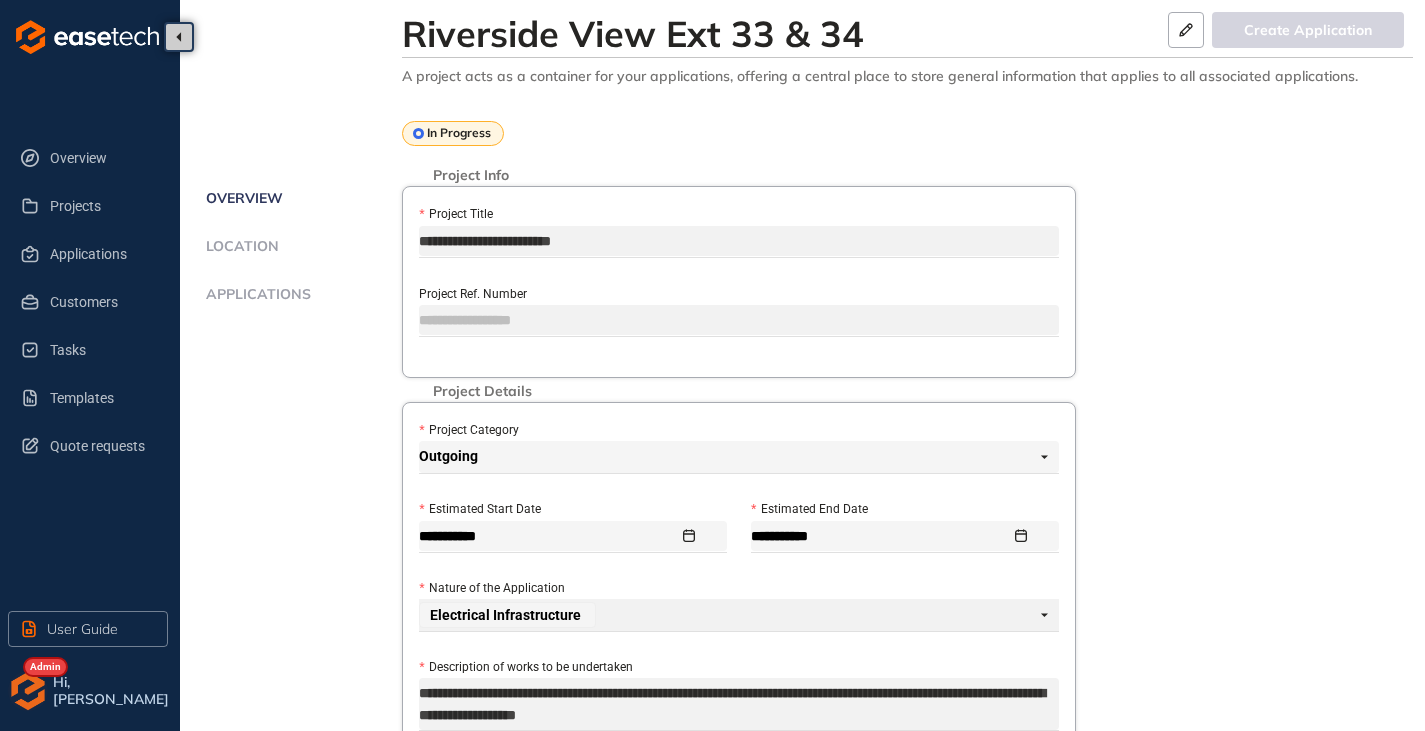 click on "Overview Location Applications" at bounding box center [301, 268] 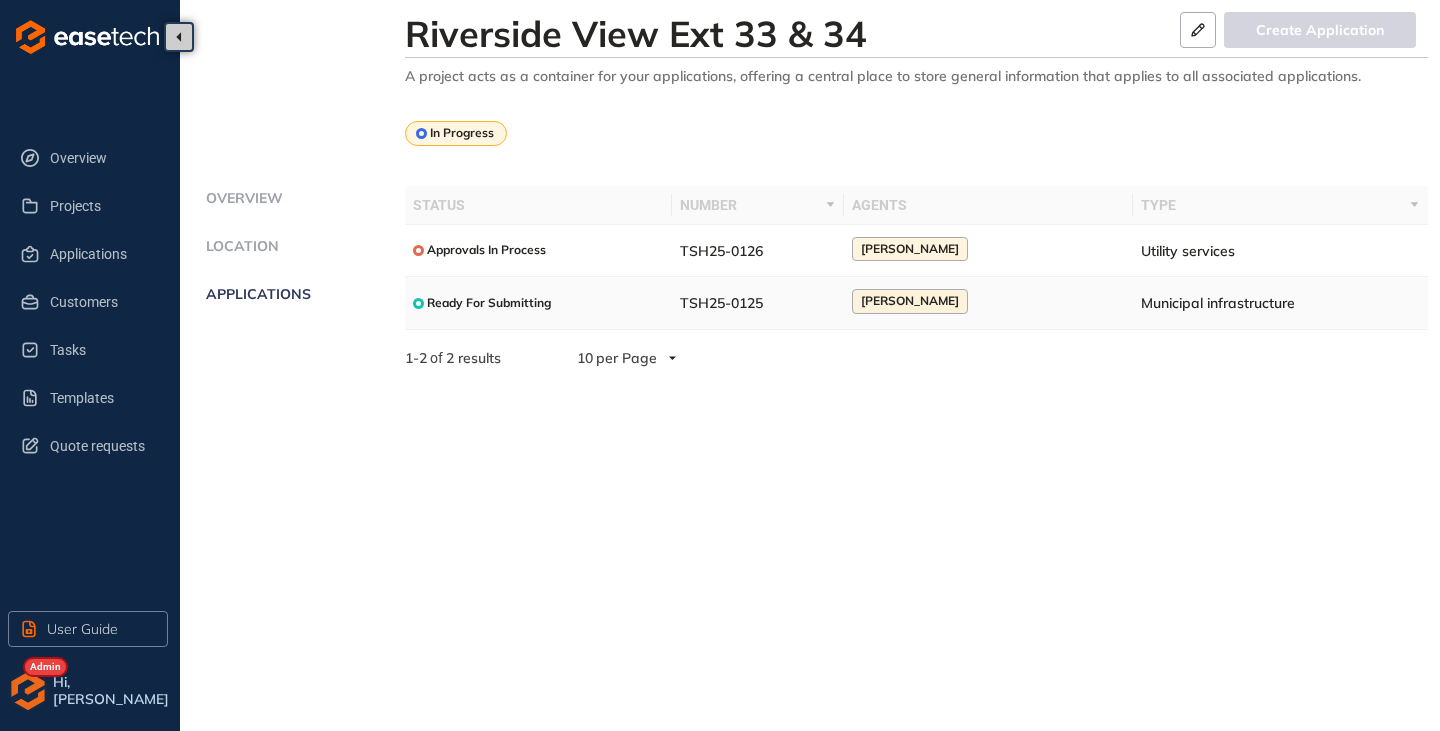 click on "Ready For Submitting" at bounding box center (539, 303) 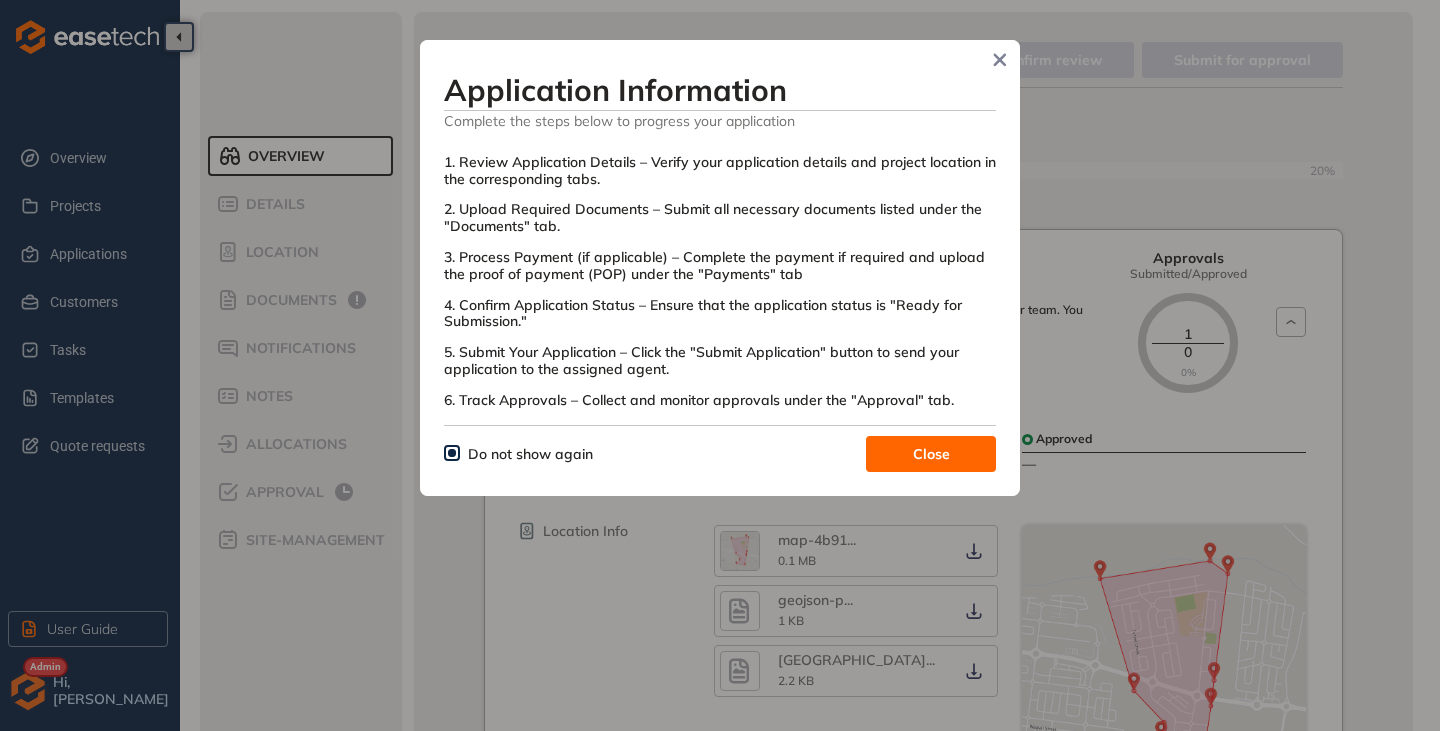 click on "Close" at bounding box center (931, 454) 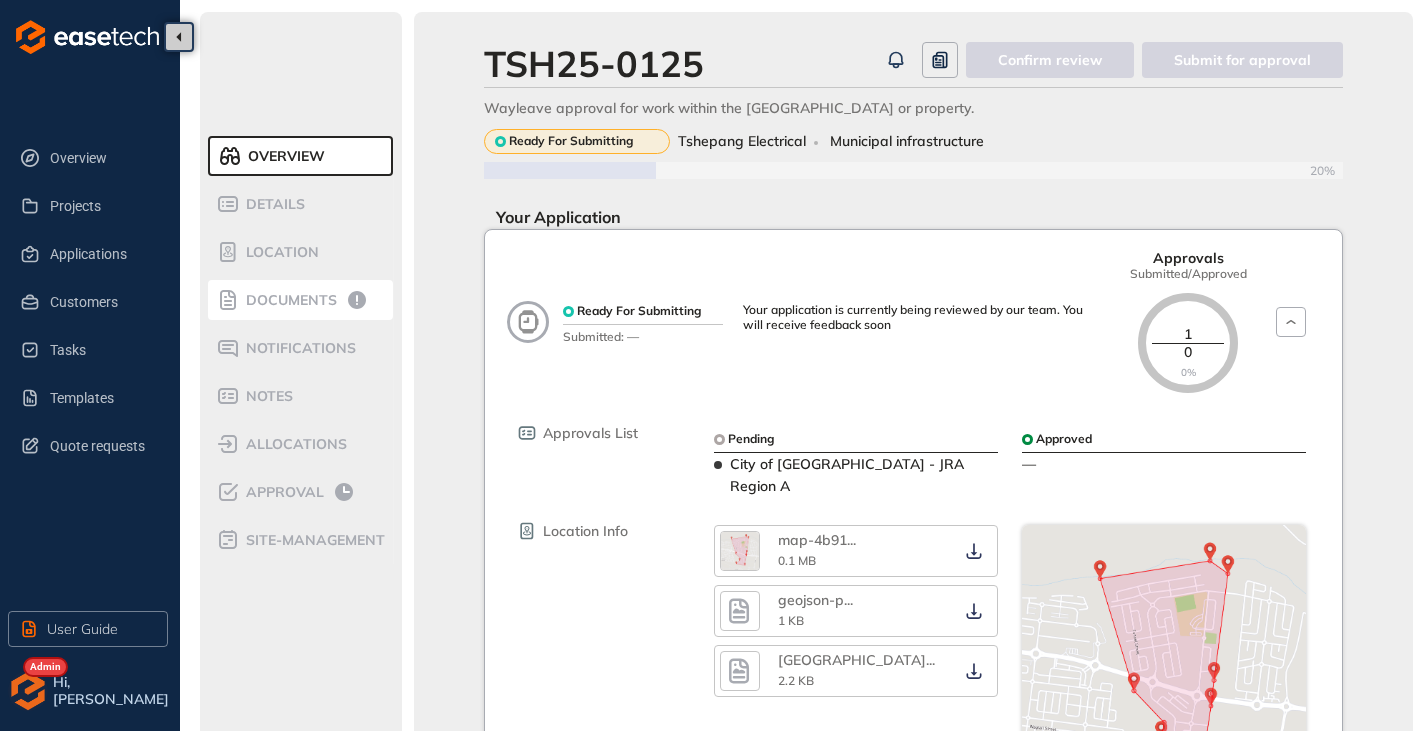 click on "Documents" at bounding box center [288, 300] 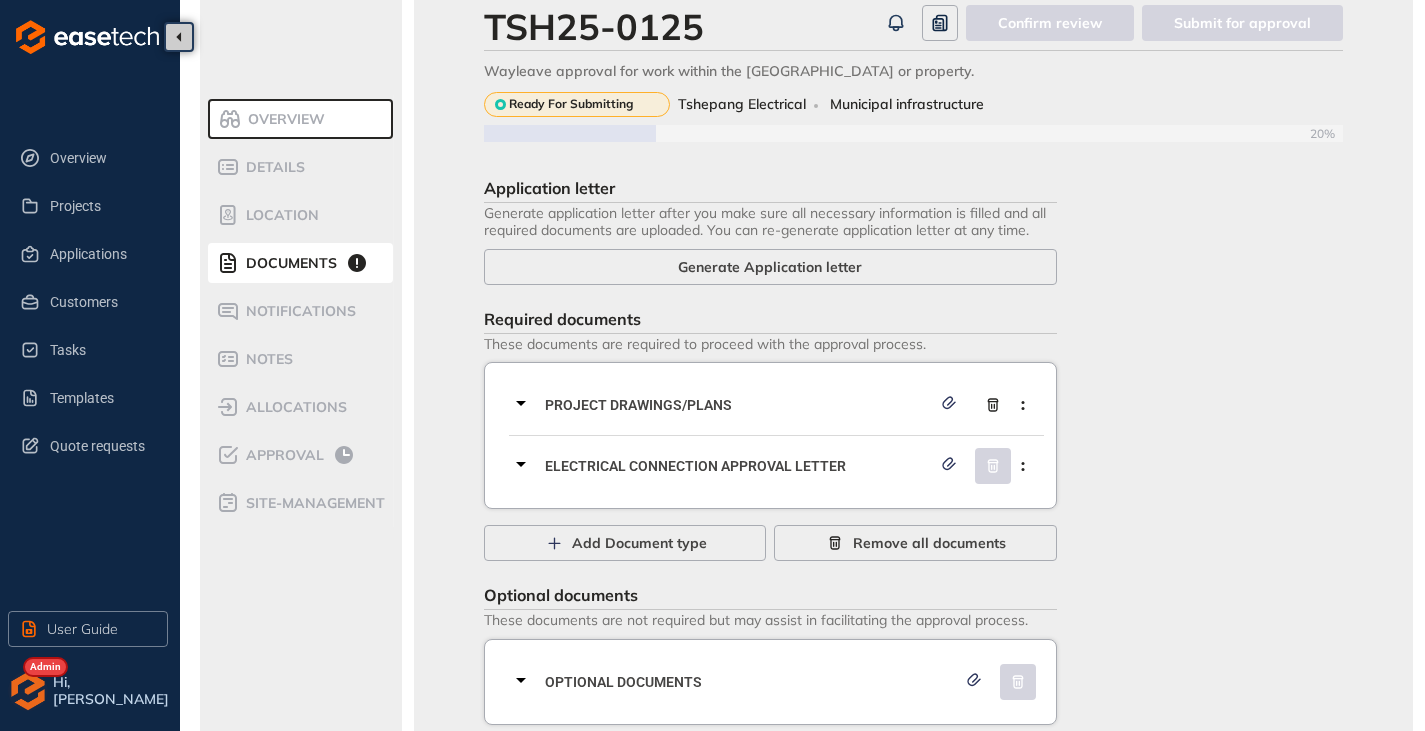scroll, scrollTop: 81, scrollLeft: 0, axis: vertical 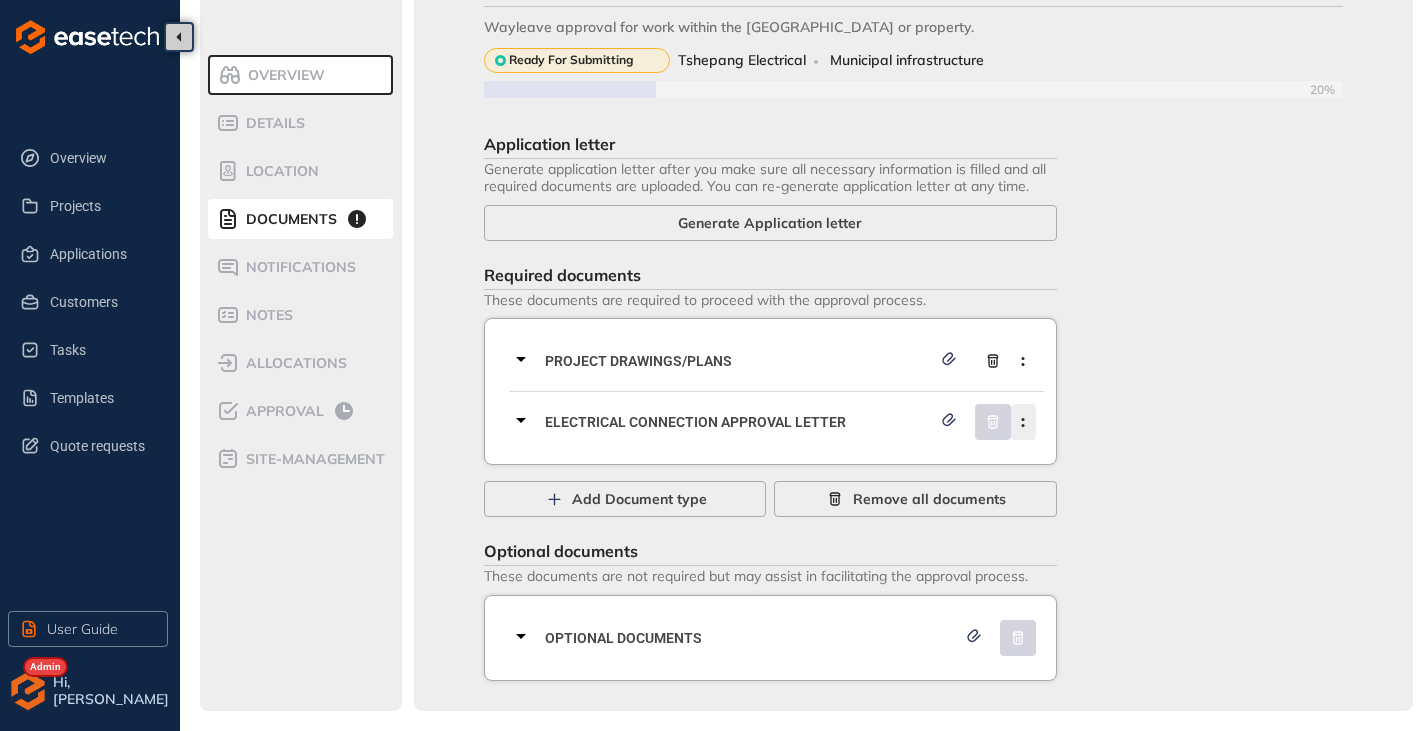 click at bounding box center (1023, 422) 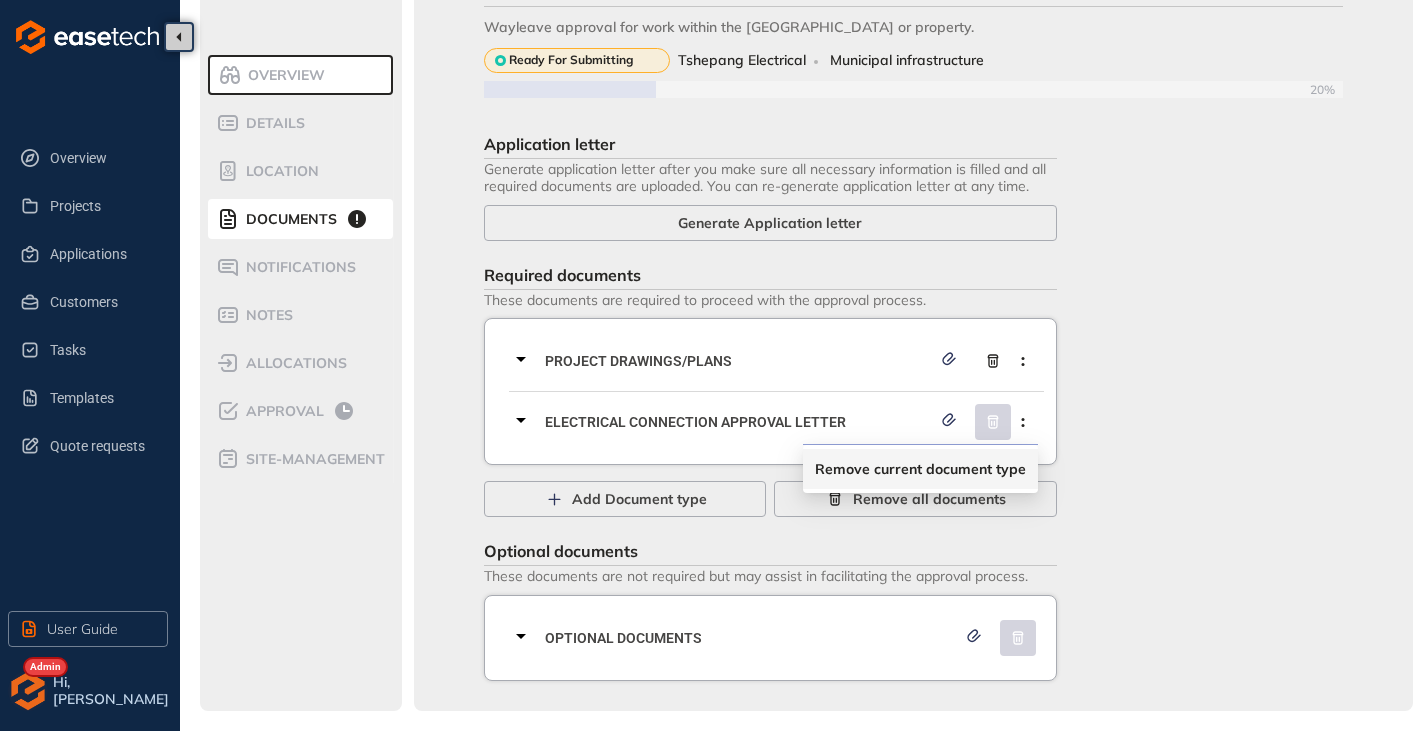 click on "Remove current document type" at bounding box center (920, 469) 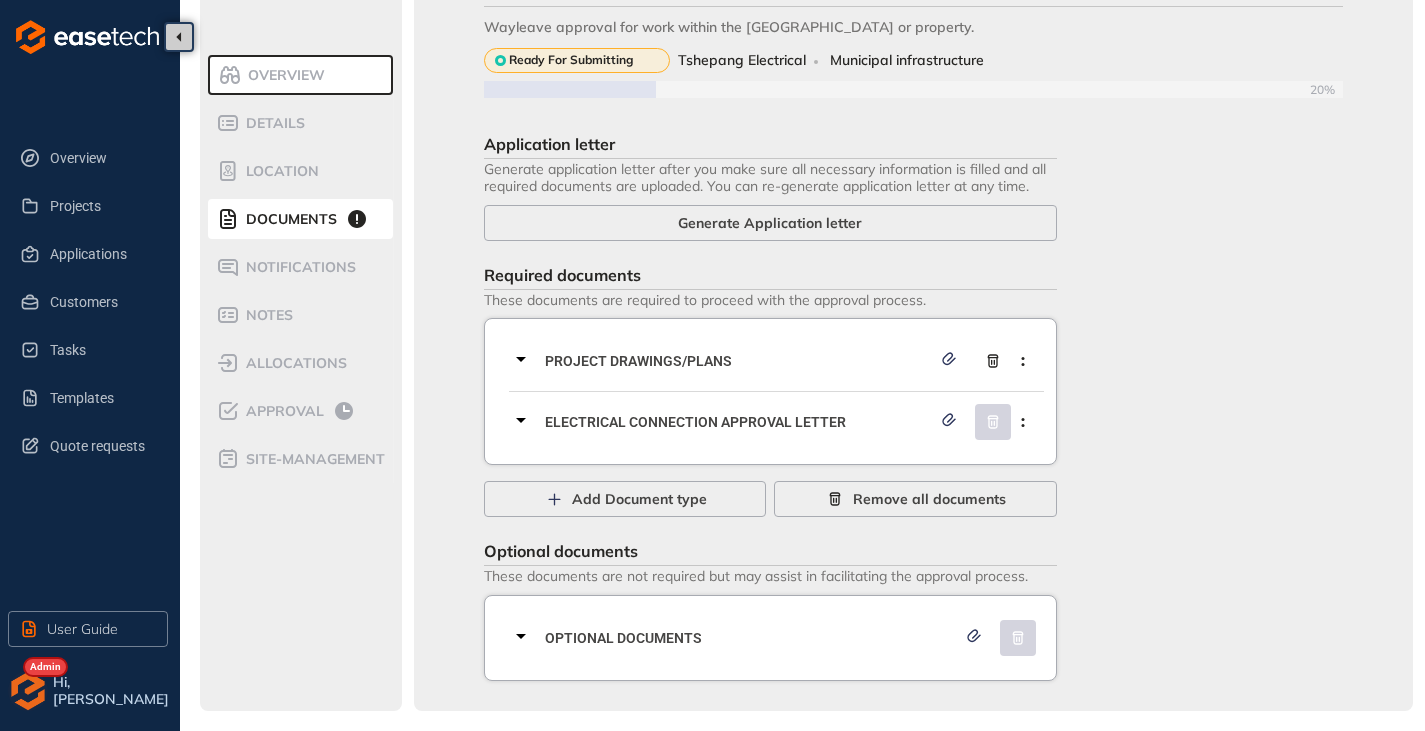 scroll, scrollTop: 20, scrollLeft: 0, axis: vertical 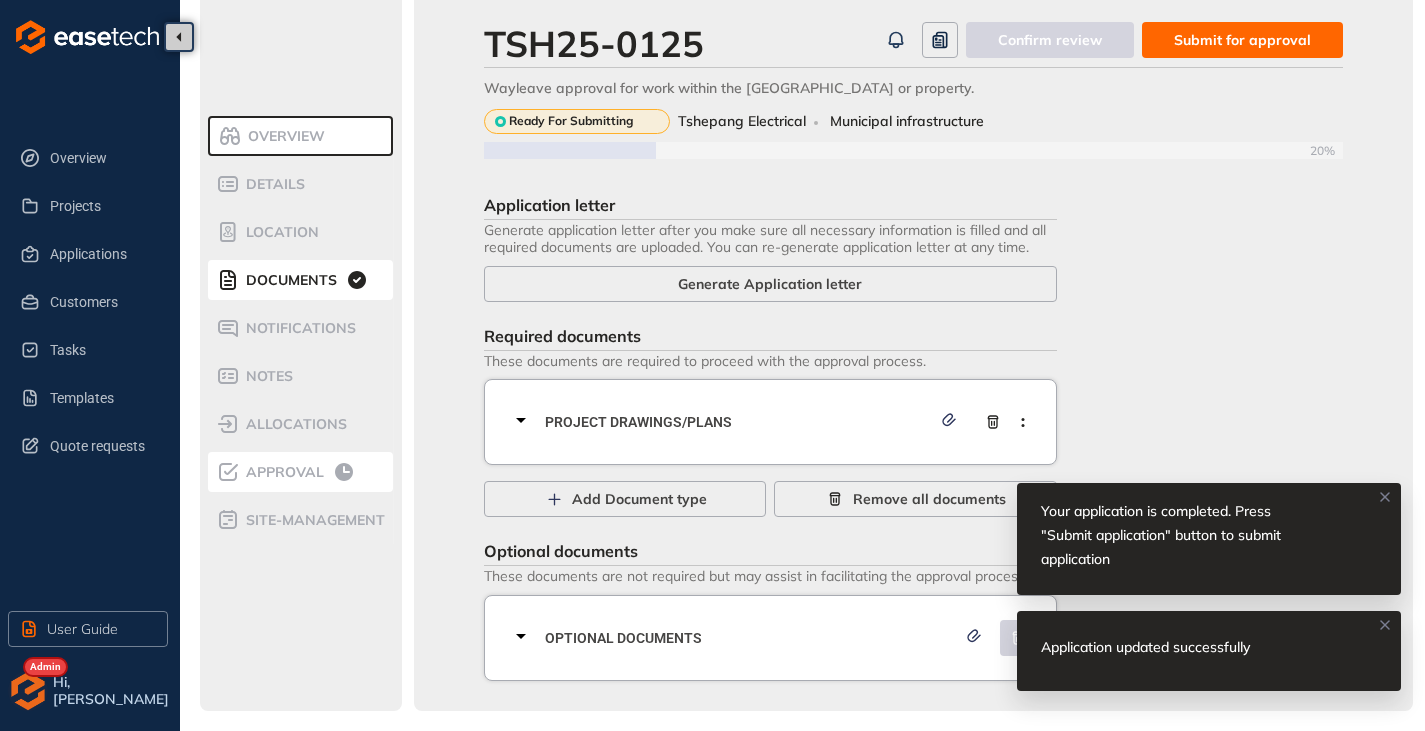click on "Approval" at bounding box center (282, 472) 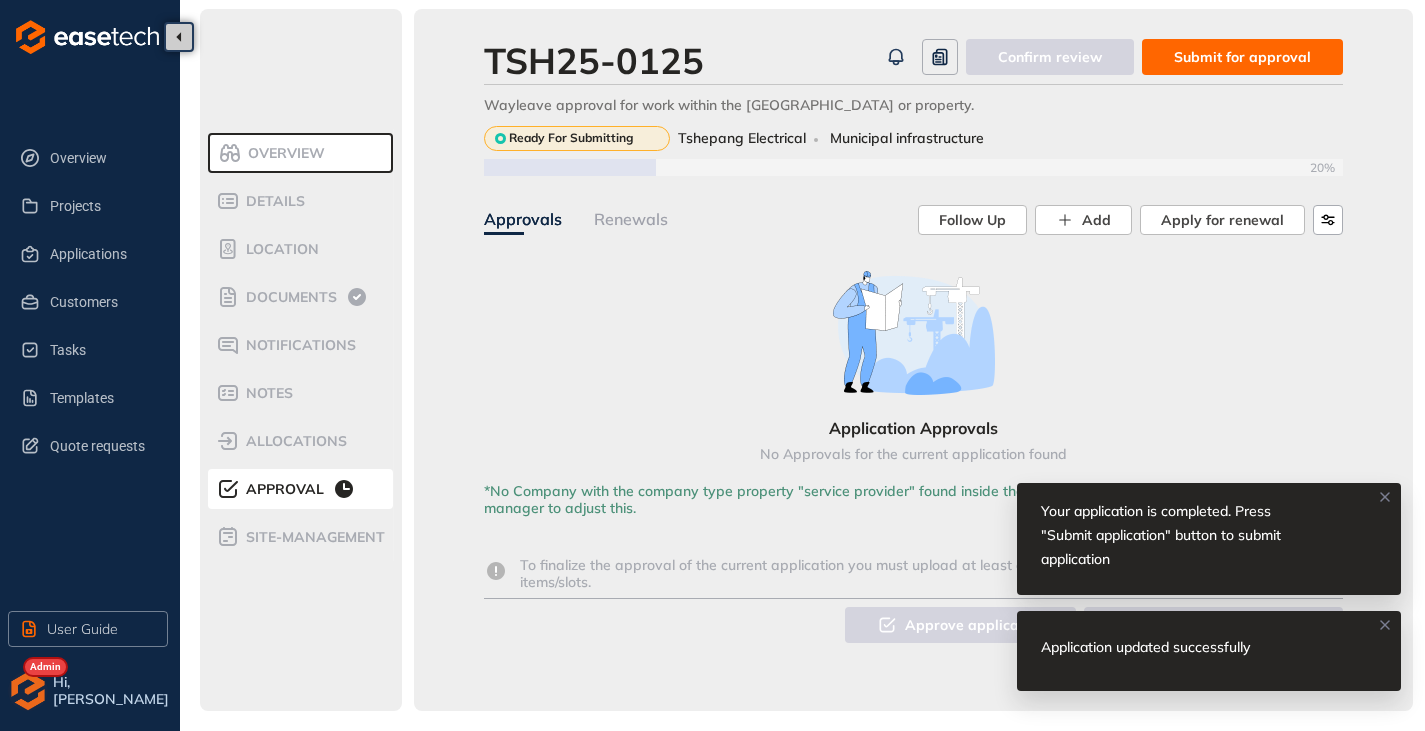 scroll, scrollTop: 3, scrollLeft: 0, axis: vertical 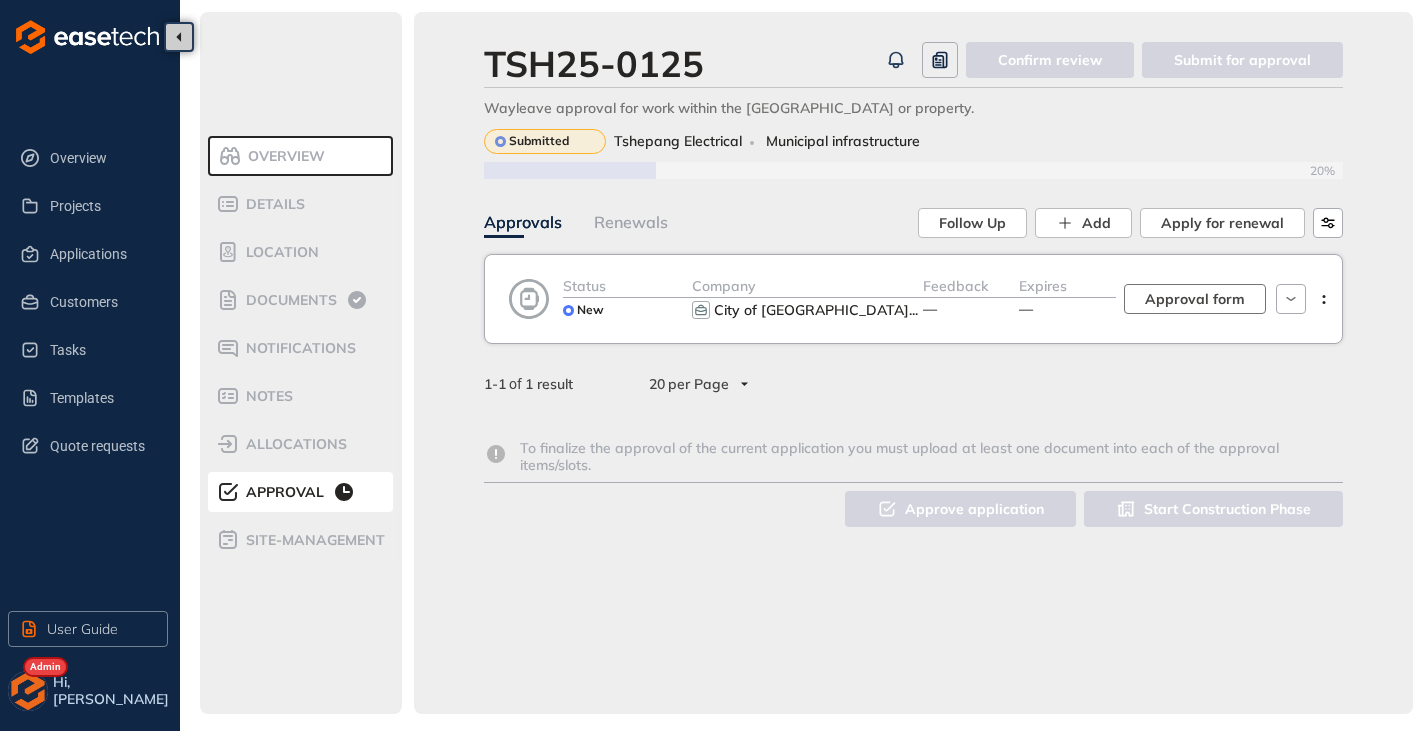 click on "Approval form" at bounding box center [1195, 299] 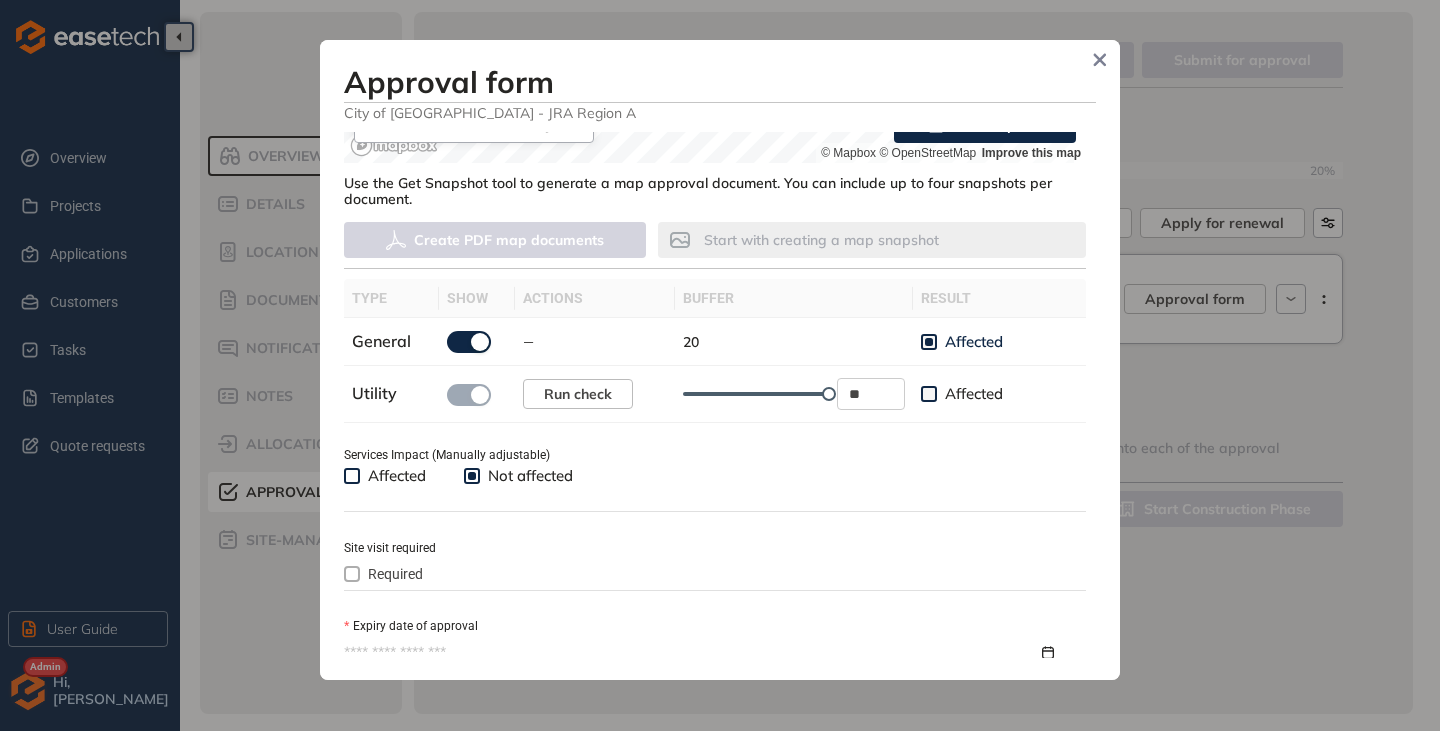 scroll, scrollTop: 800, scrollLeft: 0, axis: vertical 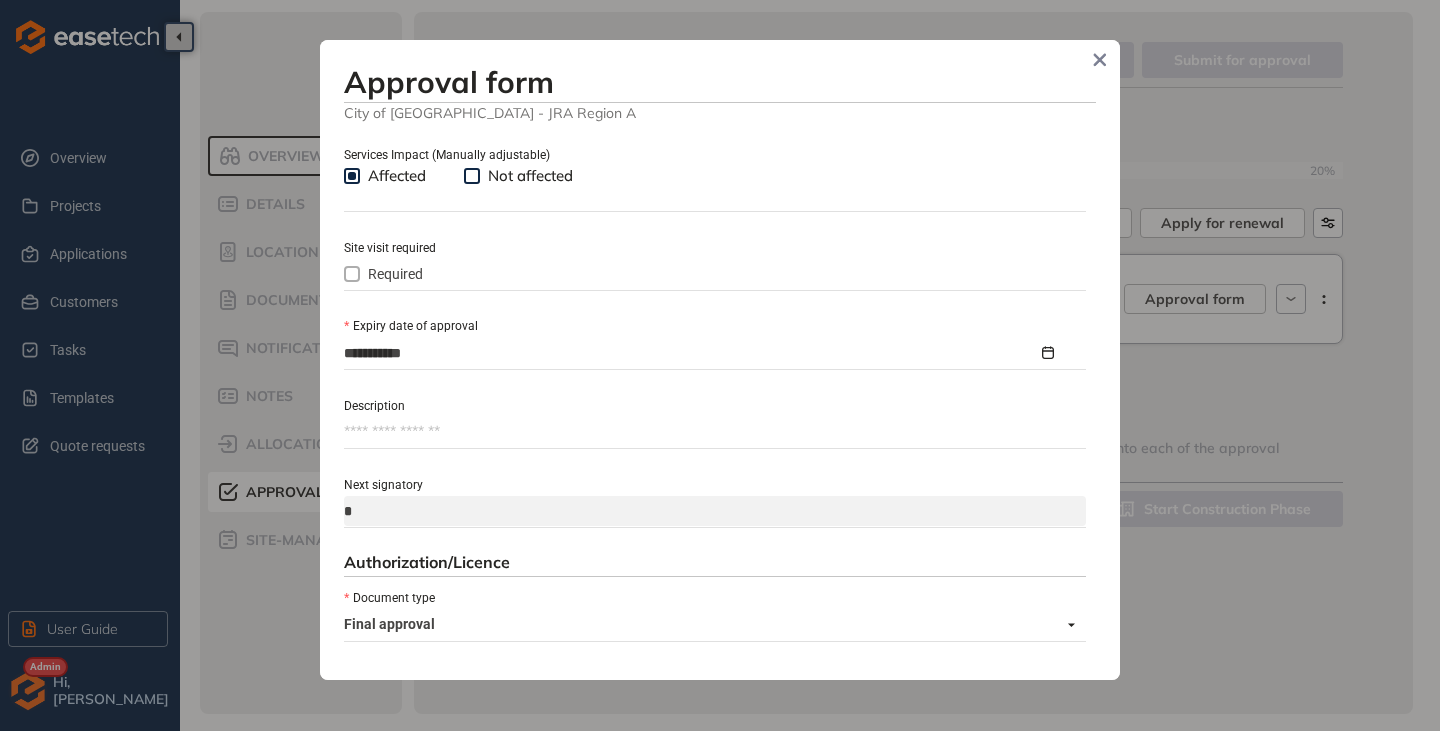 click on "Overview Projects Applications Customers Tasks Templates Quote requests User Guide Hi, Gareth  Overview Details Location Documents Notifications Notes allocations Approval site-management TSH25-0125 Confirm review Submit for approval Wayleave approval for work within the municipal road reserve or property.  Submitted Tshepang Electrical Municipal infrastructure 20% Approvals Renewals Follow Up Add Apply for renewal Status New Company City of Johannesburg  ... Feedback — Expires — Approval form 1 - 1   of   1   result 20   per Page To finalize the approval of the current application you must upload at least one document into each of the approval items/slots. Approve application Start Construction Phase
Approval form City of Johannesburg Metropolitan Municipality - JRA Region A Use the tools below to assess the impact on your services and complete the required approval details. Map filters/ settings 500 m © Mapbox   © OpenStreetMap   Improve this map Get Snapshot type show actions 20" at bounding box center (712, 365) 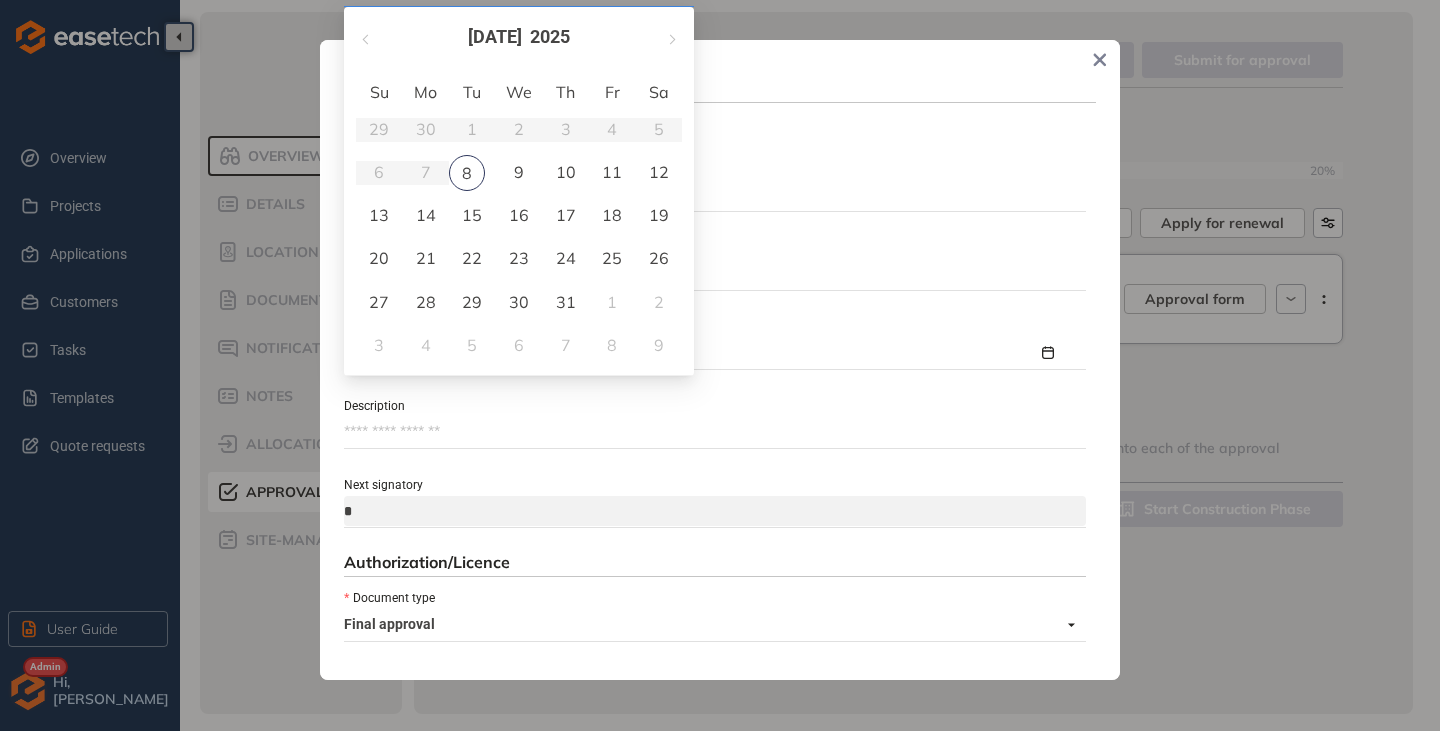 type on "**********" 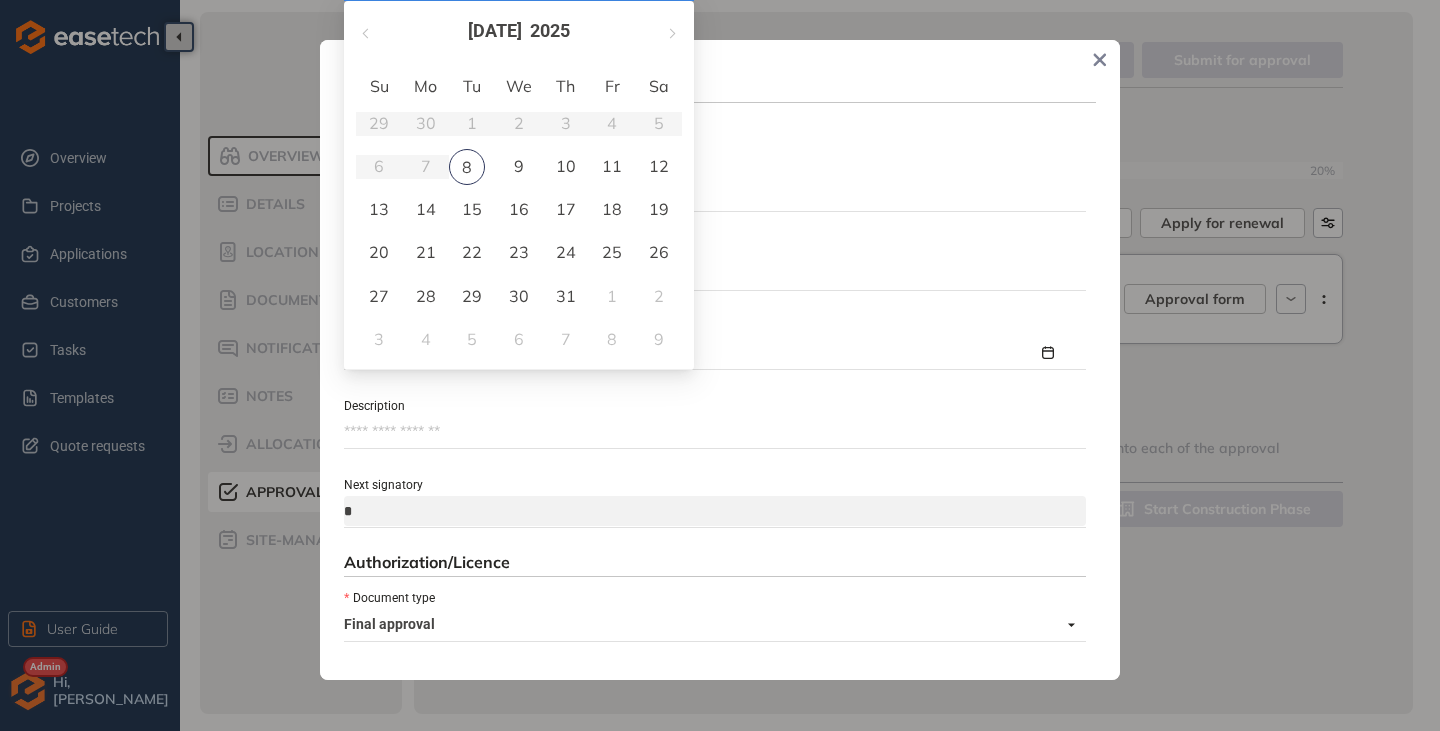 type on "**********" 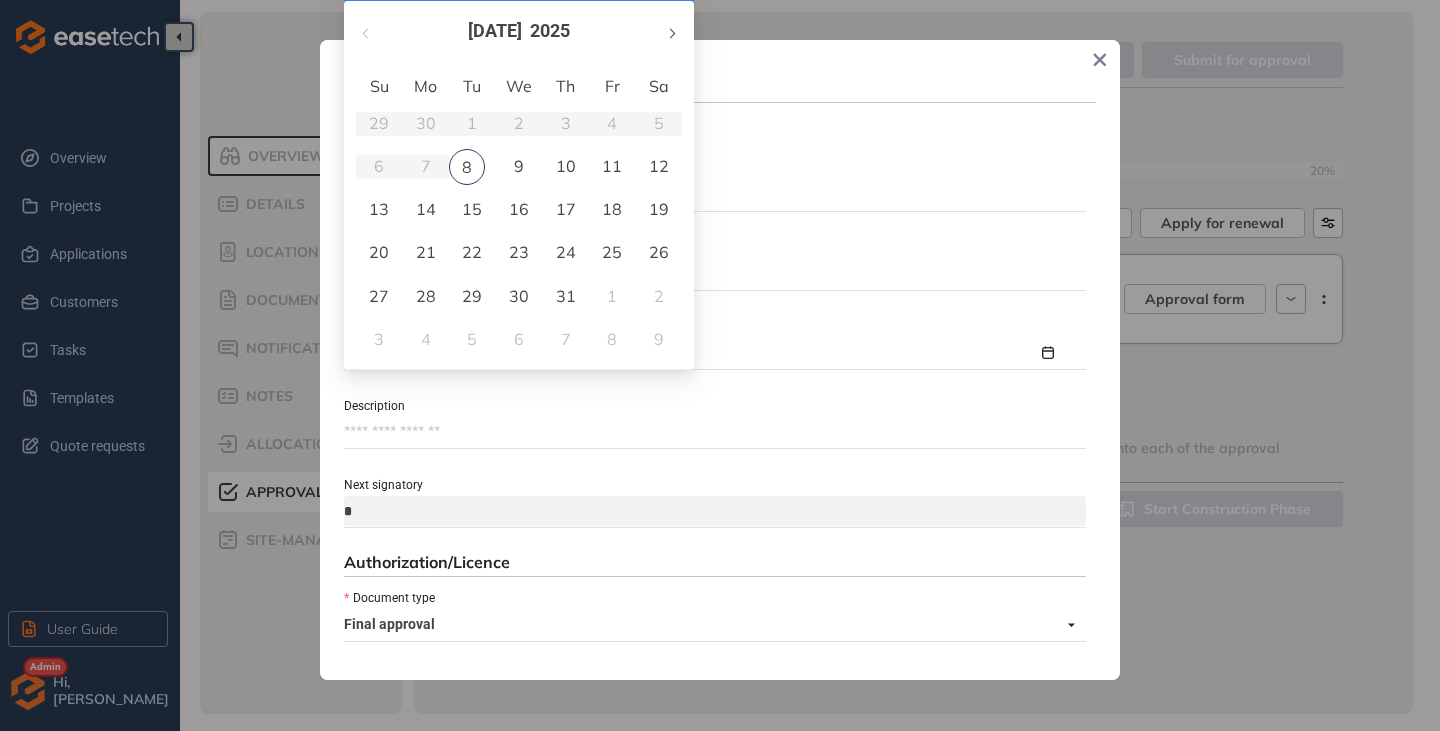 click at bounding box center (671, 33) 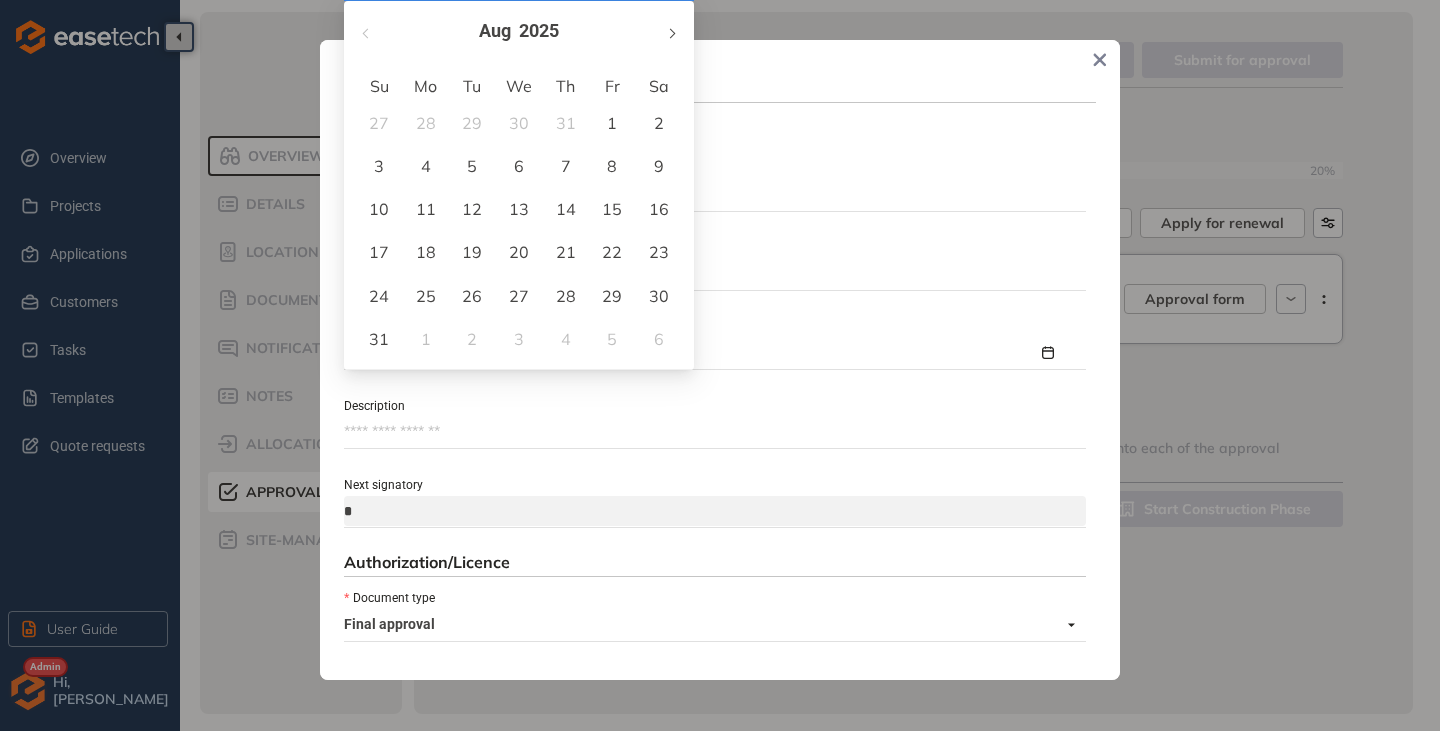 click at bounding box center (671, 33) 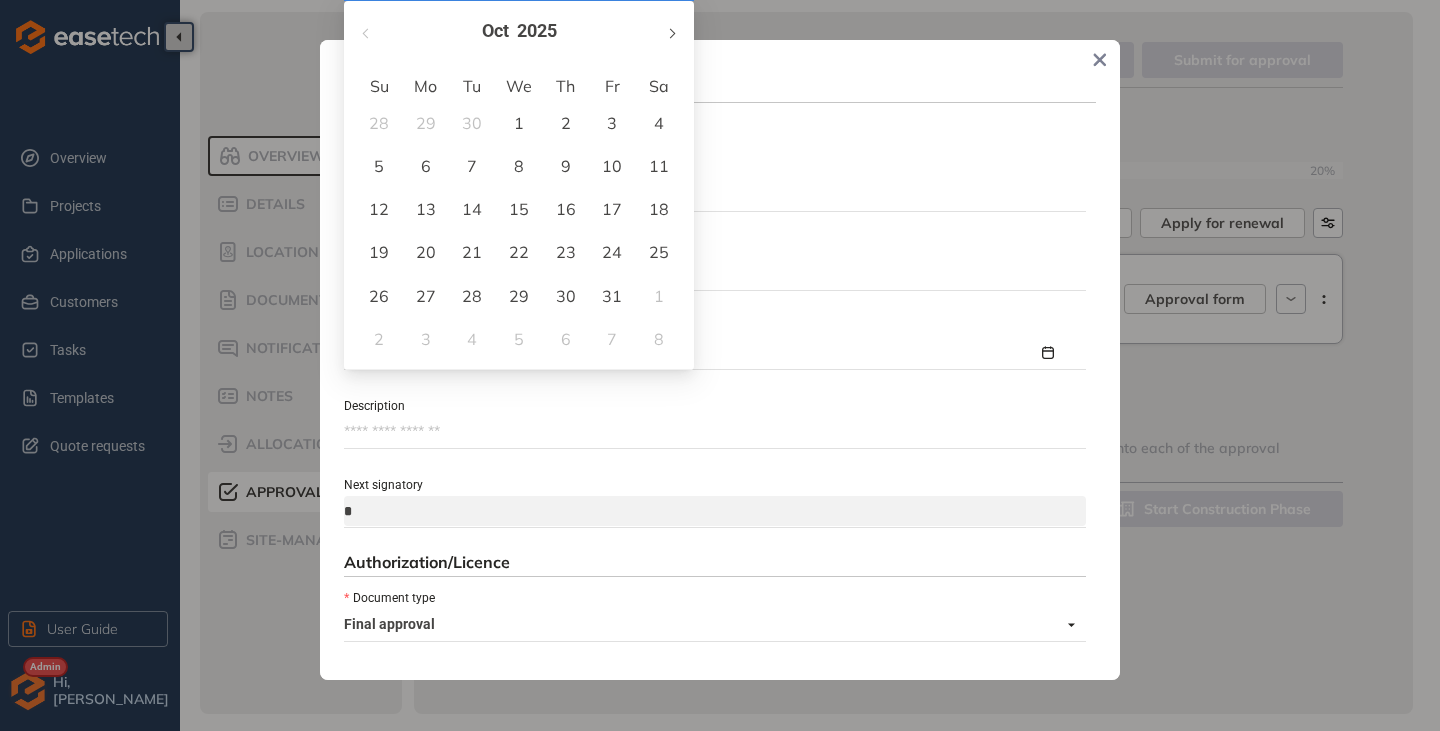 click at bounding box center [671, 33] 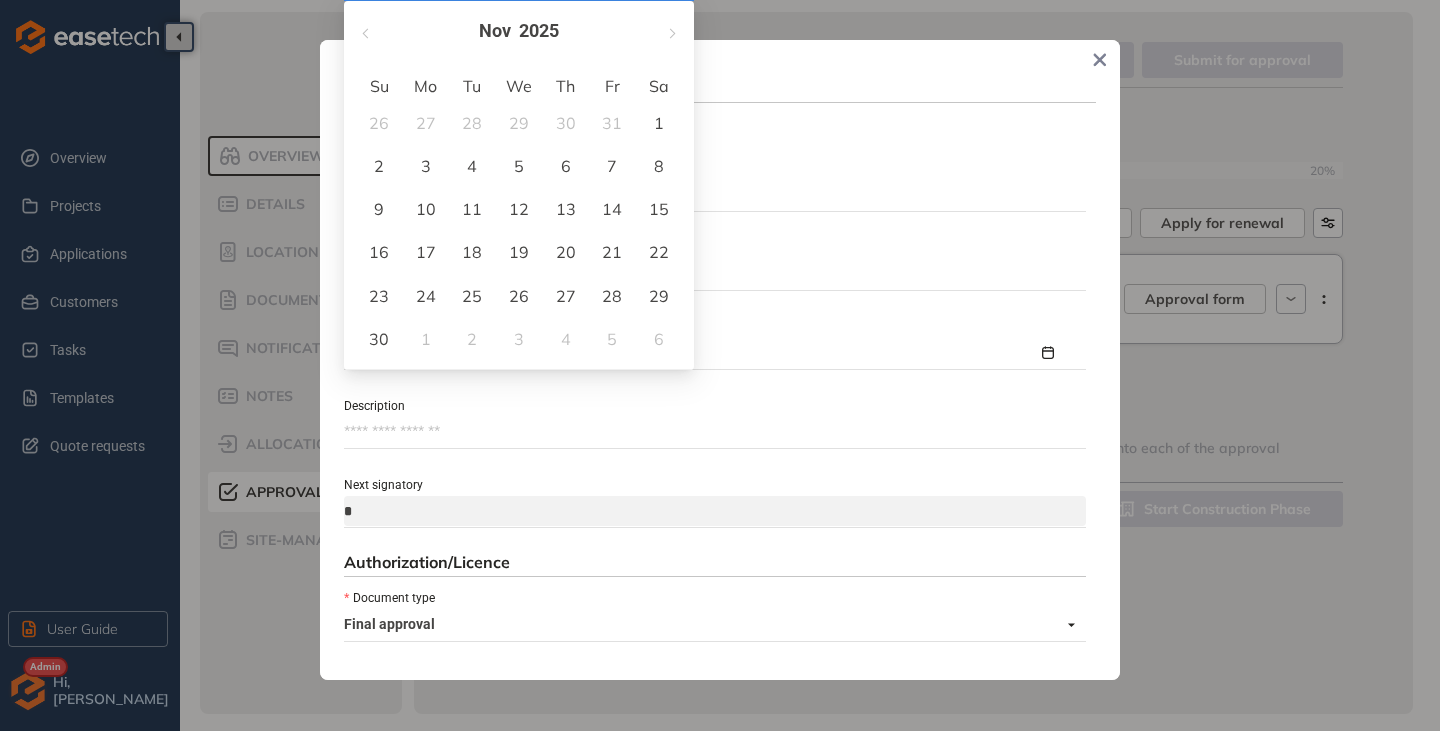 type on "**********" 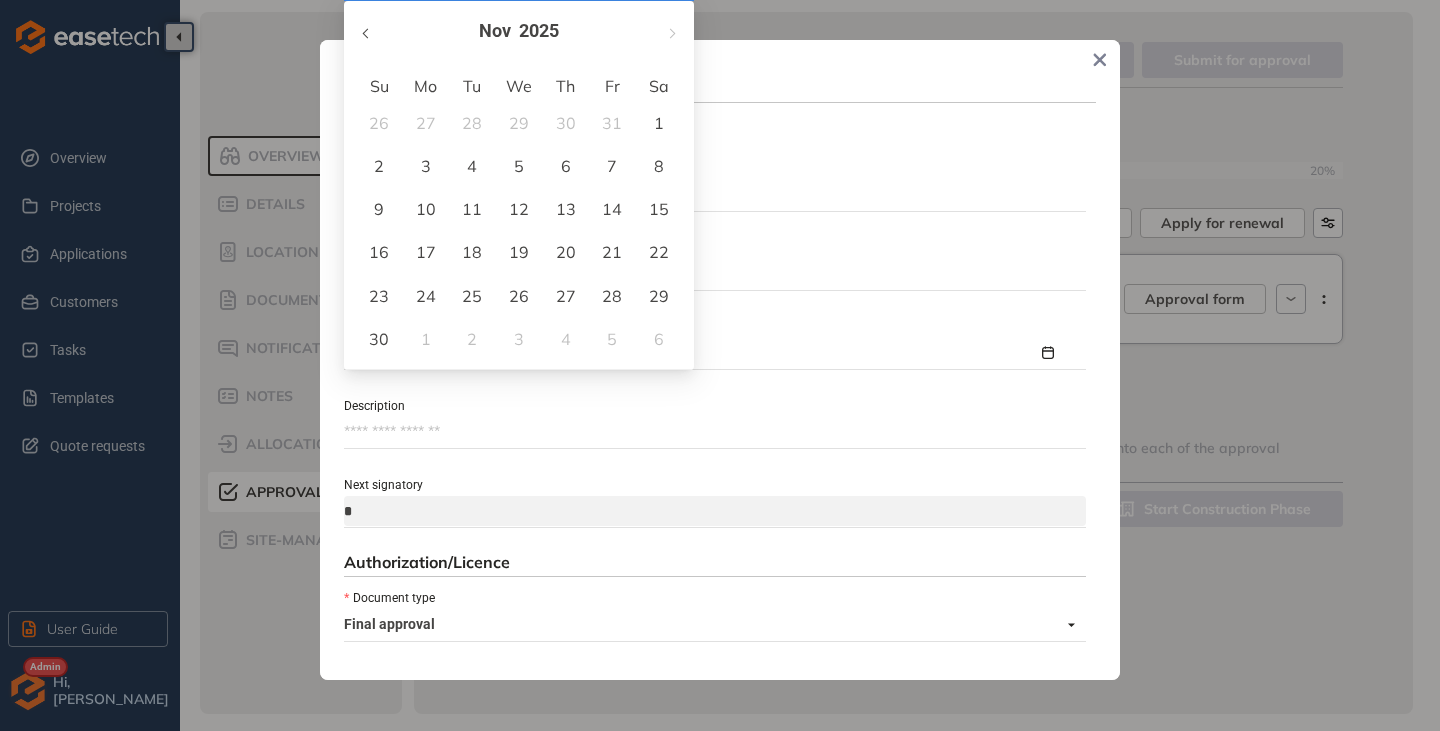 click at bounding box center [367, 31] 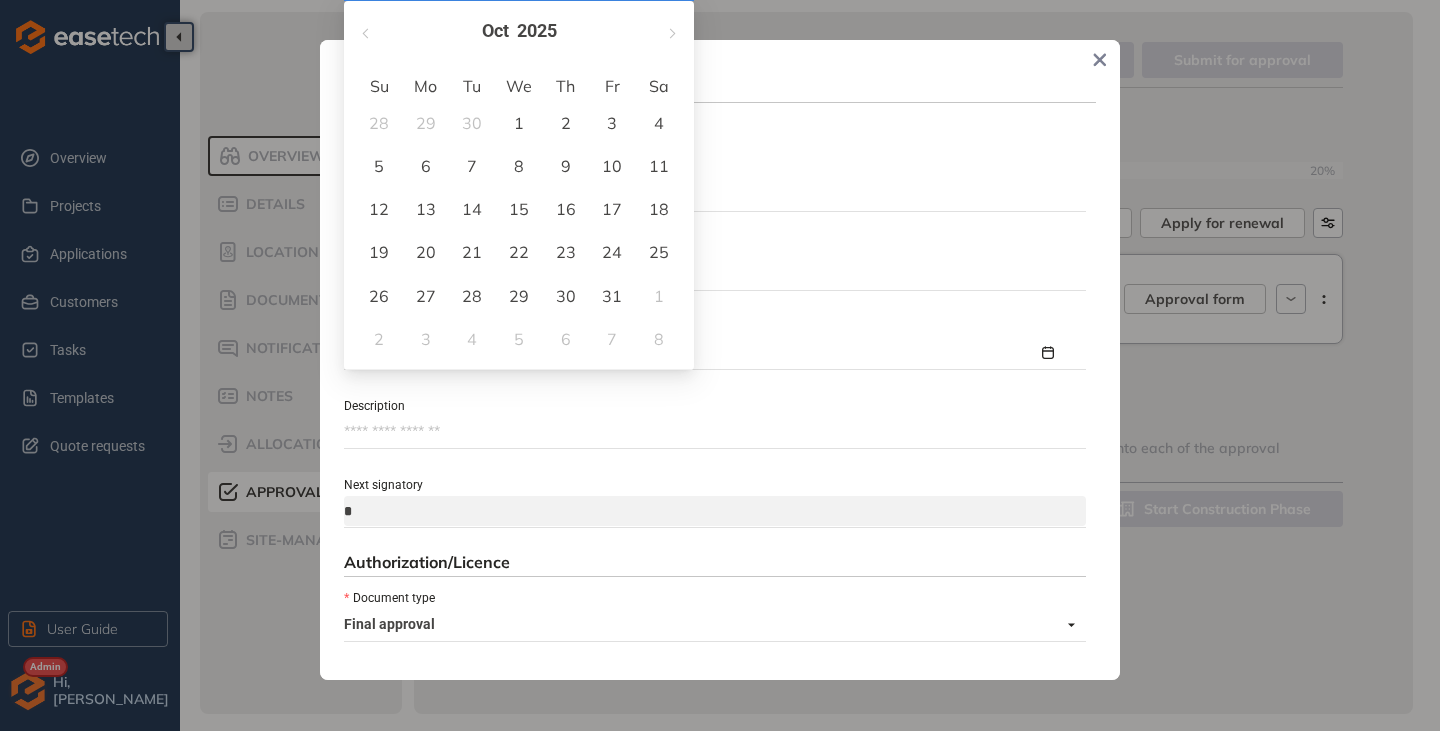 type on "**********" 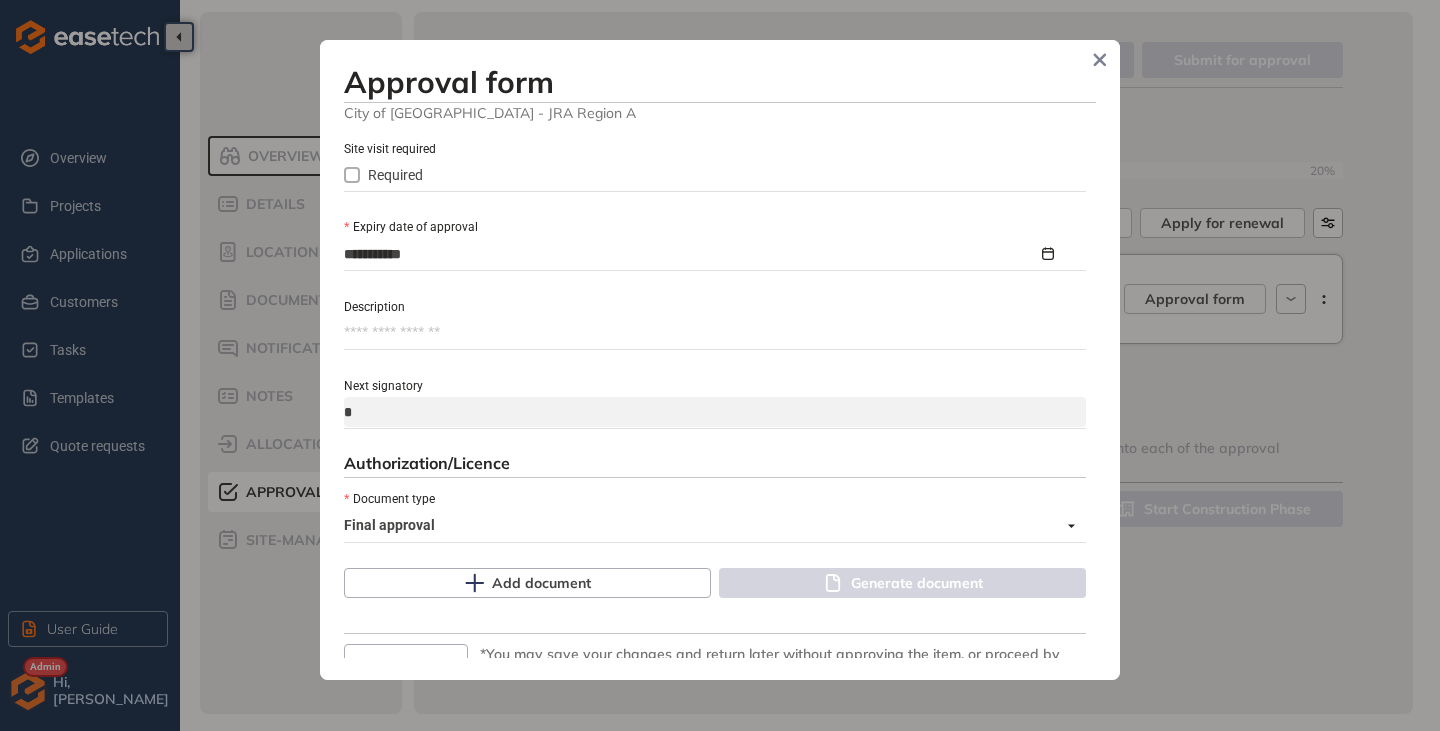 scroll, scrollTop: 998, scrollLeft: 0, axis: vertical 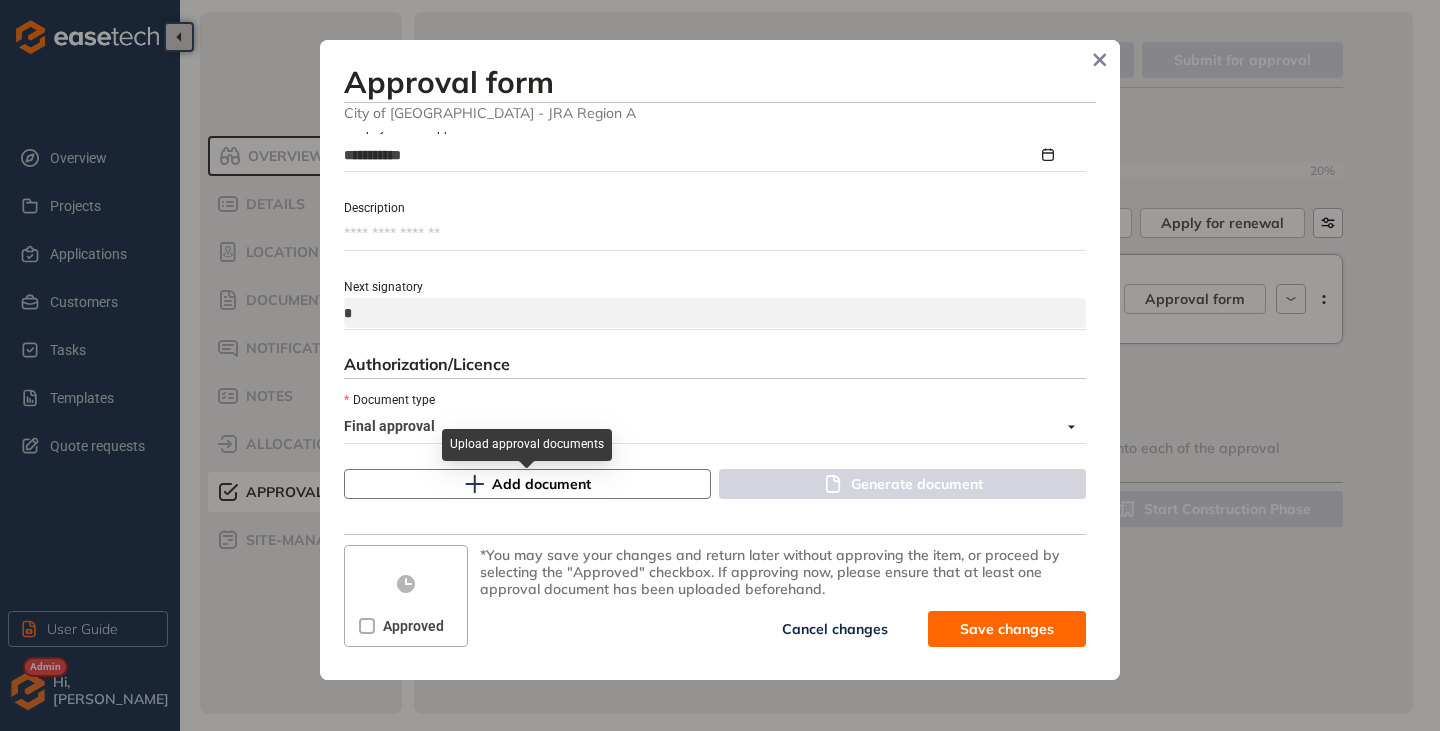 click on "Add document" at bounding box center (541, 484) 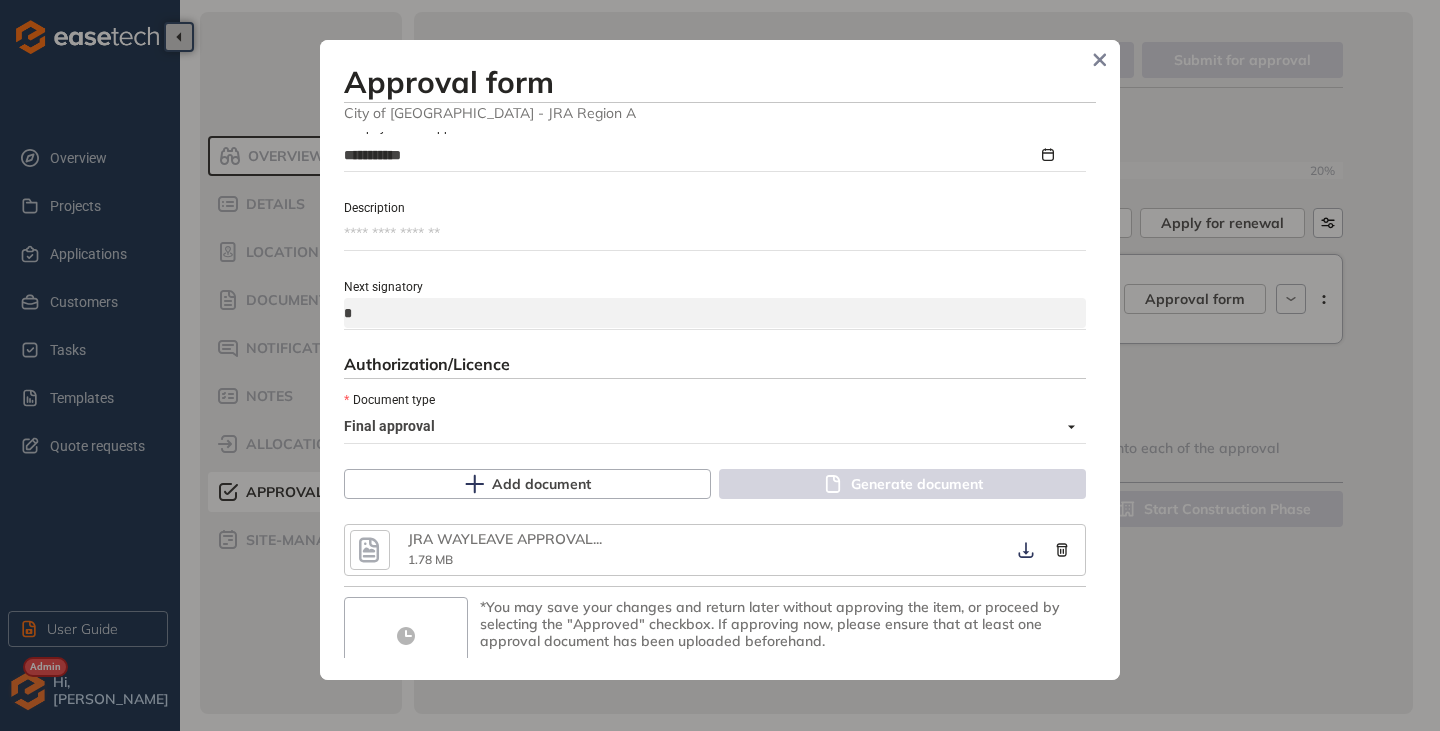 click 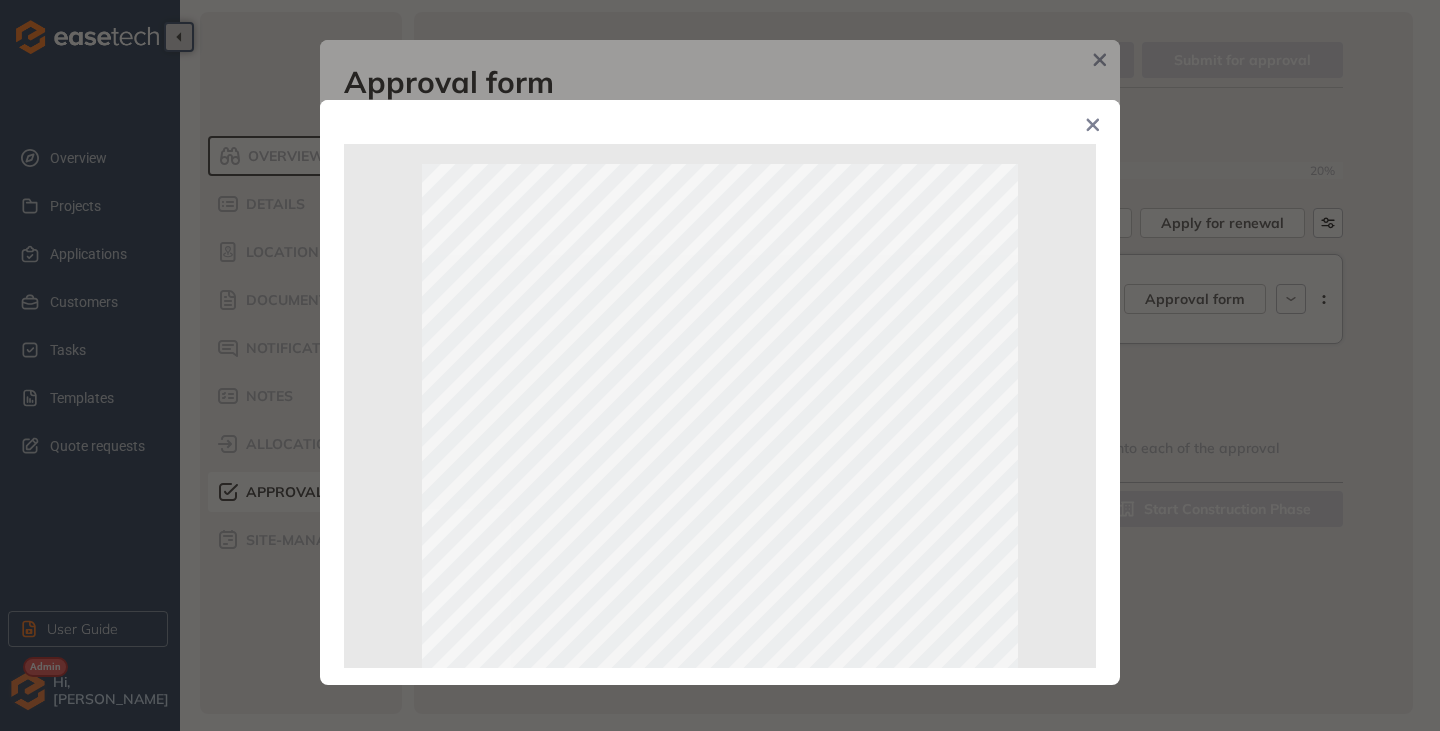 scroll, scrollTop: 200, scrollLeft: 0, axis: vertical 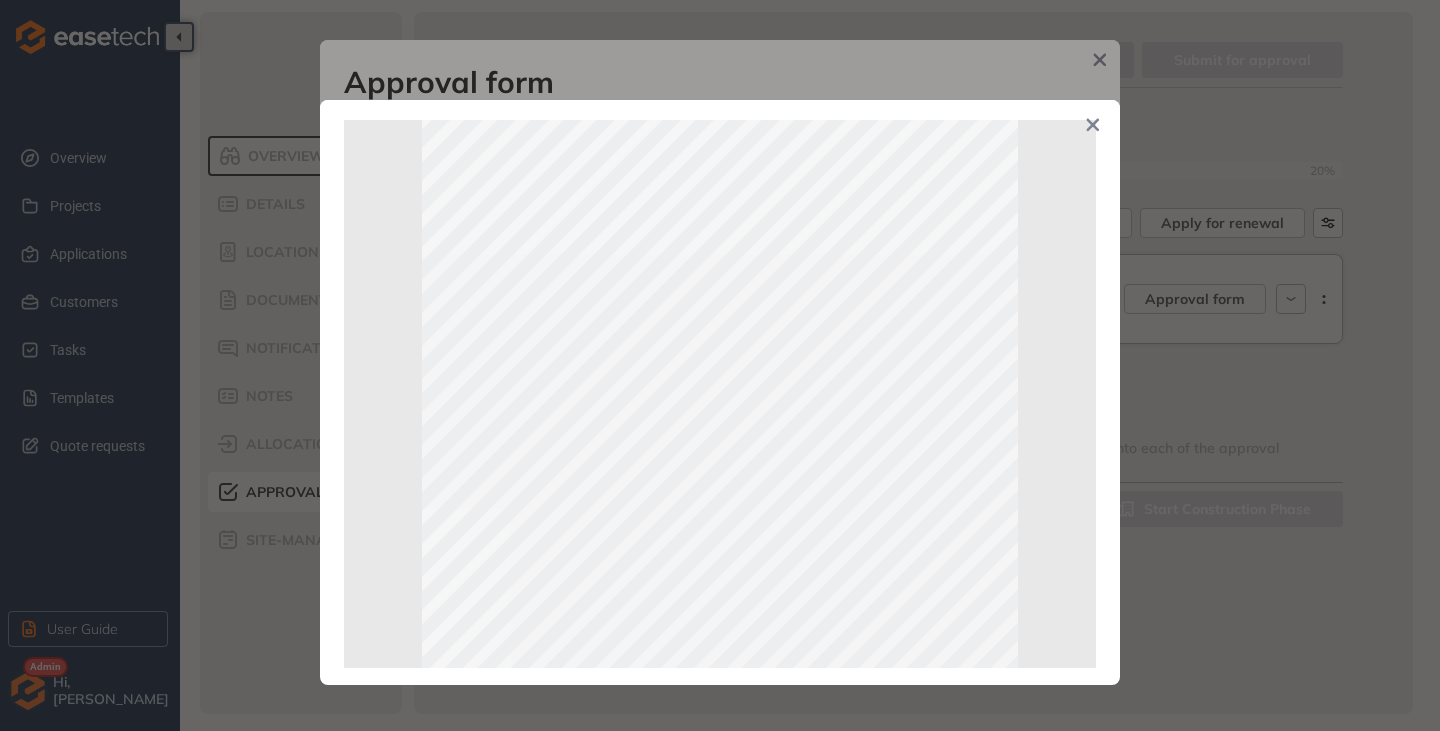 click at bounding box center (1093, 127) 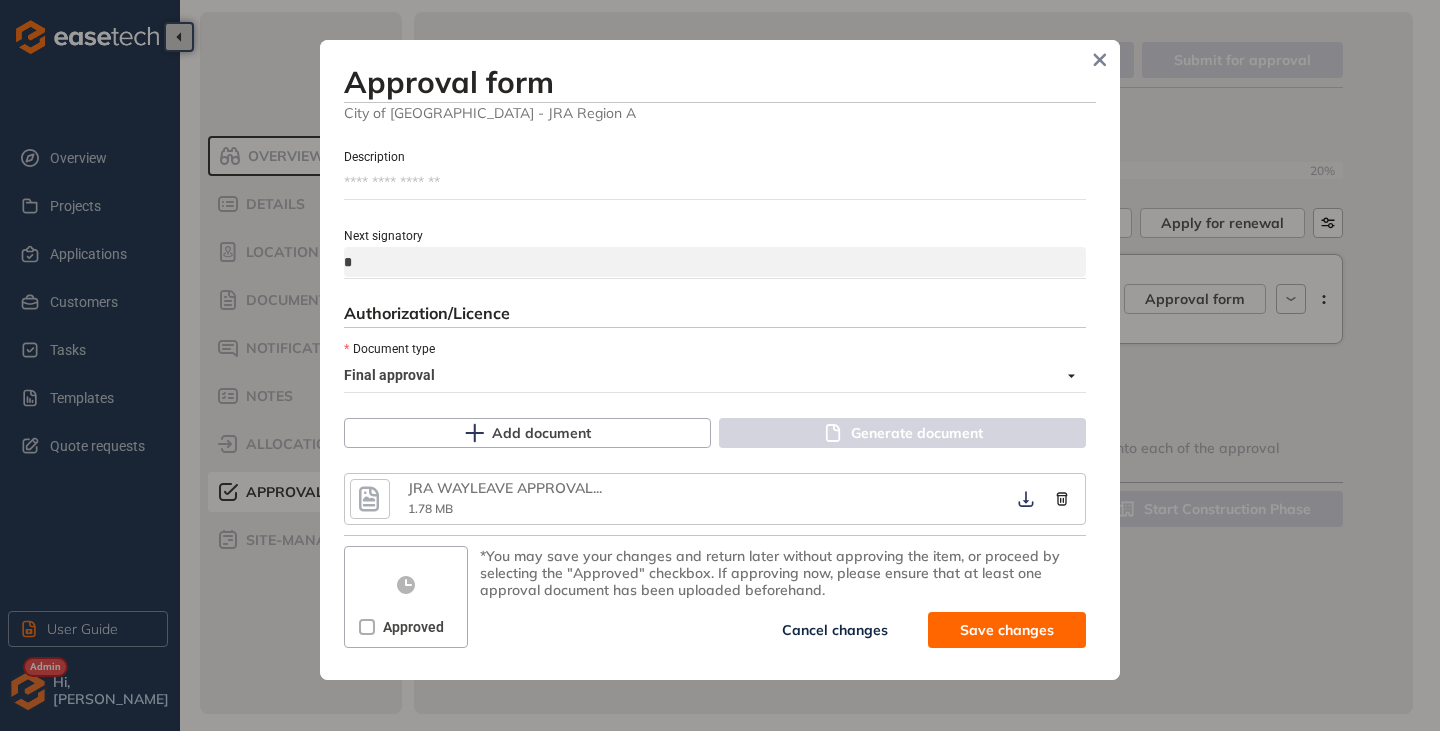 scroll, scrollTop: 1050, scrollLeft: 0, axis: vertical 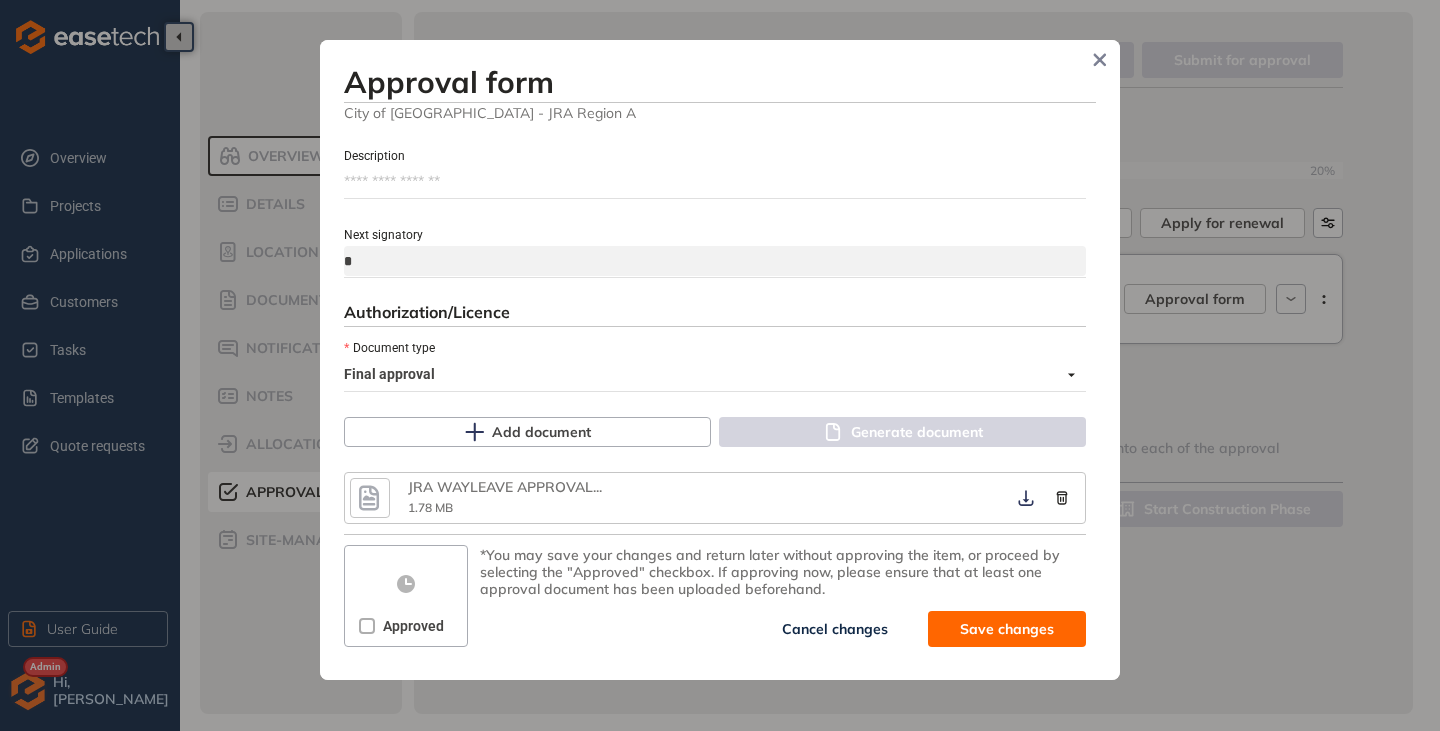 click on "Approved" at bounding box center [406, 626] 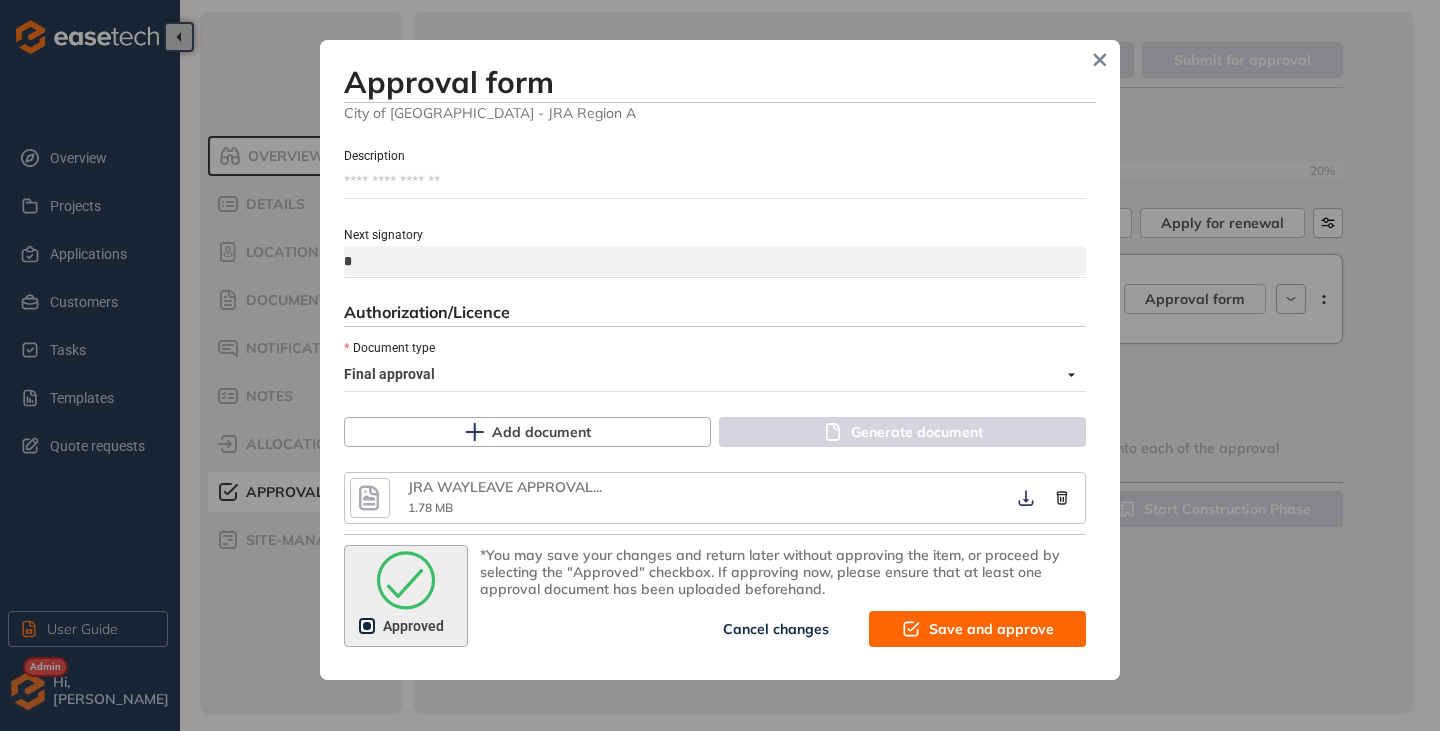 click on "Save and approve" at bounding box center [991, 629] 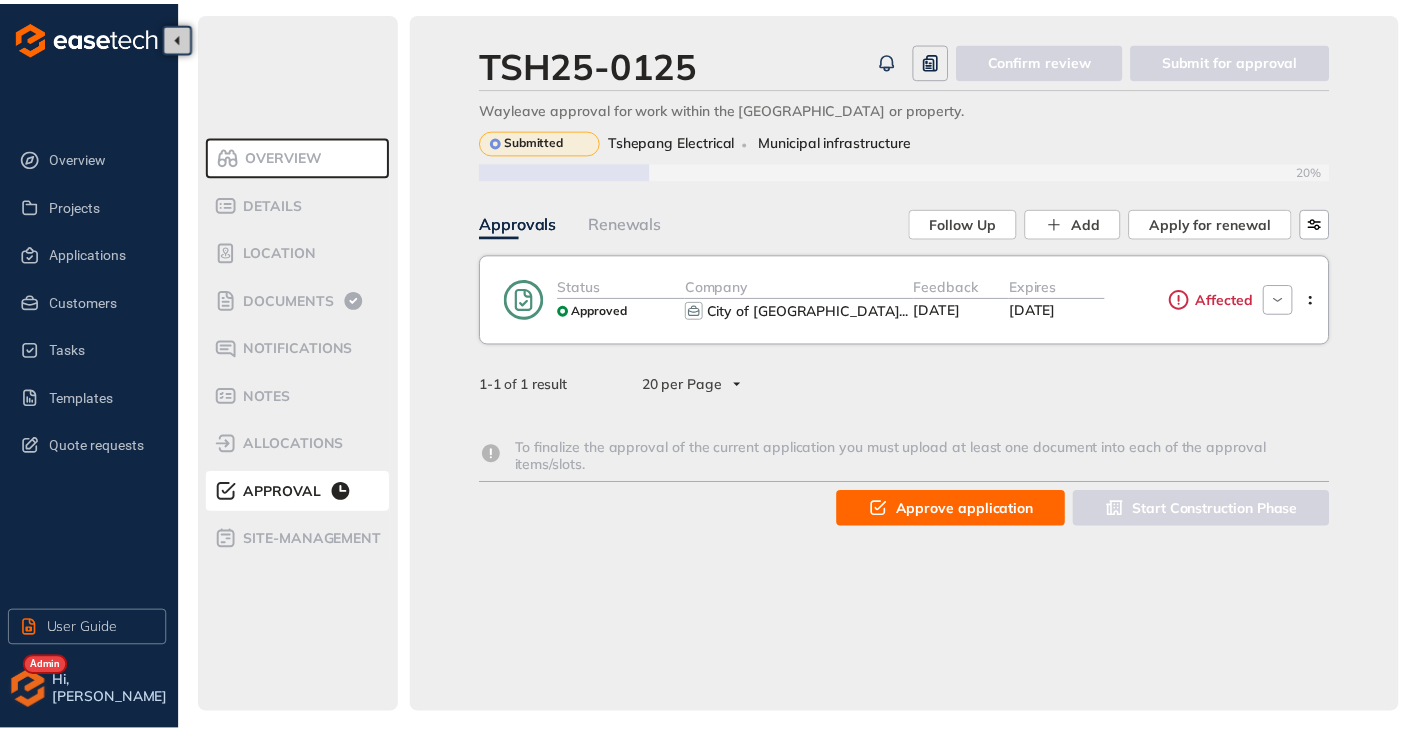 scroll, scrollTop: 1303, scrollLeft: 0, axis: vertical 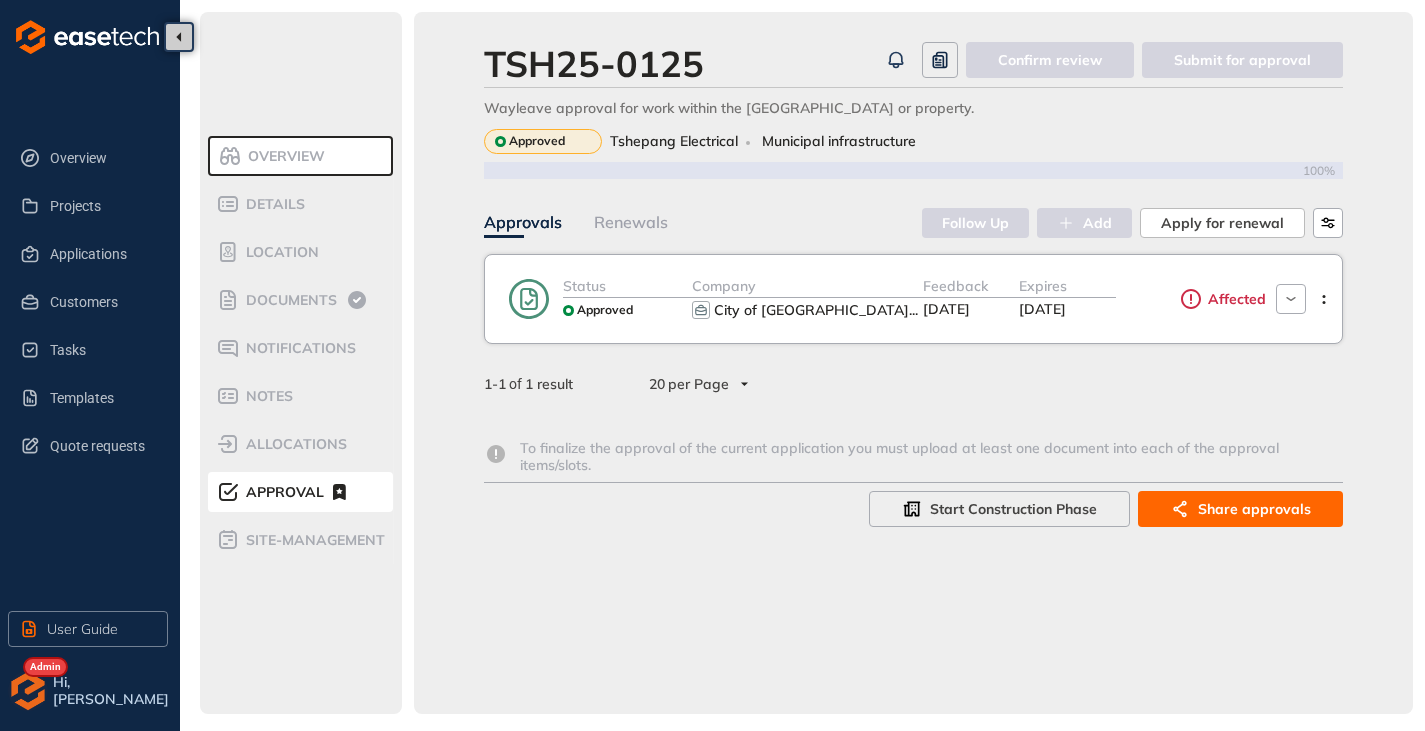 click on "Expires" at bounding box center (1043, 286) 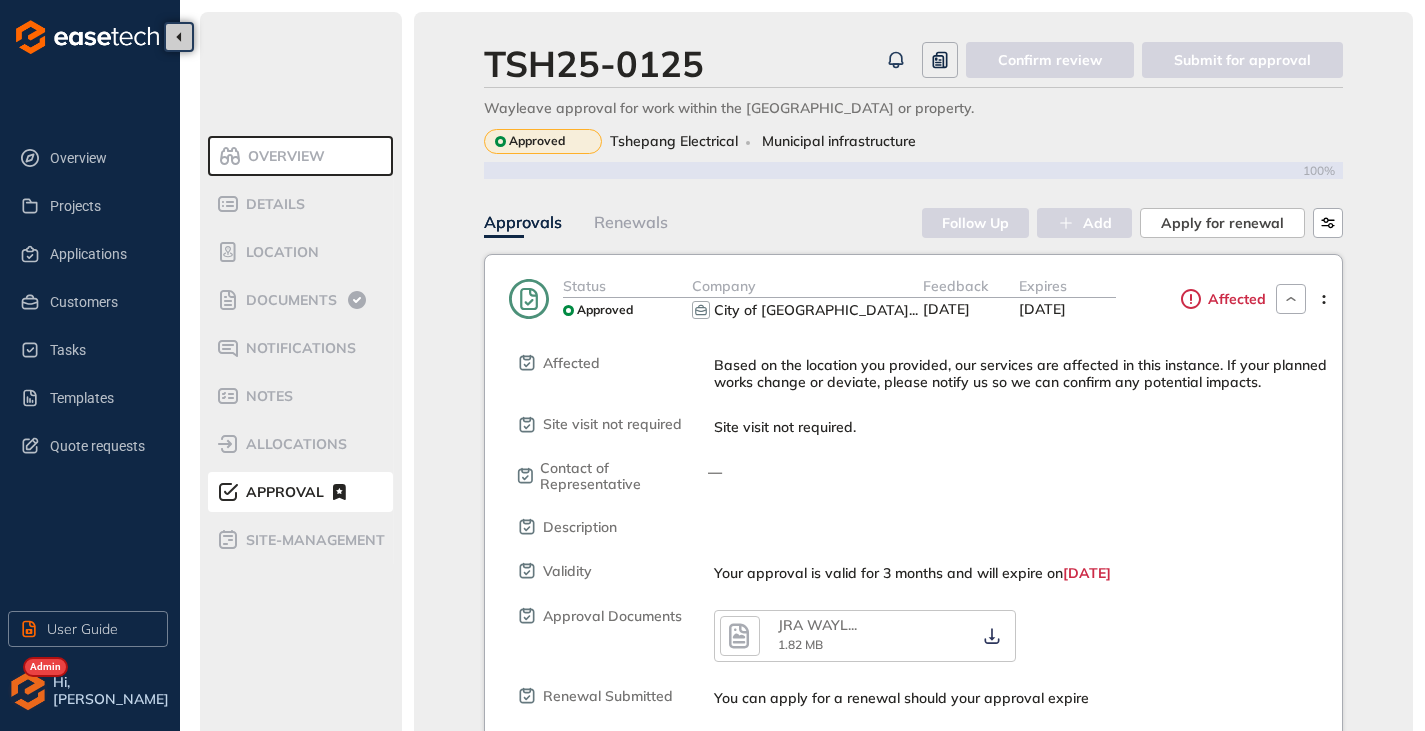 click on "Expires" at bounding box center (1043, 286) 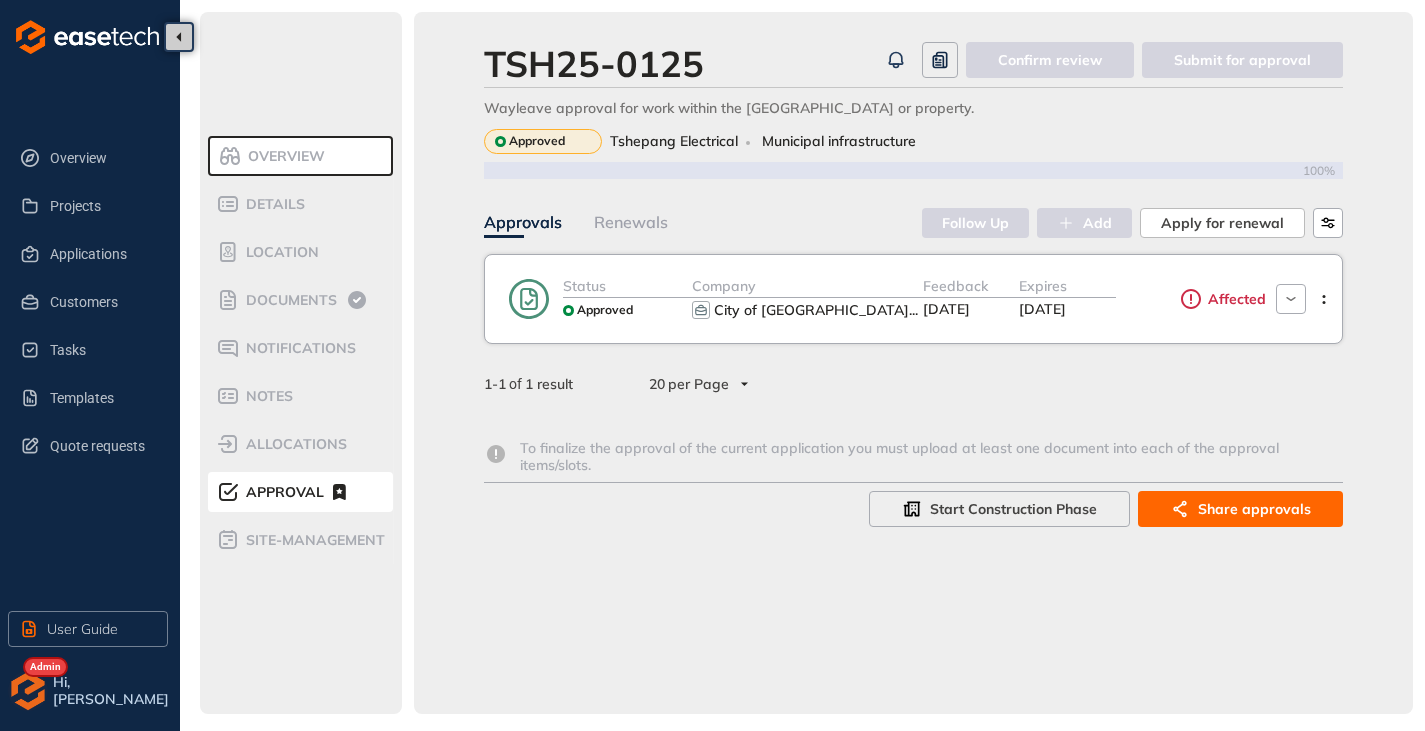 scroll, scrollTop: 0, scrollLeft: 0, axis: both 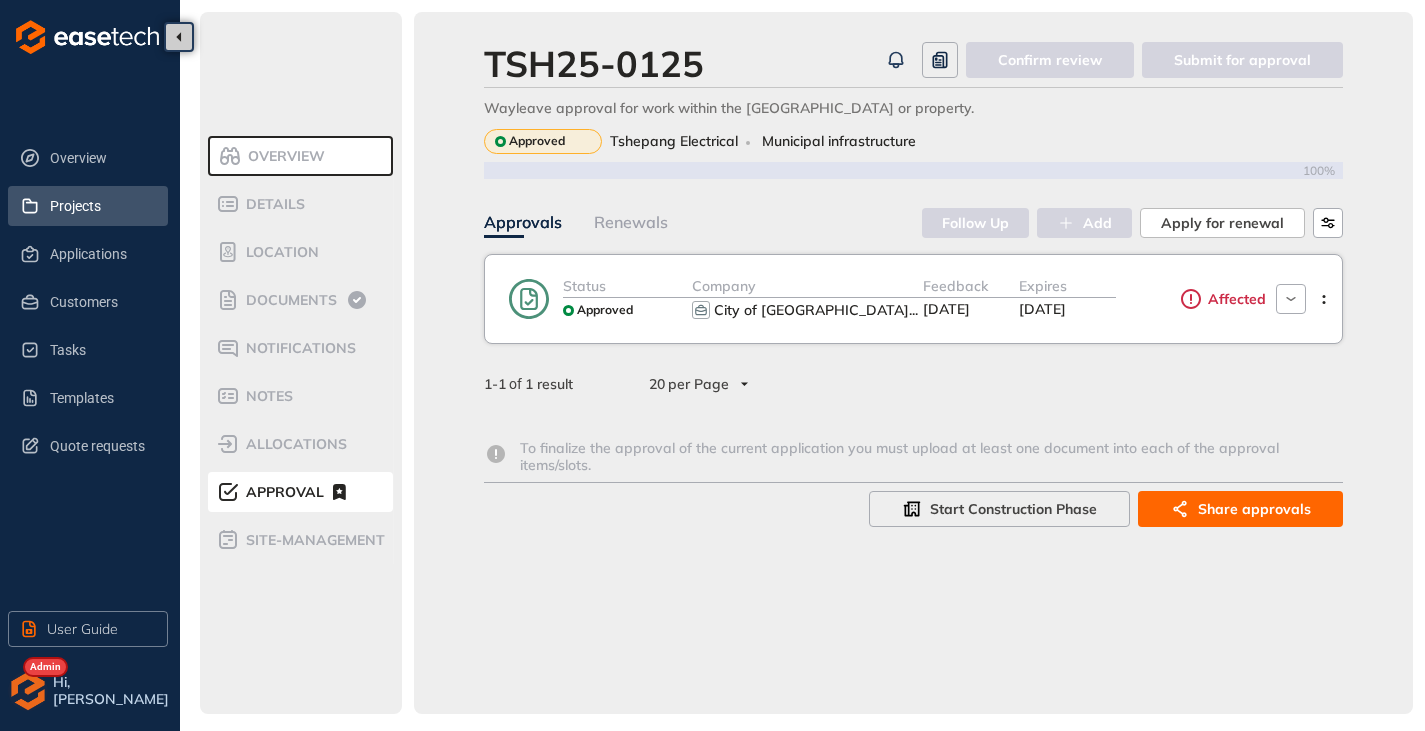 click on "Projects" at bounding box center [101, 206] 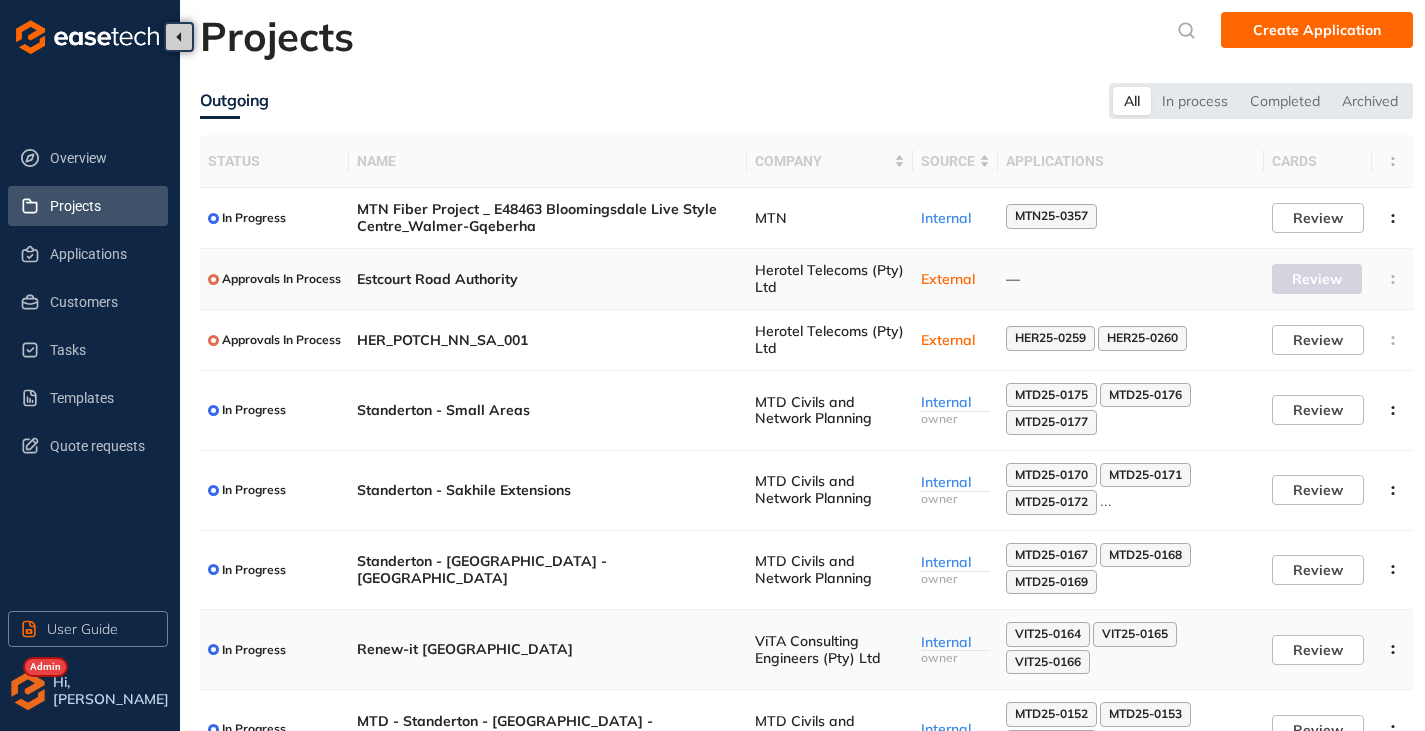 scroll, scrollTop: 225, scrollLeft: 0, axis: vertical 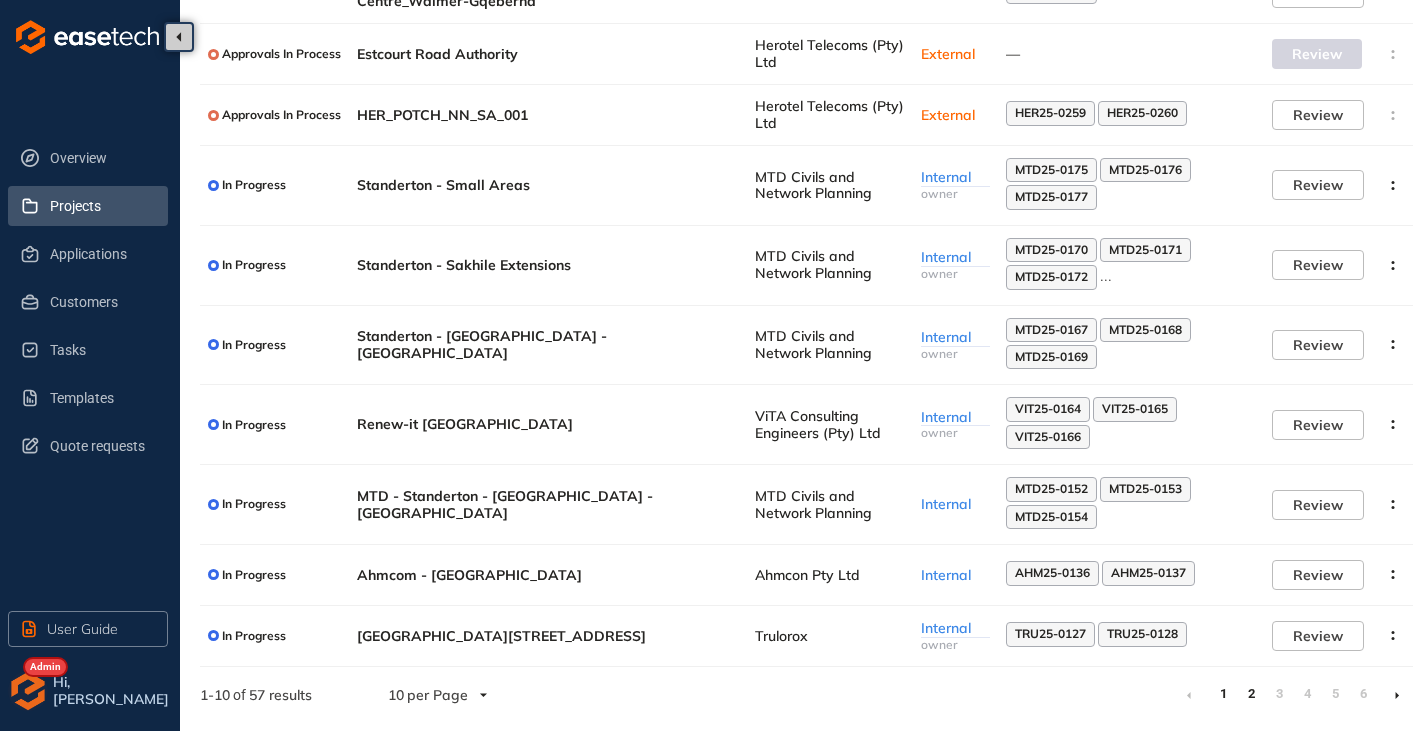 click on "2" at bounding box center [1251, 694] 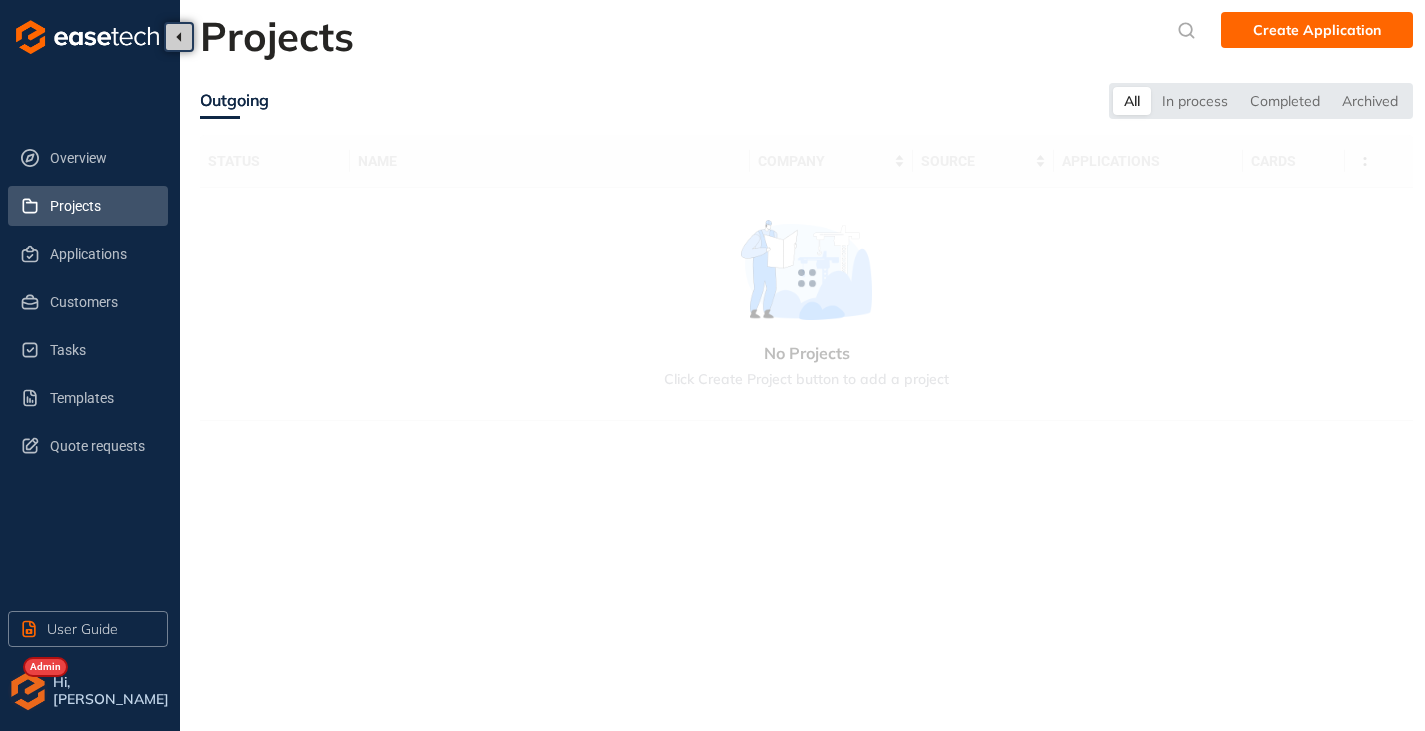 scroll, scrollTop: 0, scrollLeft: 0, axis: both 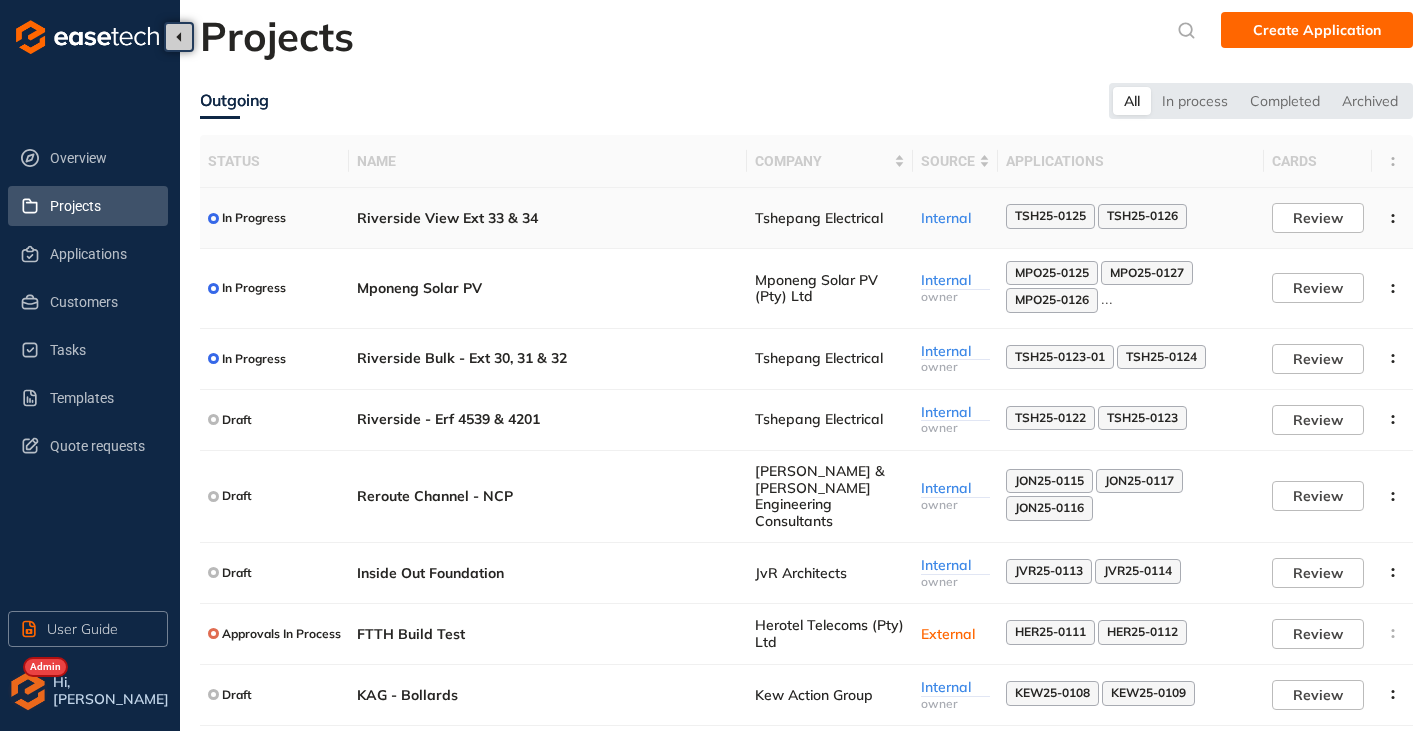 click on "Riverside View Ext 33 & 34" at bounding box center (548, 218) 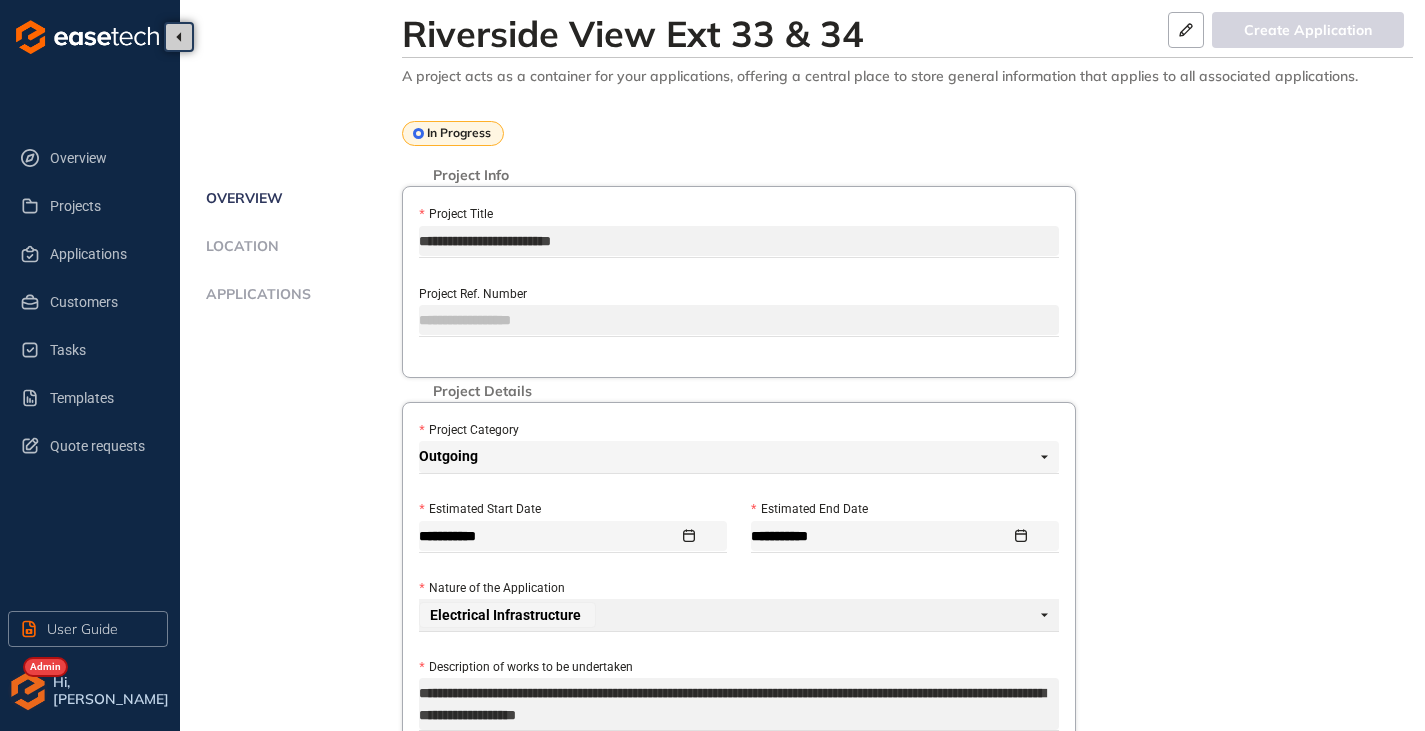 click on "Applications" at bounding box center [255, 294] 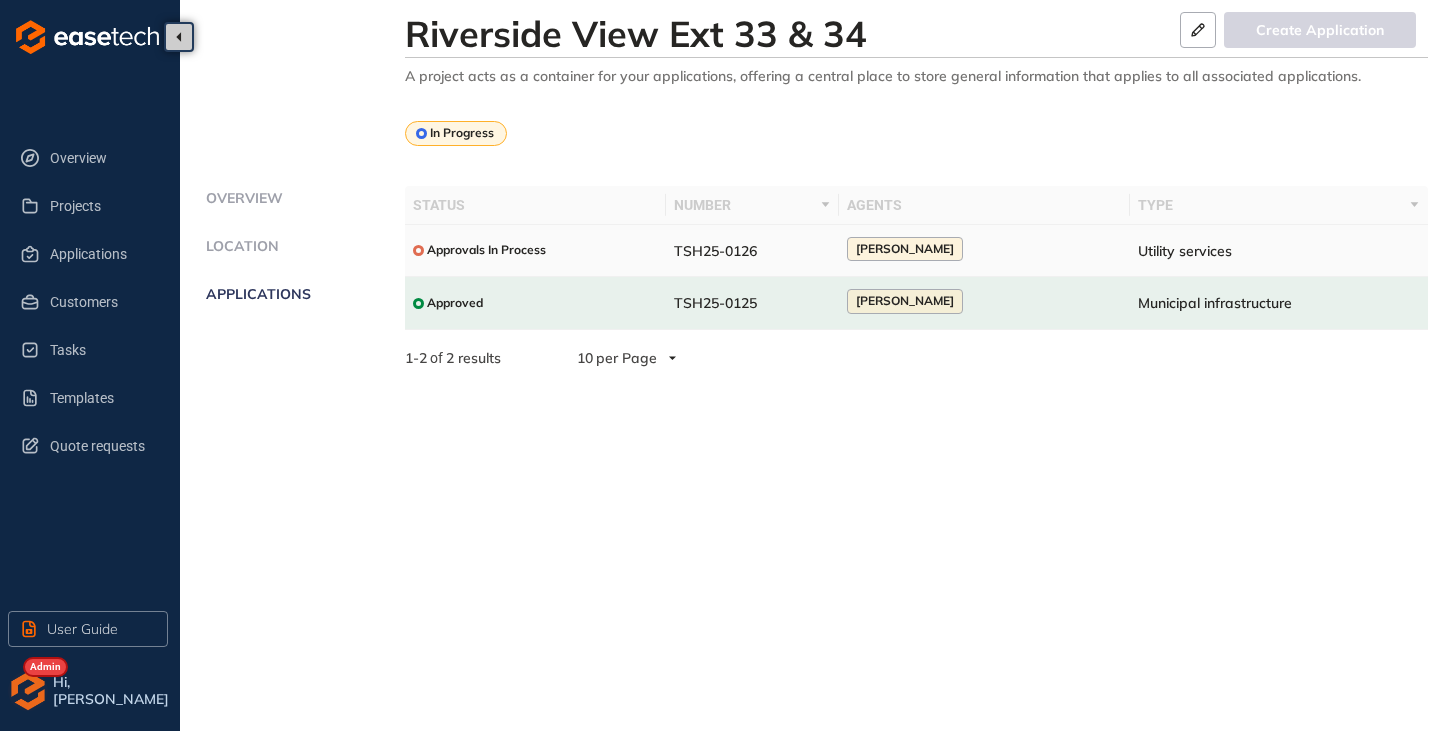 click on "TSH25-0126" at bounding box center [752, 251] 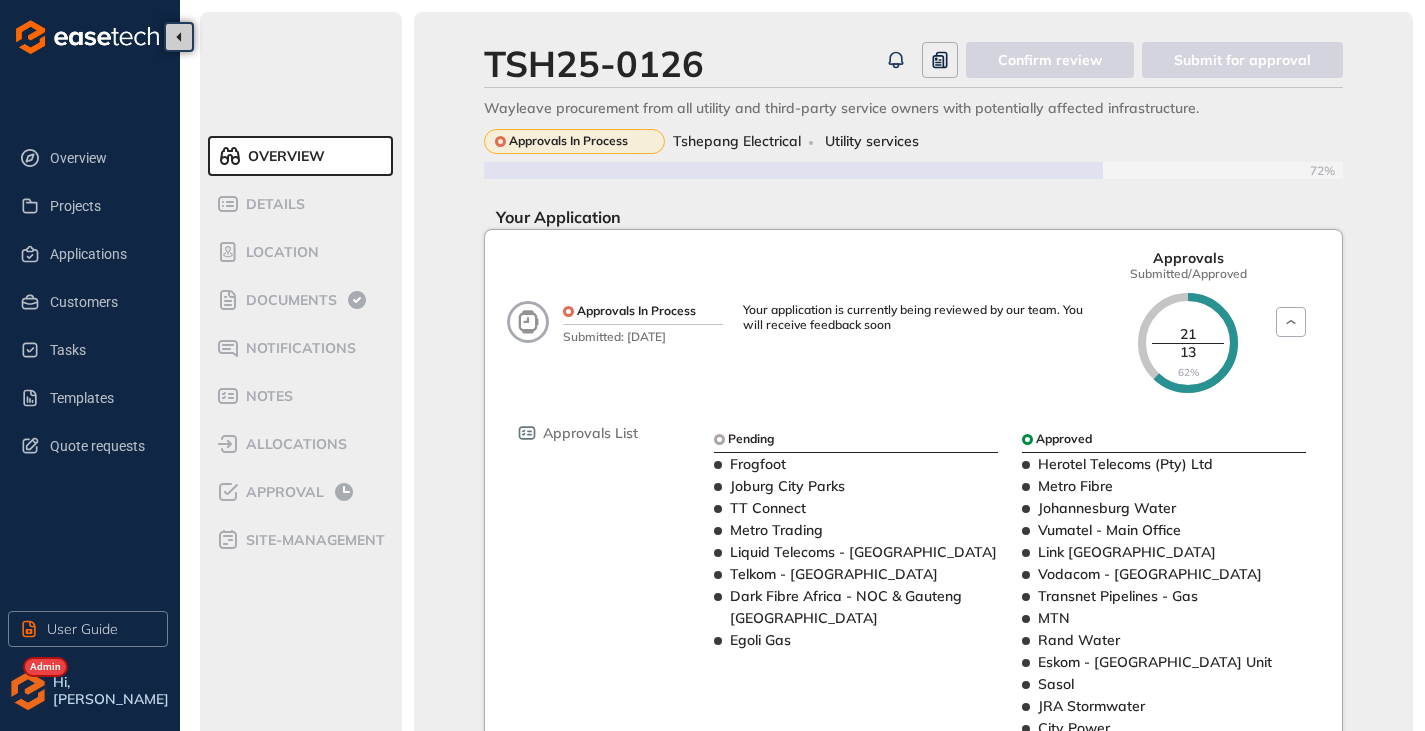 scroll, scrollTop: 100, scrollLeft: 0, axis: vertical 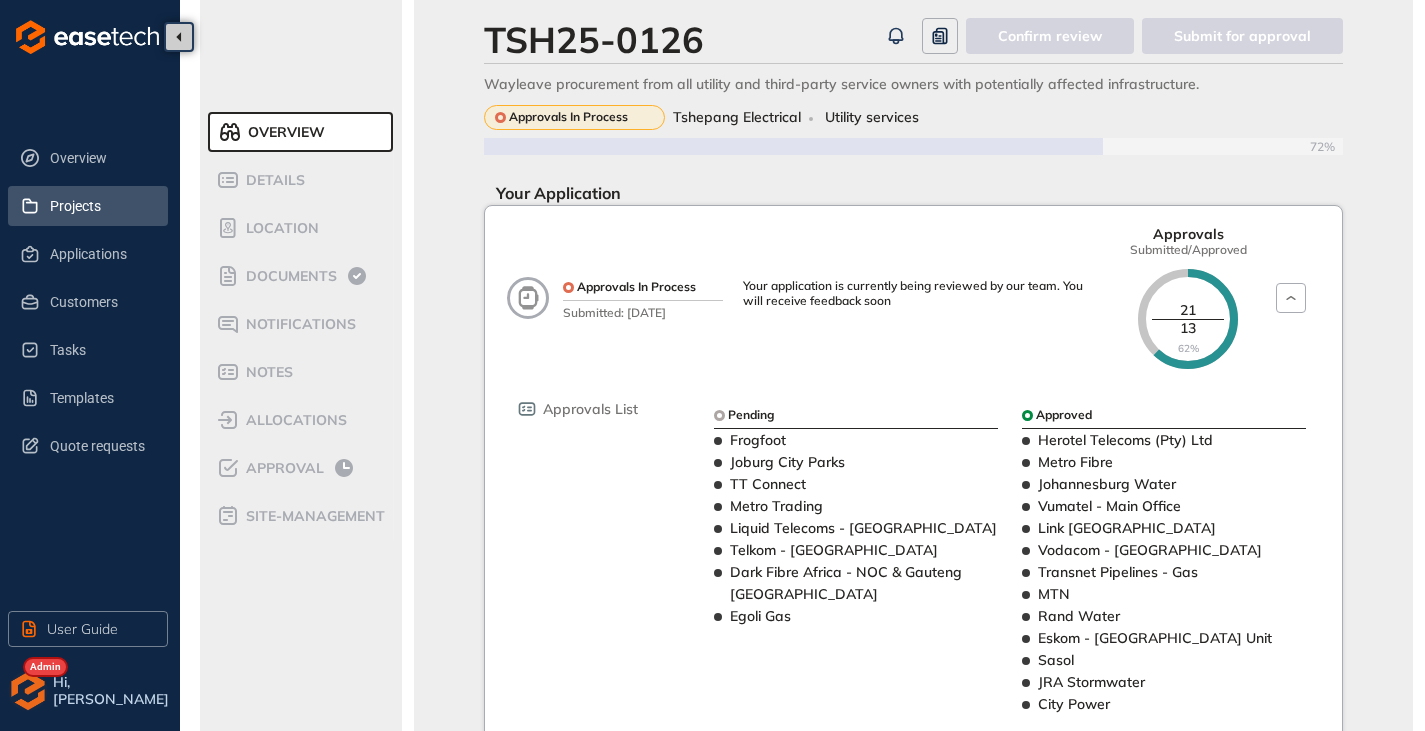 click on "Projects" at bounding box center [101, 206] 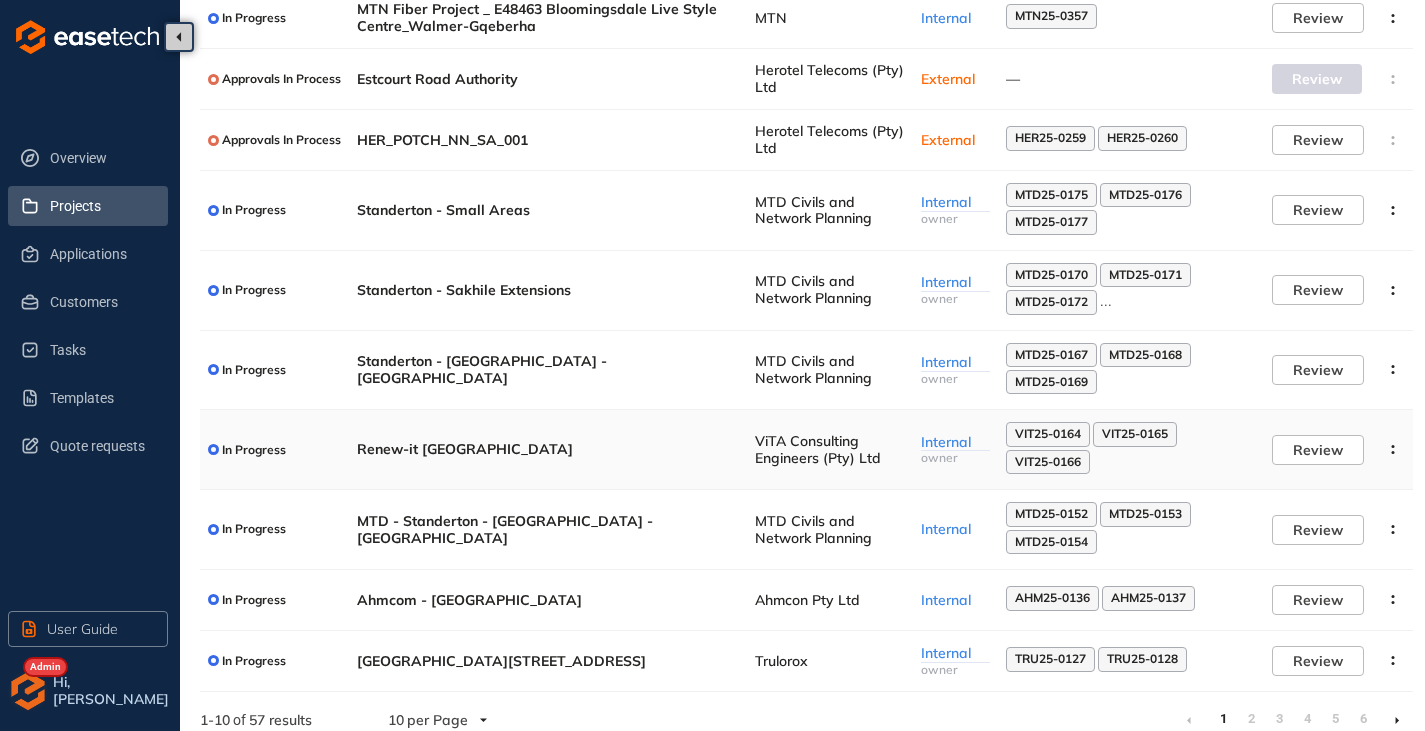 scroll, scrollTop: 225, scrollLeft: 0, axis: vertical 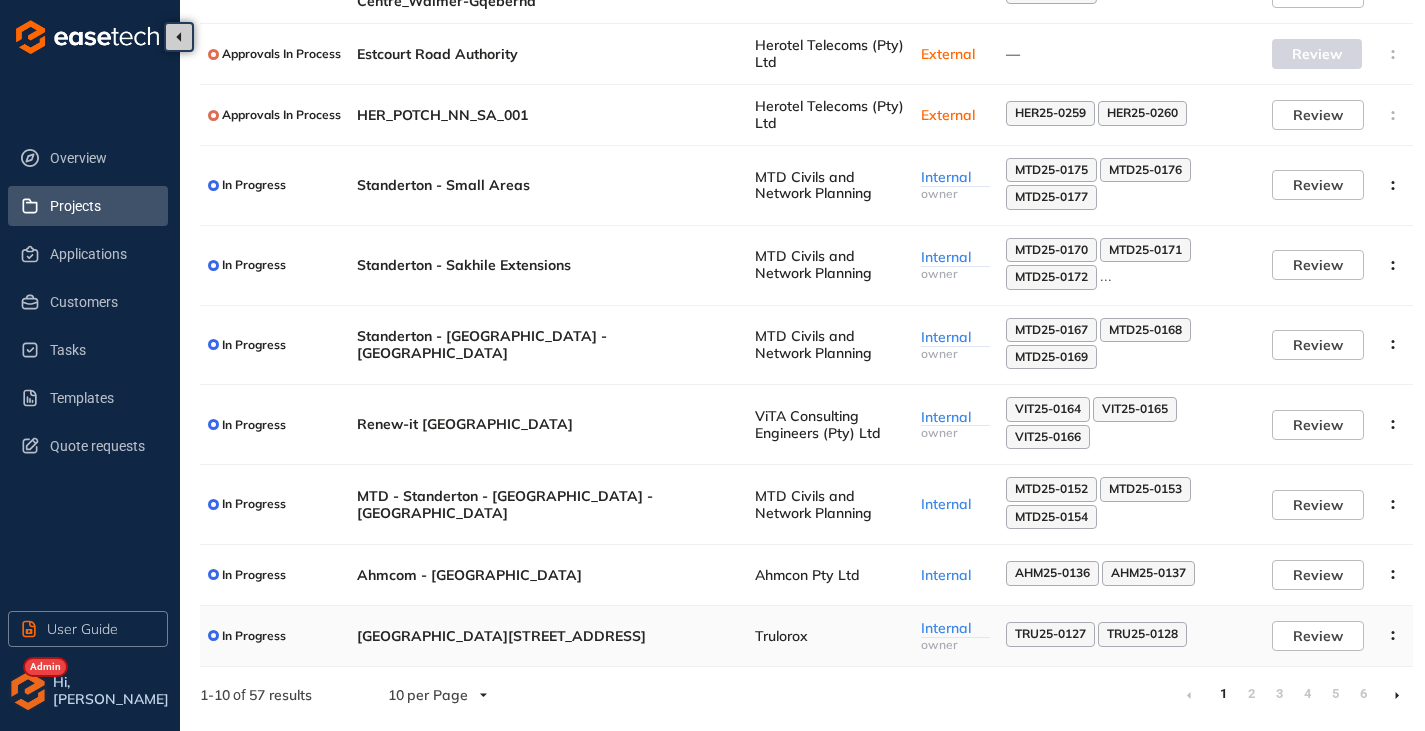 click on "Erf 720 Parktown North" at bounding box center (548, 636) 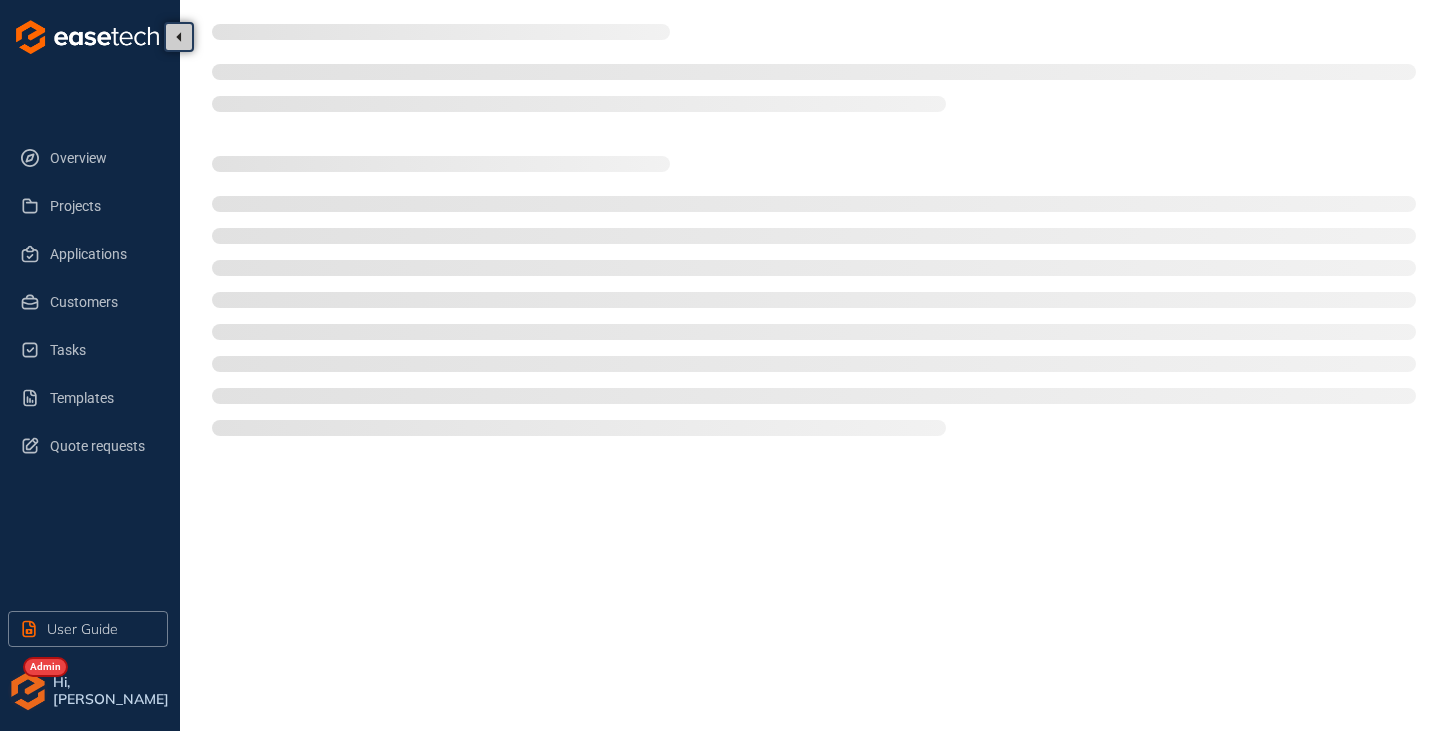 type on "**********" 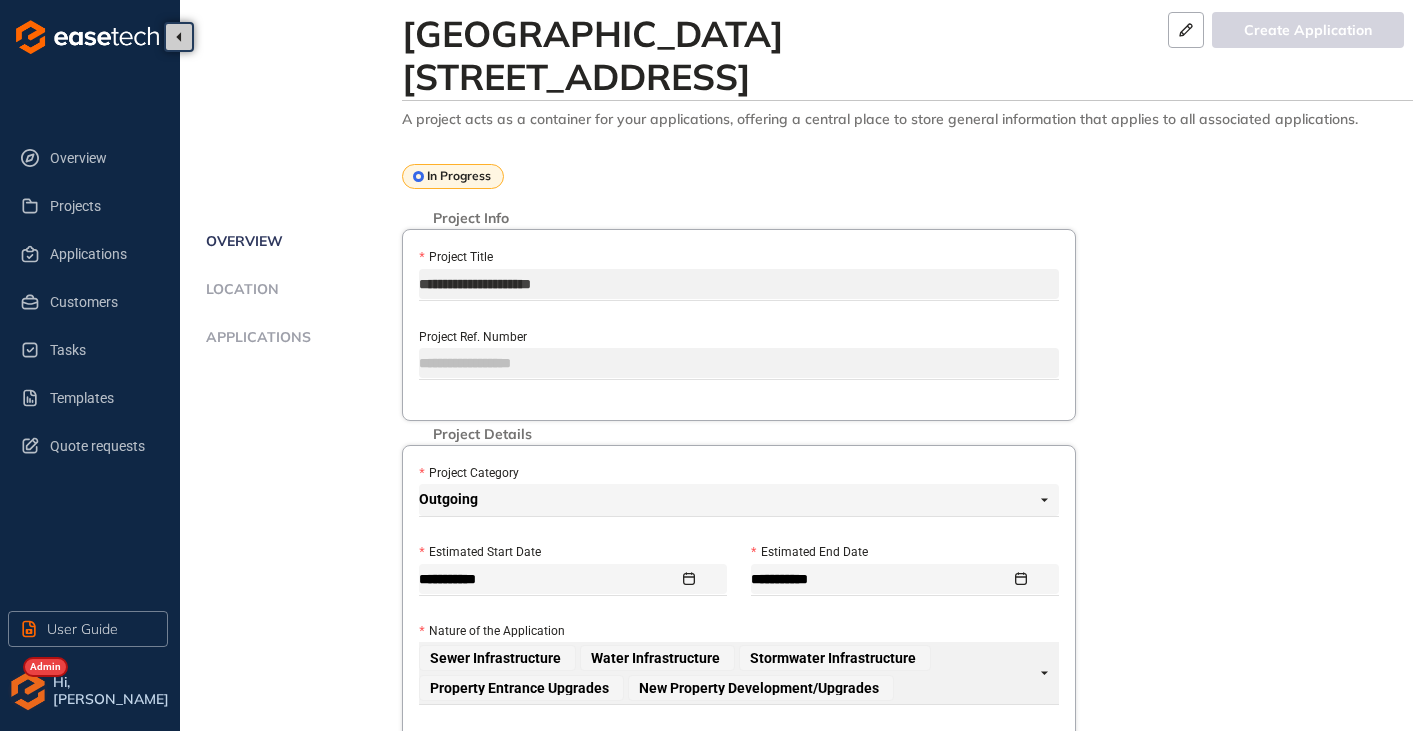 click on "Location" at bounding box center (301, 301) 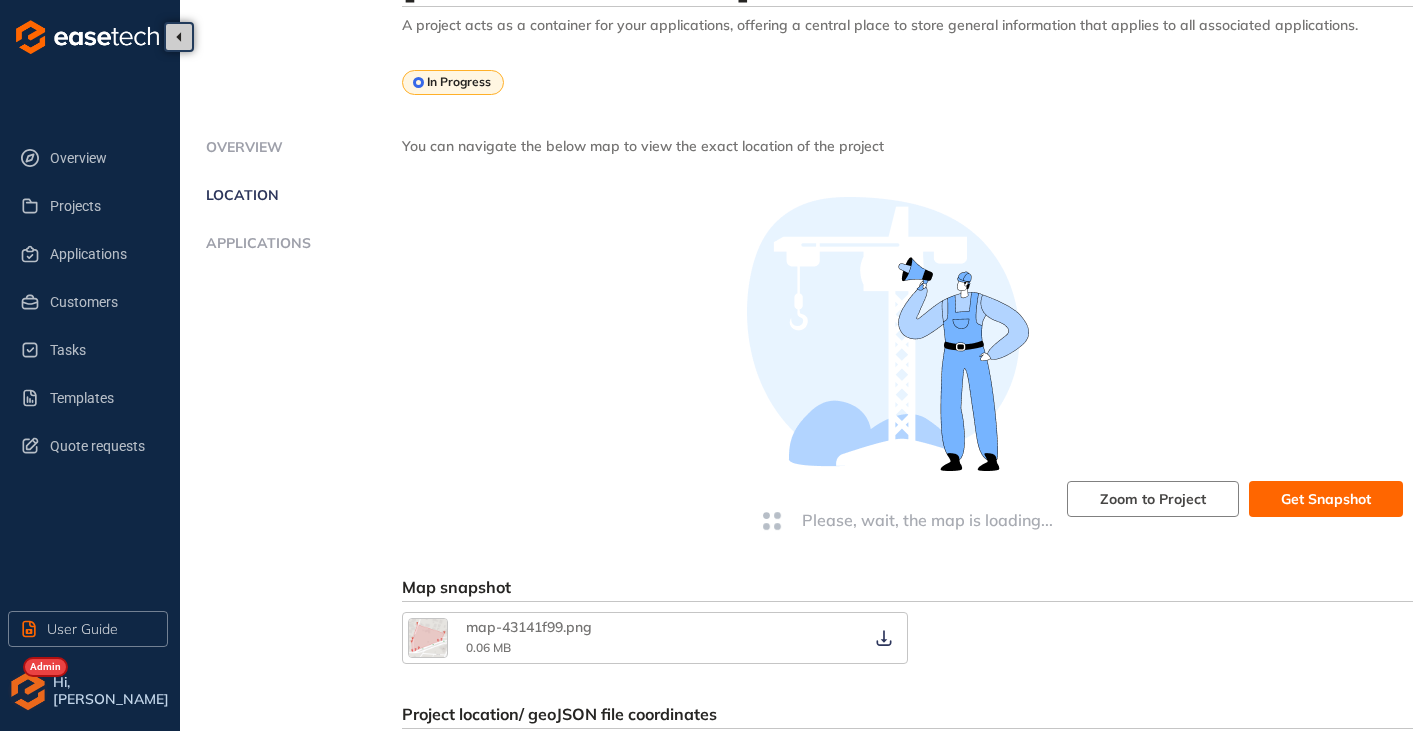 scroll, scrollTop: 0, scrollLeft: 0, axis: both 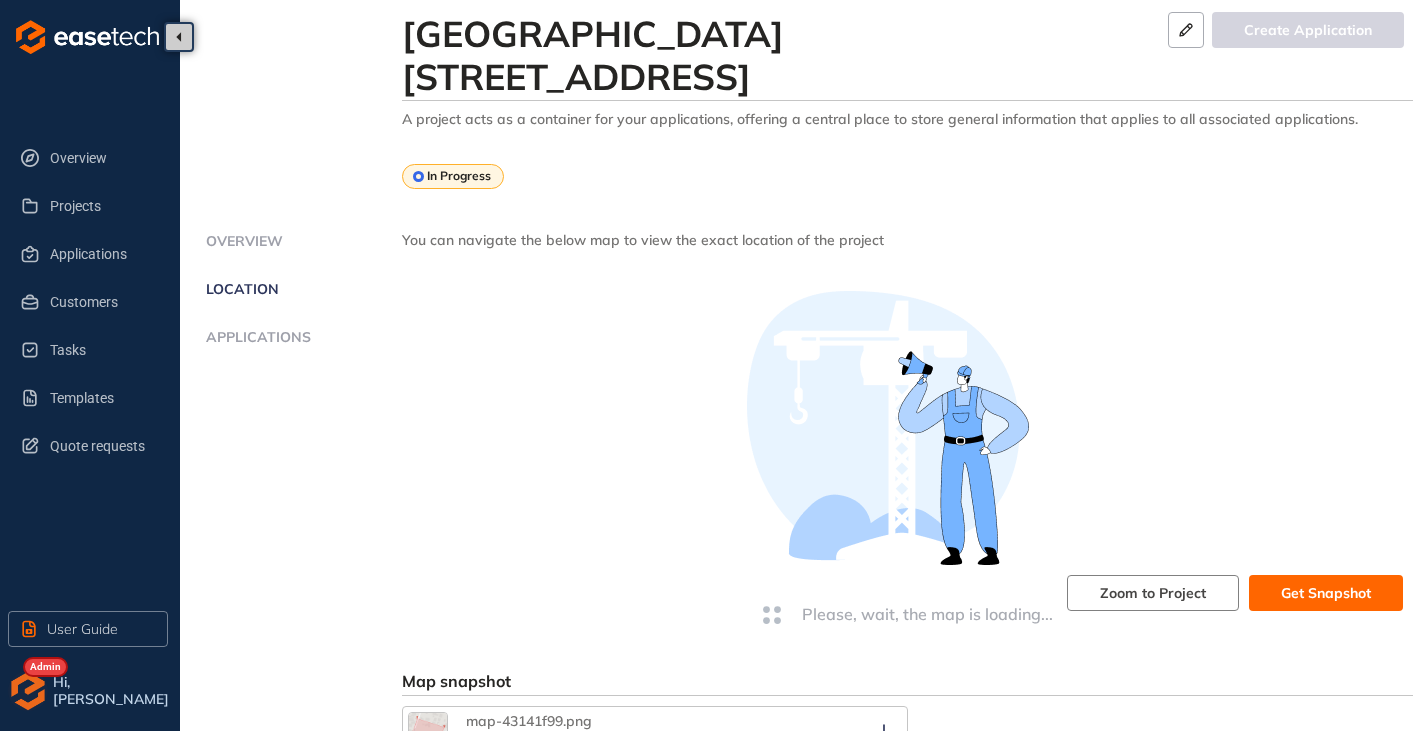 click on "Applications" at bounding box center [255, 337] 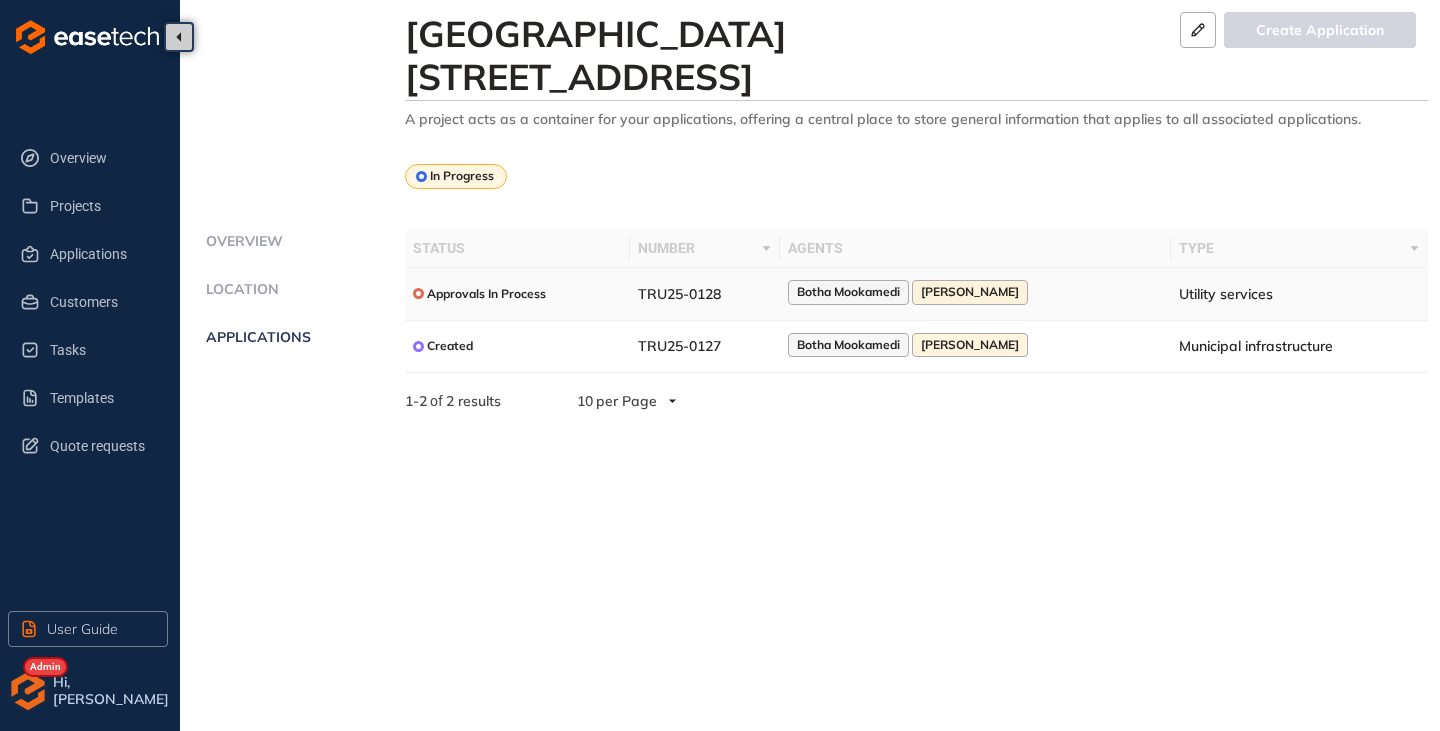 click on "Approvals In Process" at bounding box center (517, 293) 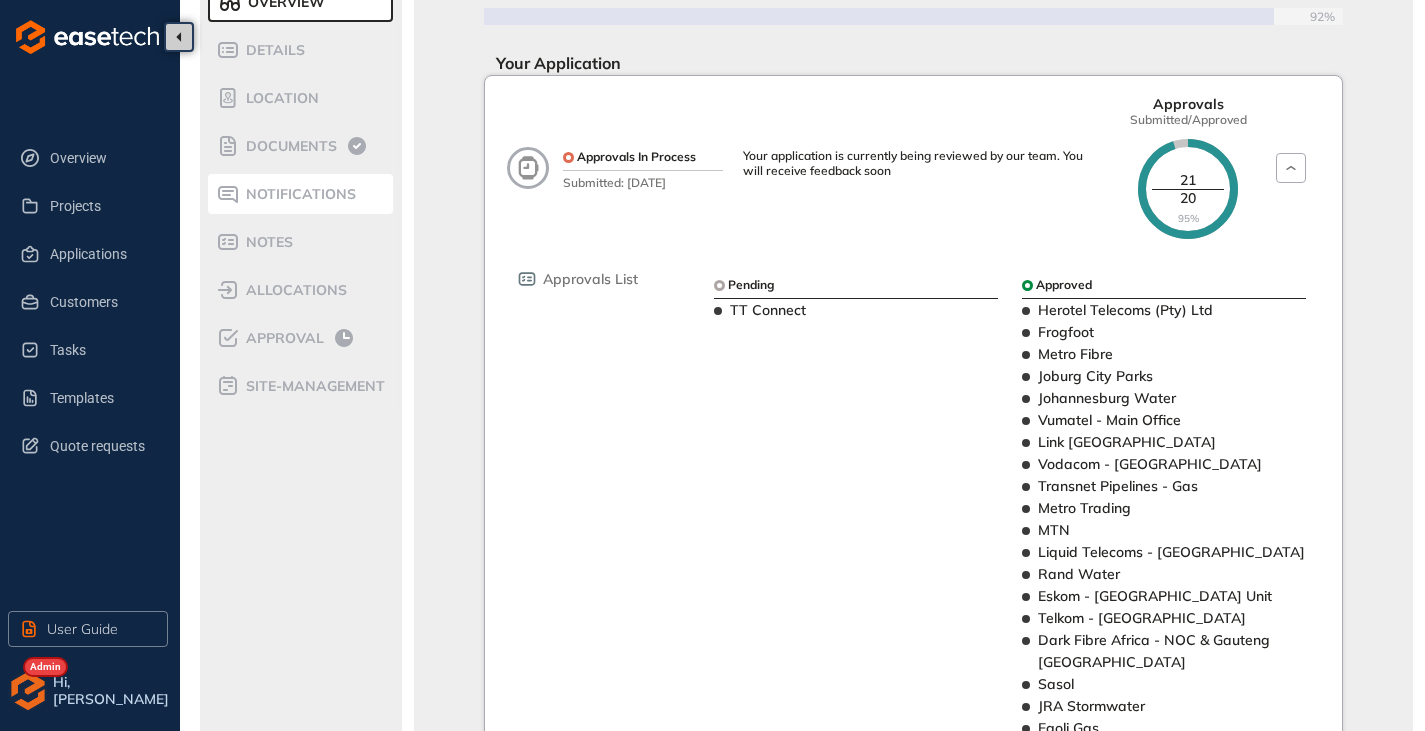 scroll, scrollTop: 0, scrollLeft: 0, axis: both 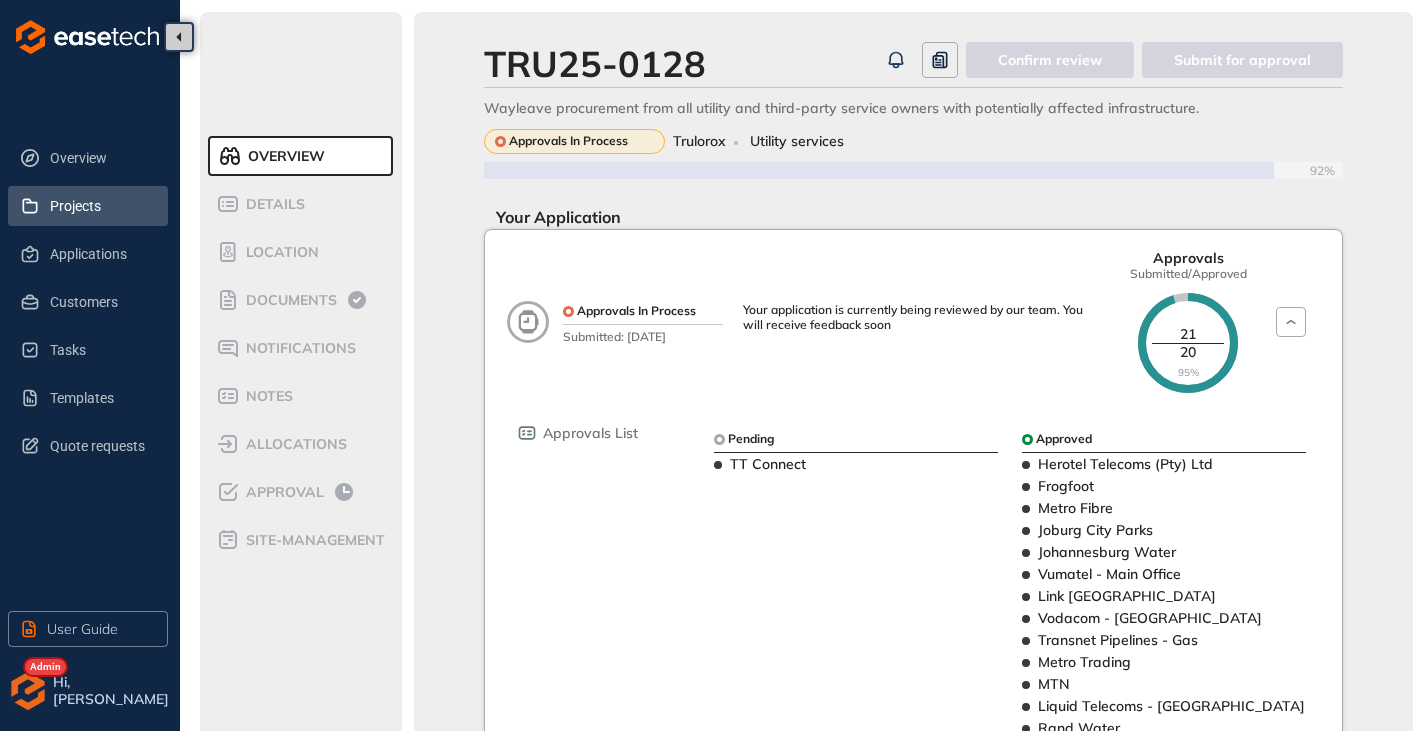 click on "Projects" at bounding box center (101, 206) 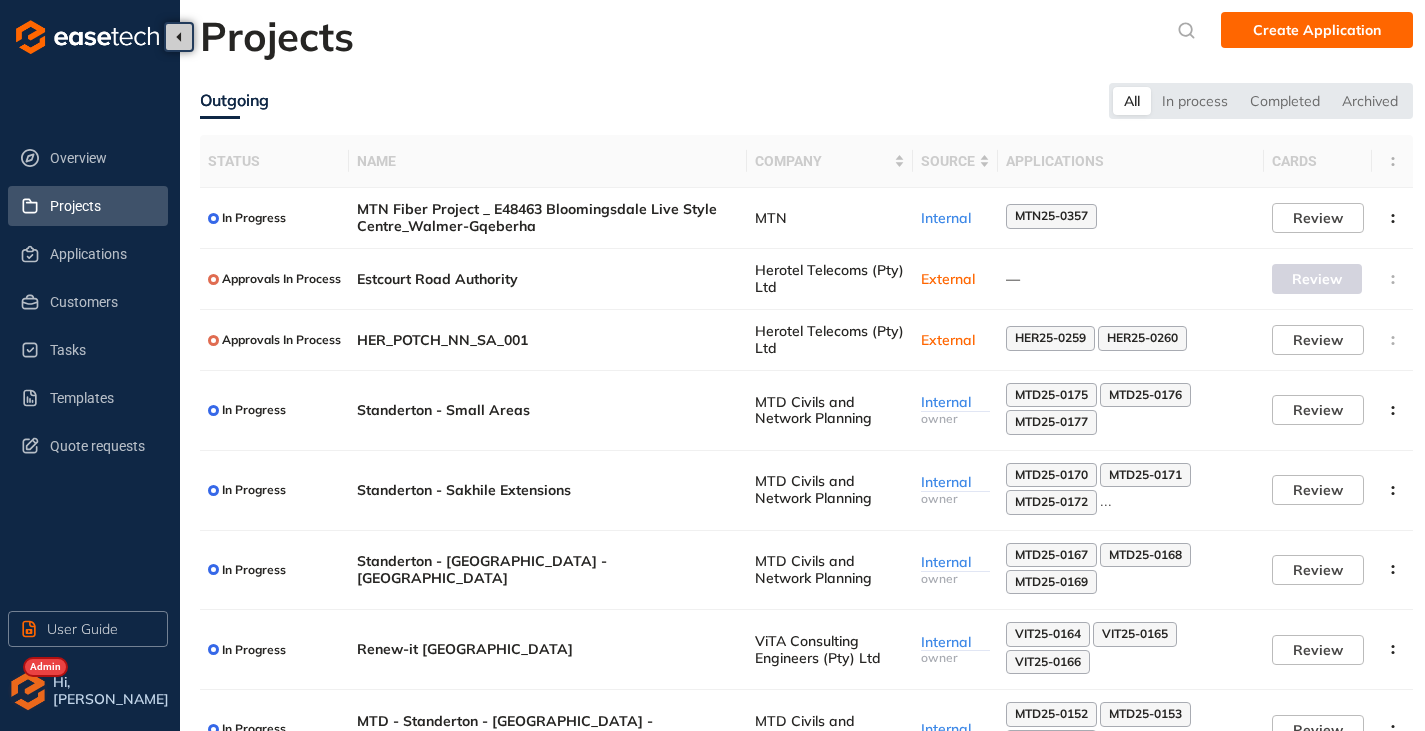 click at bounding box center (28, 691) 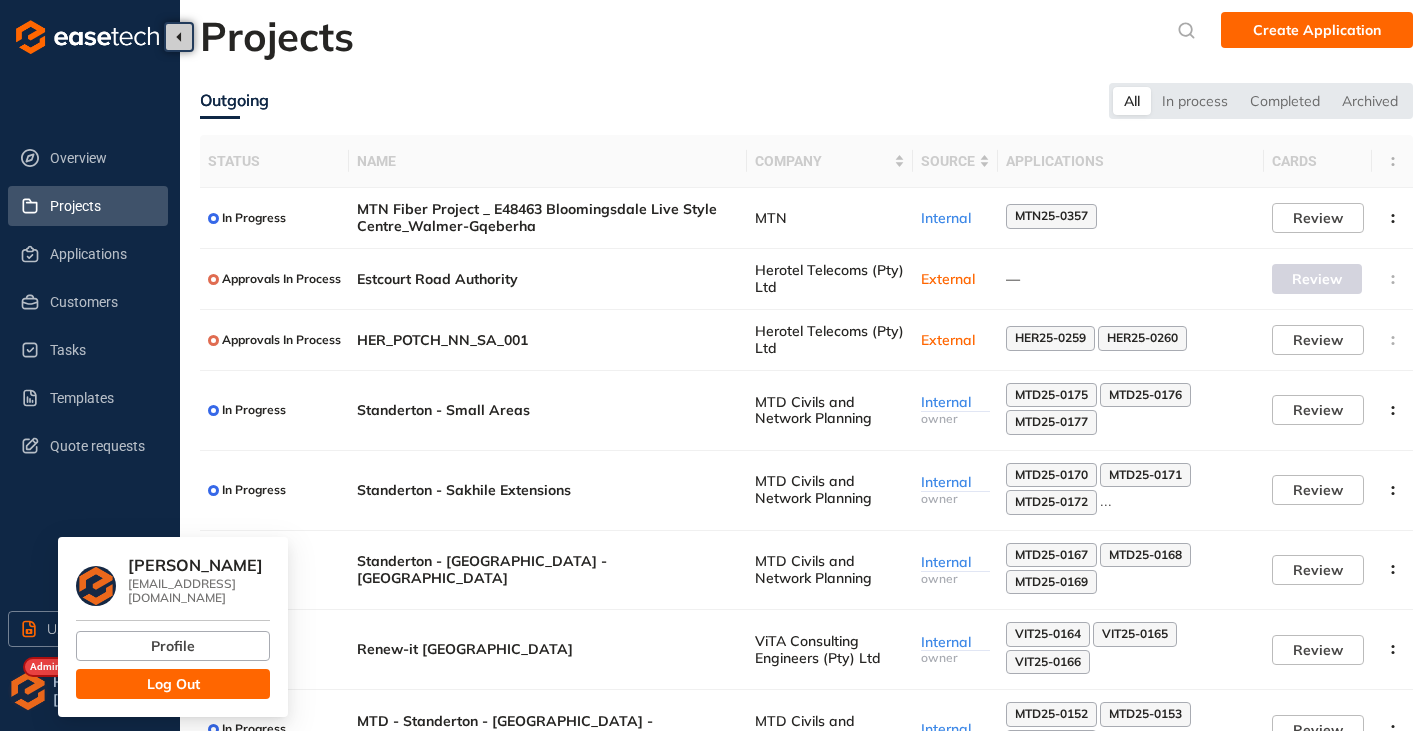 click on "Log Out" at bounding box center [173, 684] 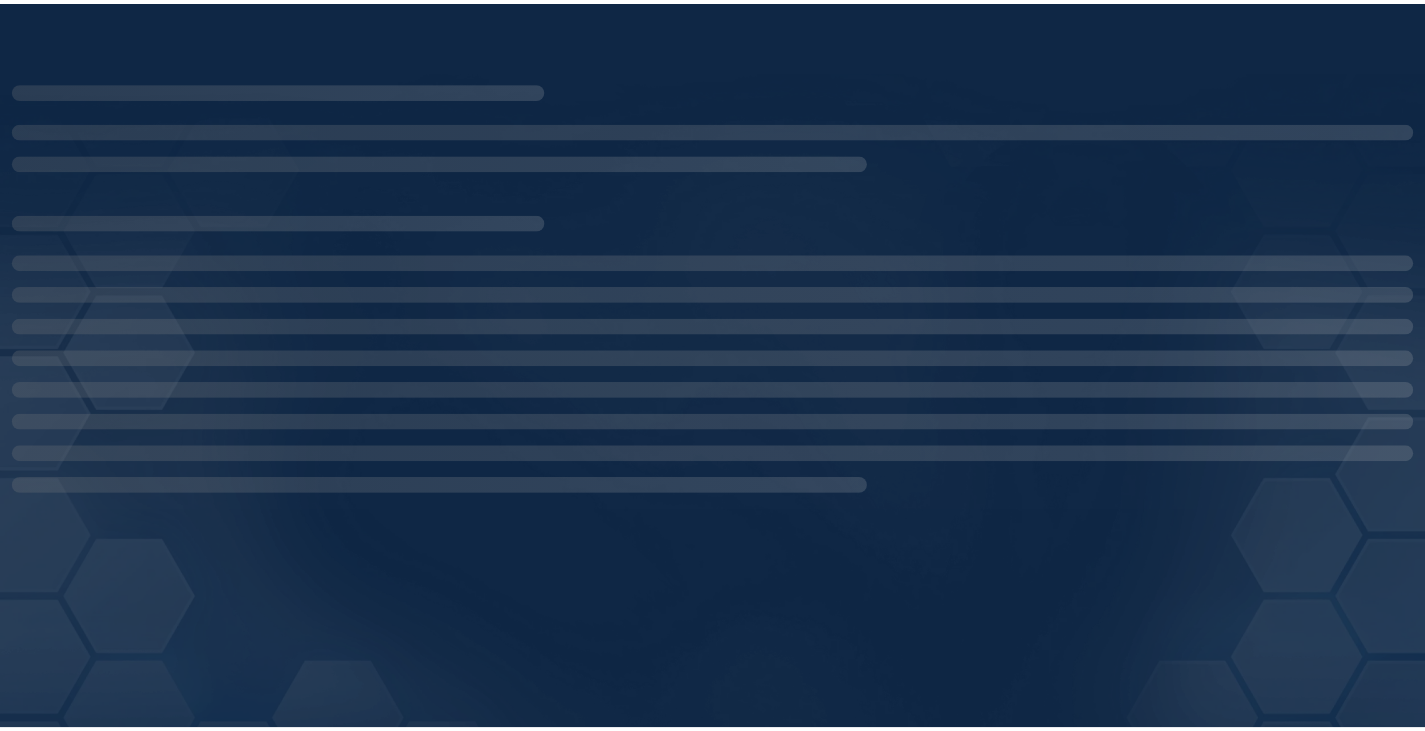 scroll, scrollTop: 0, scrollLeft: 0, axis: both 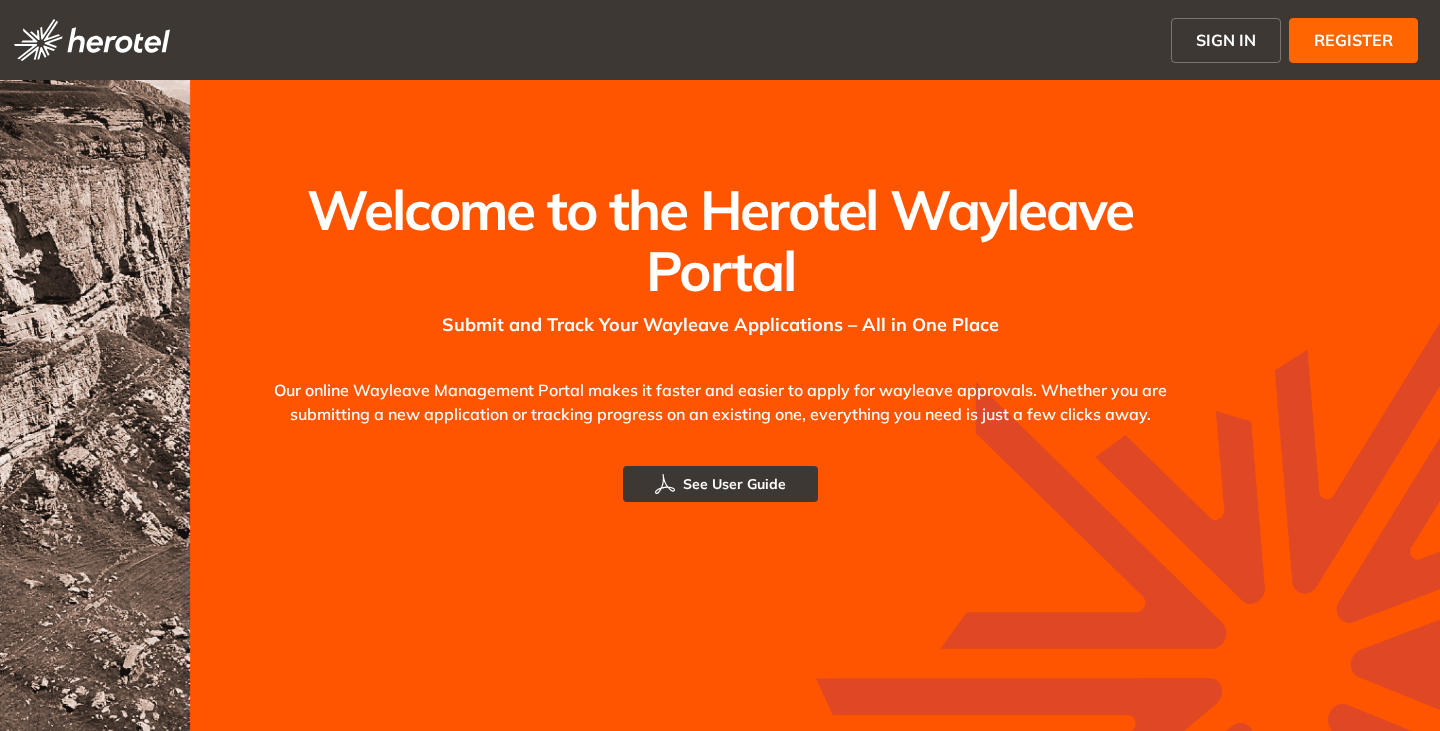 click on "SIGN IN" at bounding box center [1226, 40] 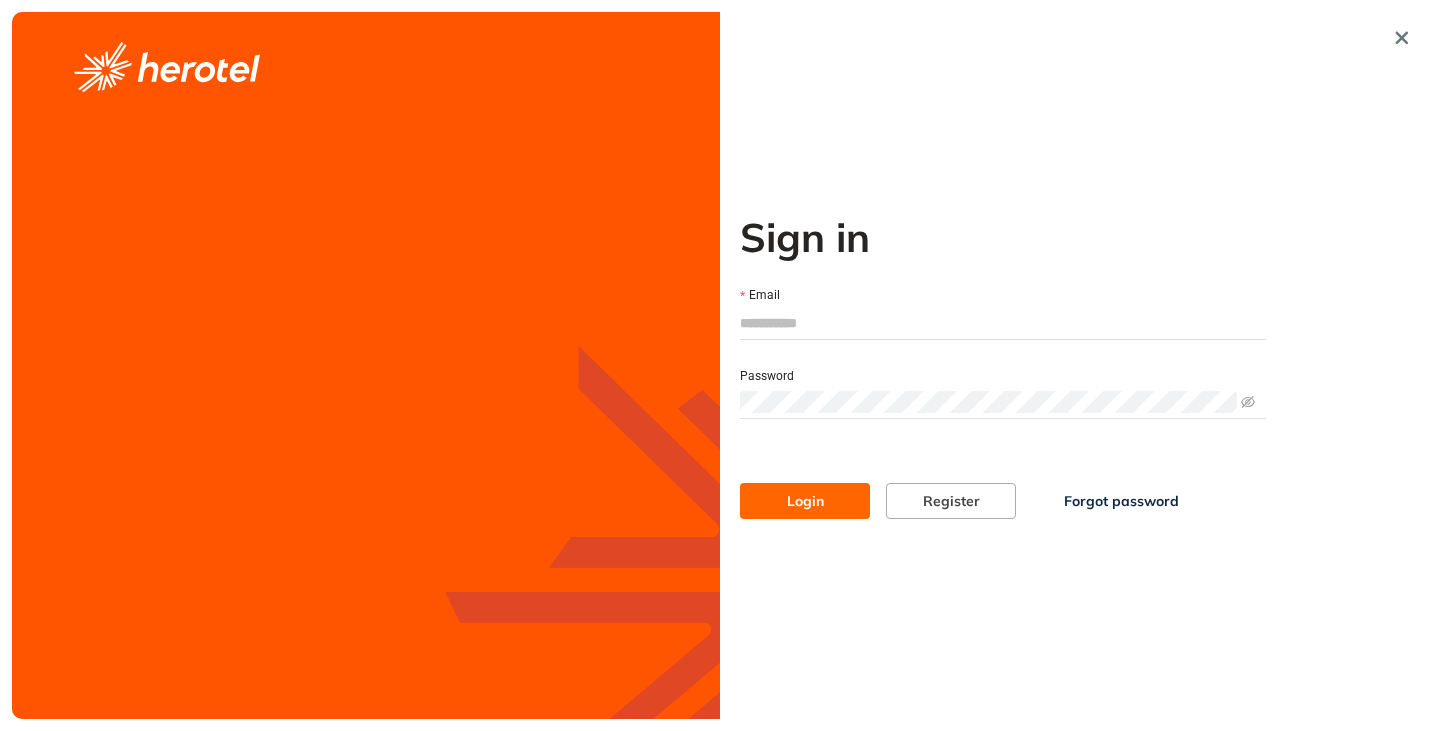 click on "Email" at bounding box center [1003, 323] 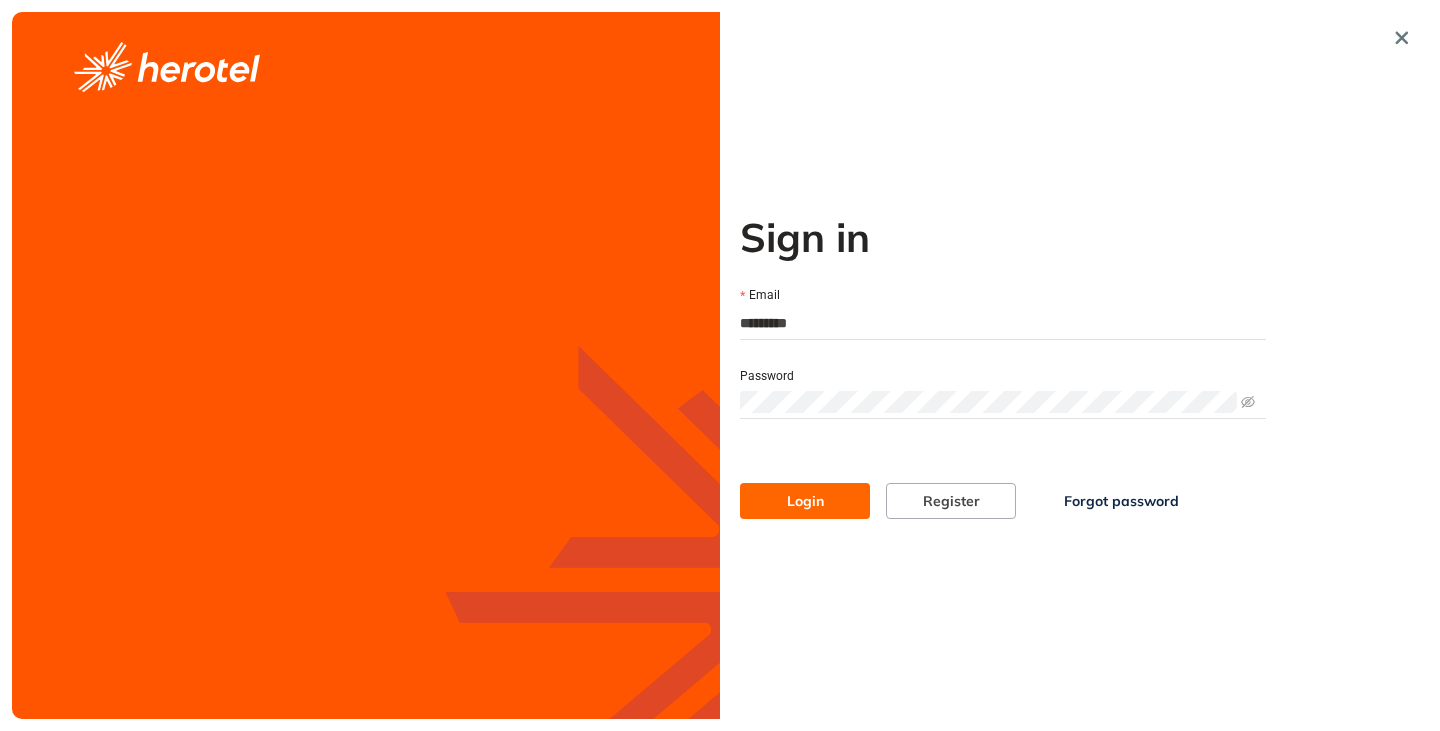 type on "**********" 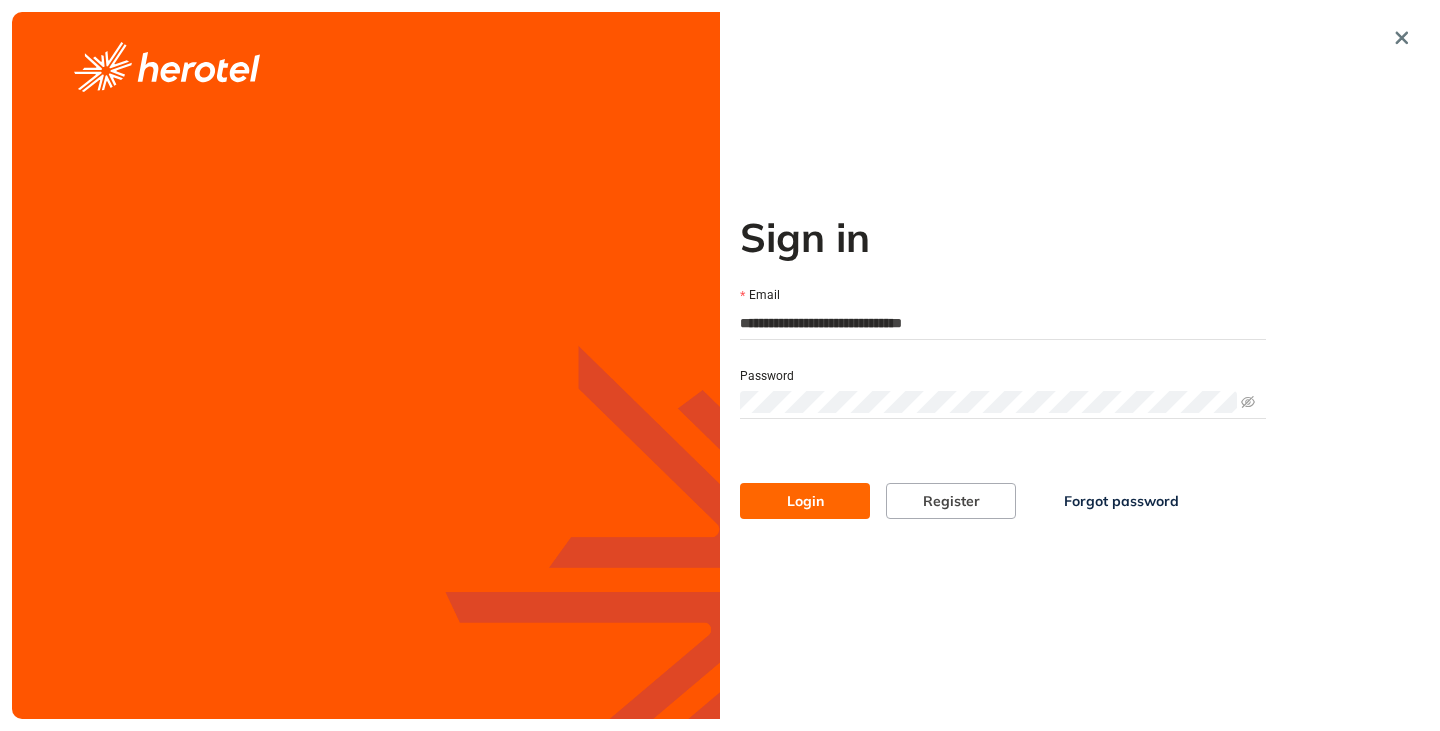 click on "Login" at bounding box center [805, 501] 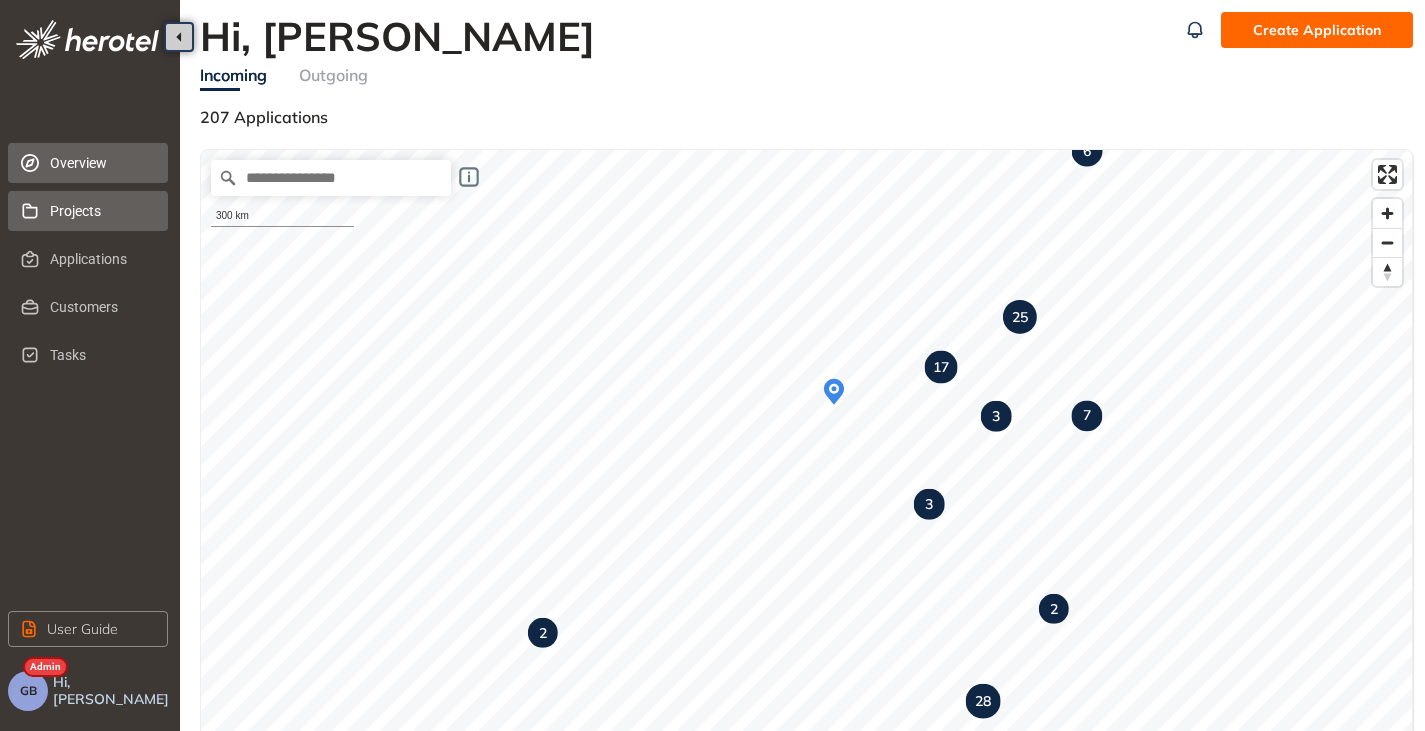 click on "Projects" at bounding box center [101, 211] 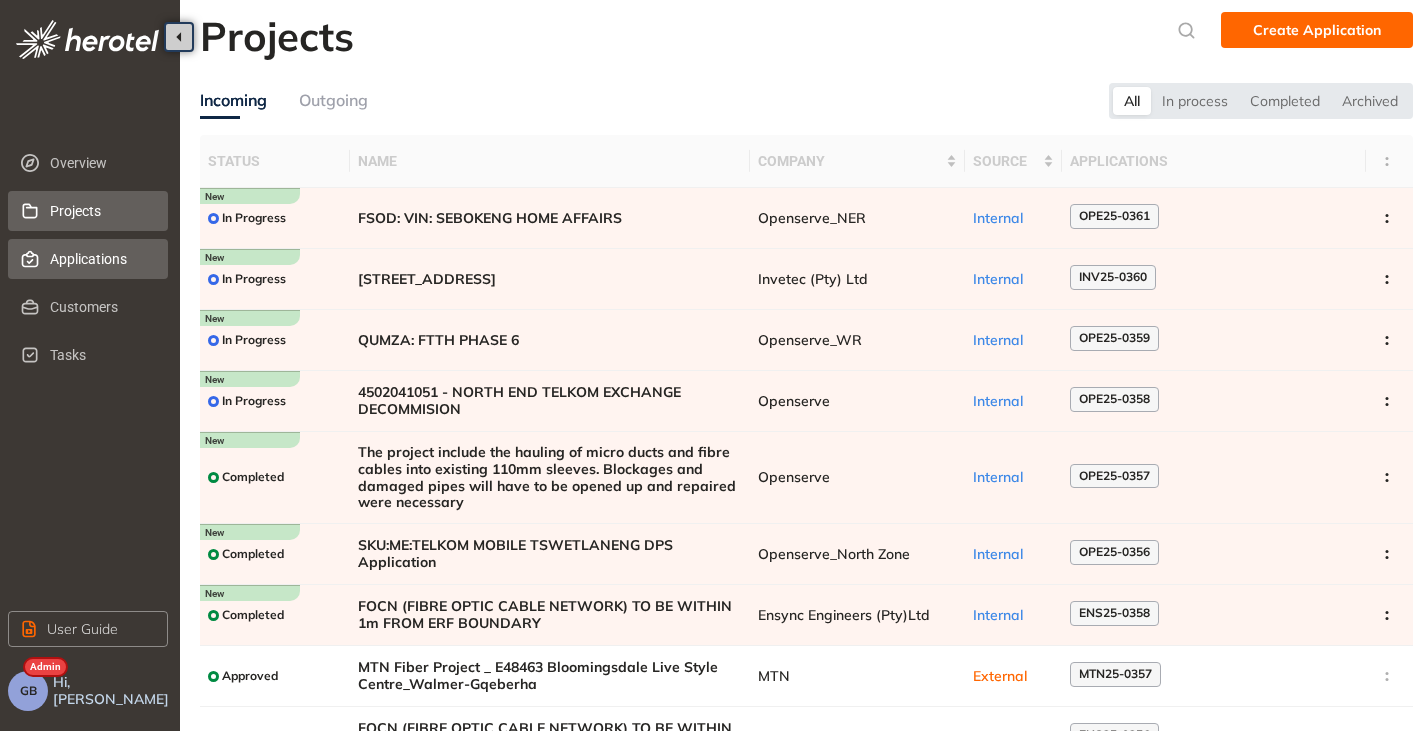 click on "Applications" at bounding box center [101, 259] 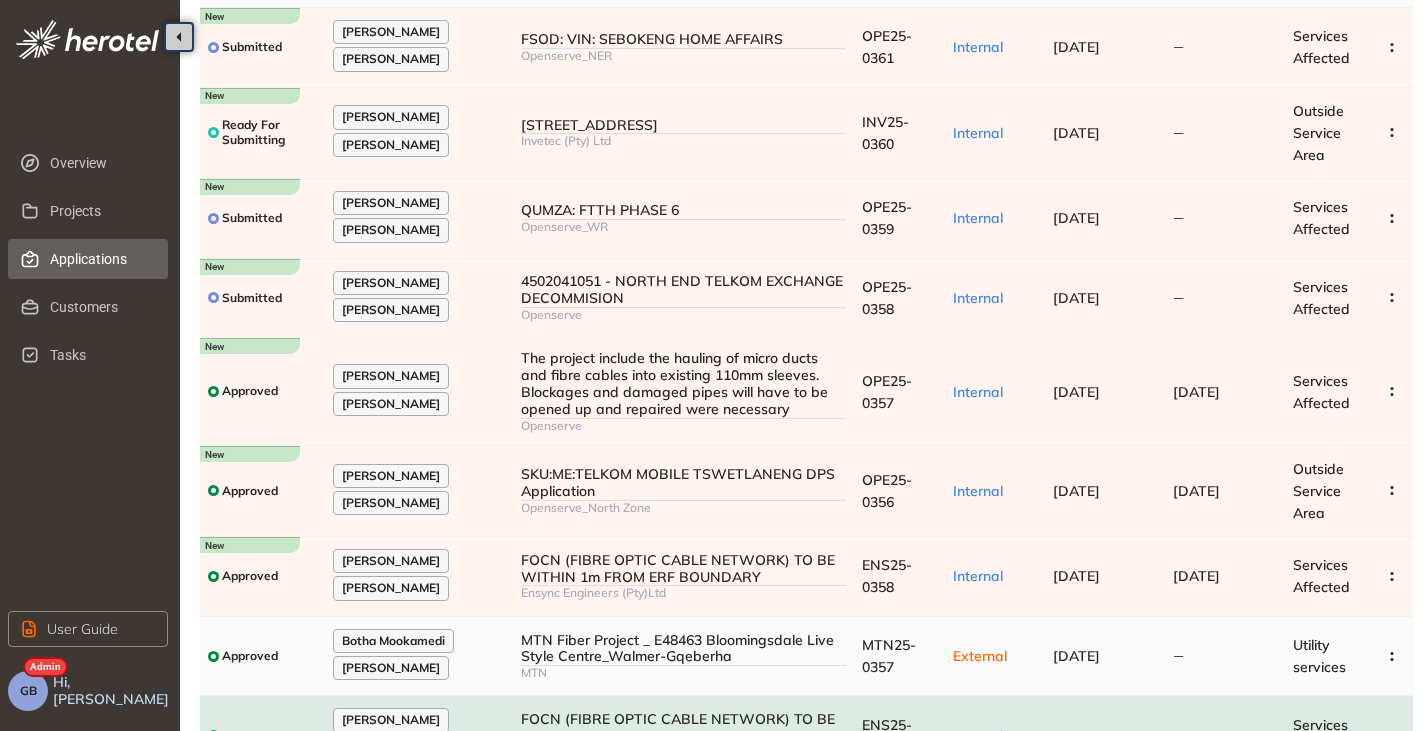 scroll, scrollTop: 177, scrollLeft: 0, axis: vertical 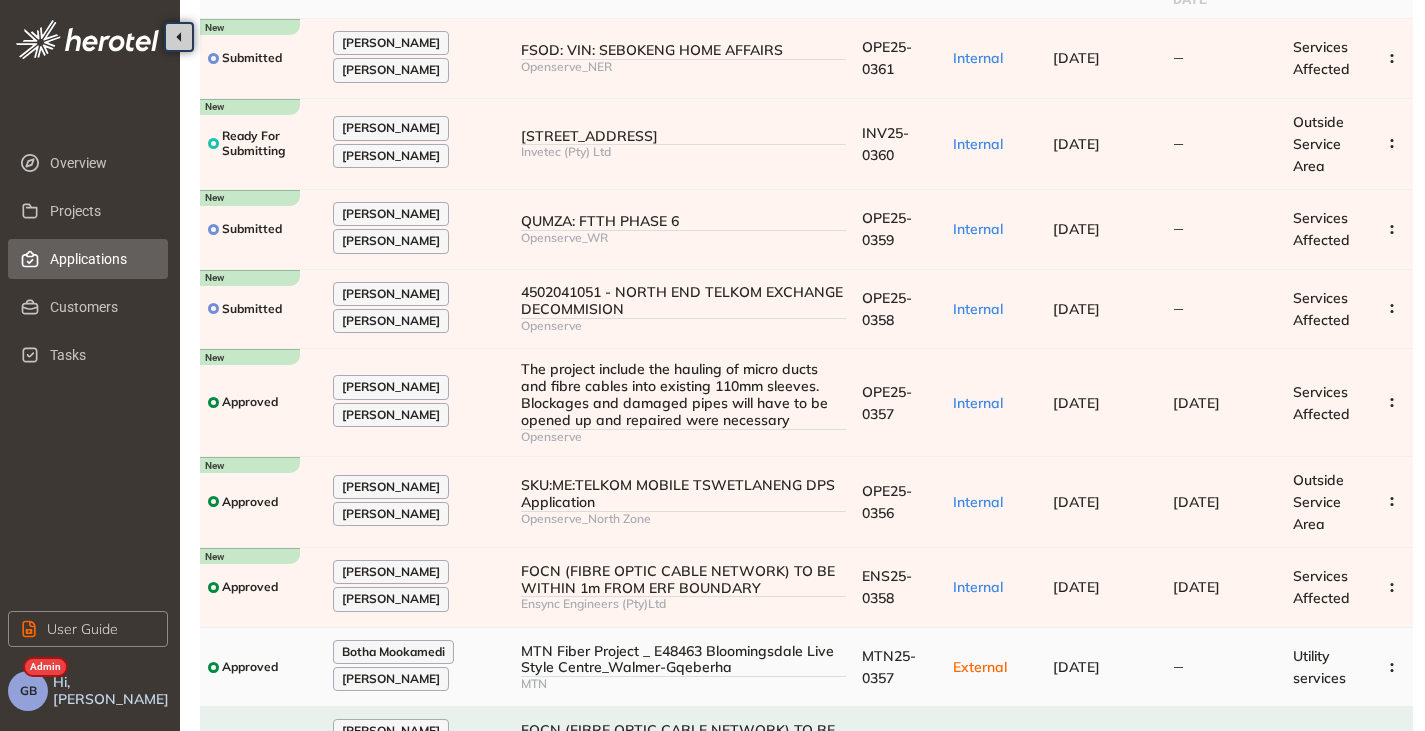 click on "MTN Fiber Project _ E48463 Bloomingsdale Live Style Centre_Walmer-Gqeberha" at bounding box center [683, 660] 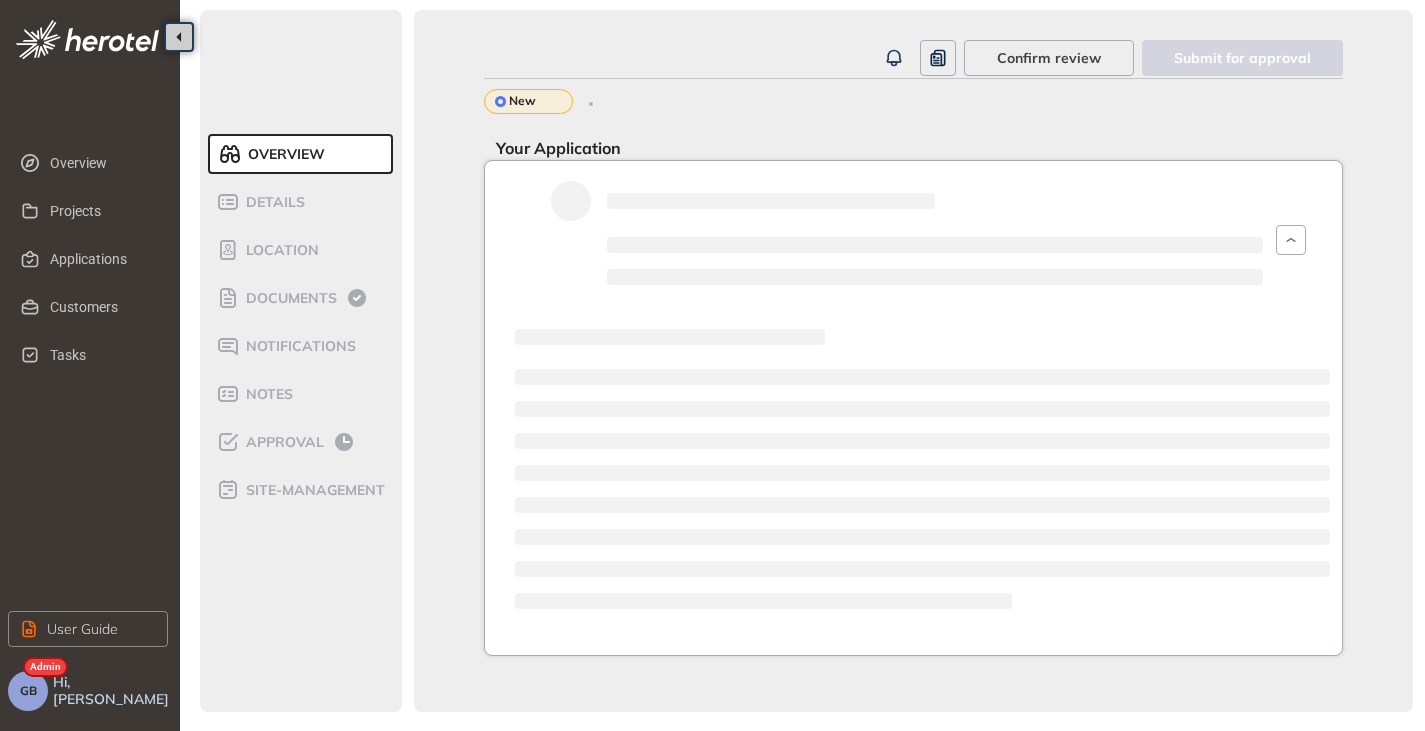 scroll, scrollTop: 3, scrollLeft: 0, axis: vertical 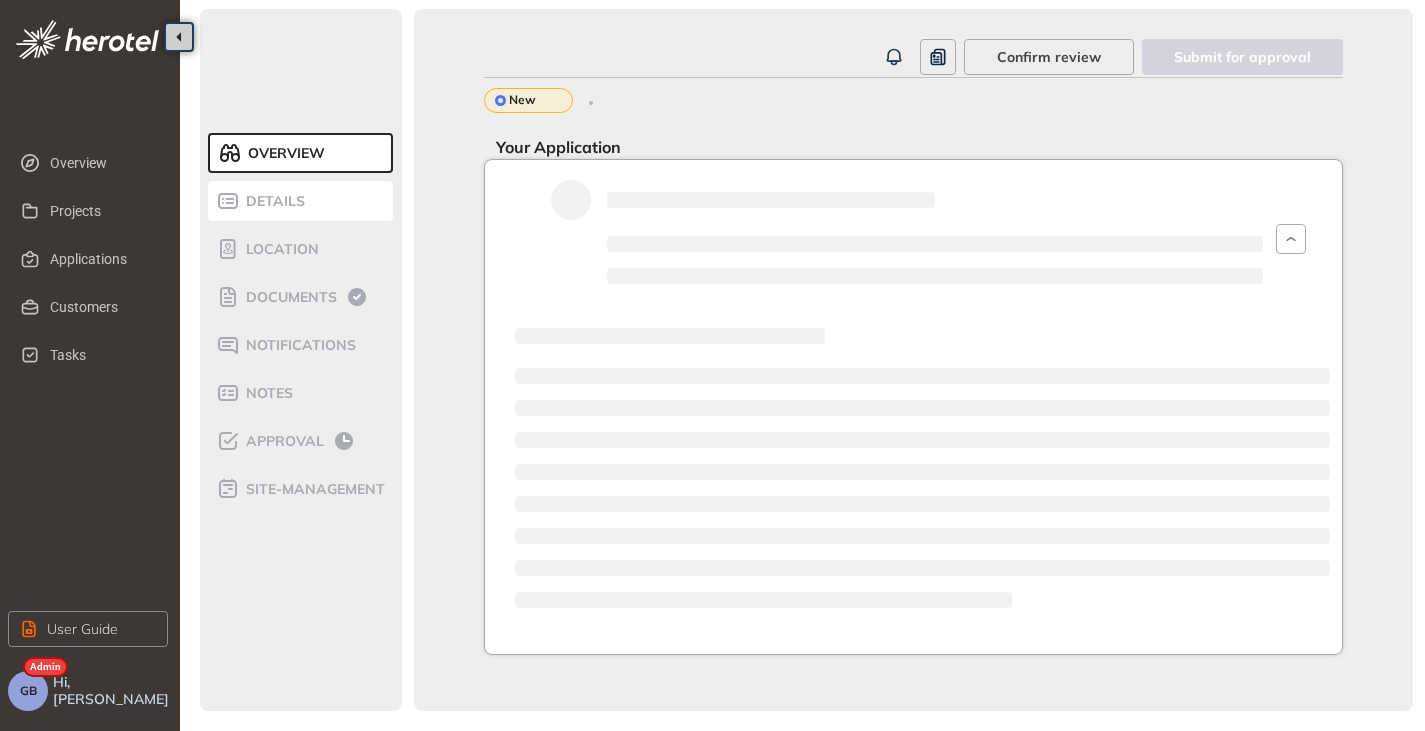 click on "Details" at bounding box center [272, 201] 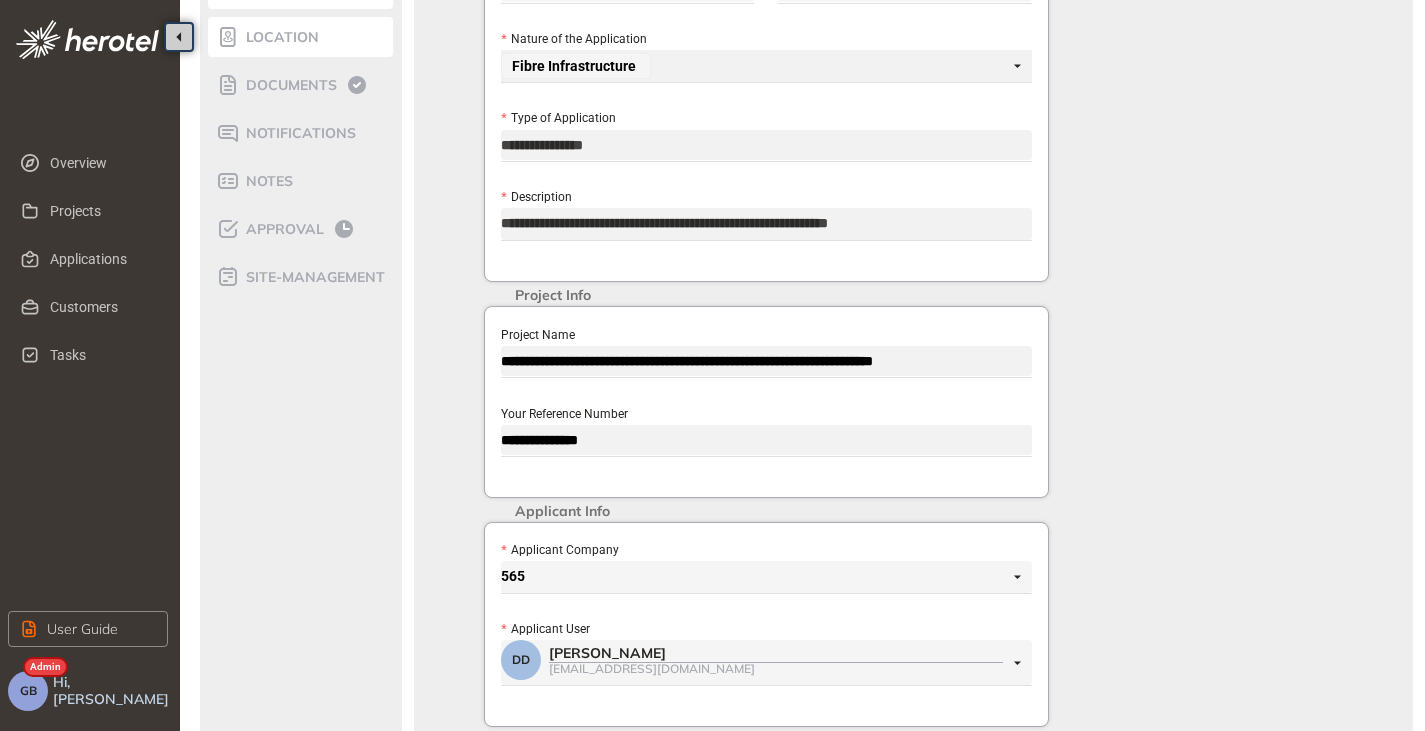 scroll, scrollTop: 3, scrollLeft: 0, axis: vertical 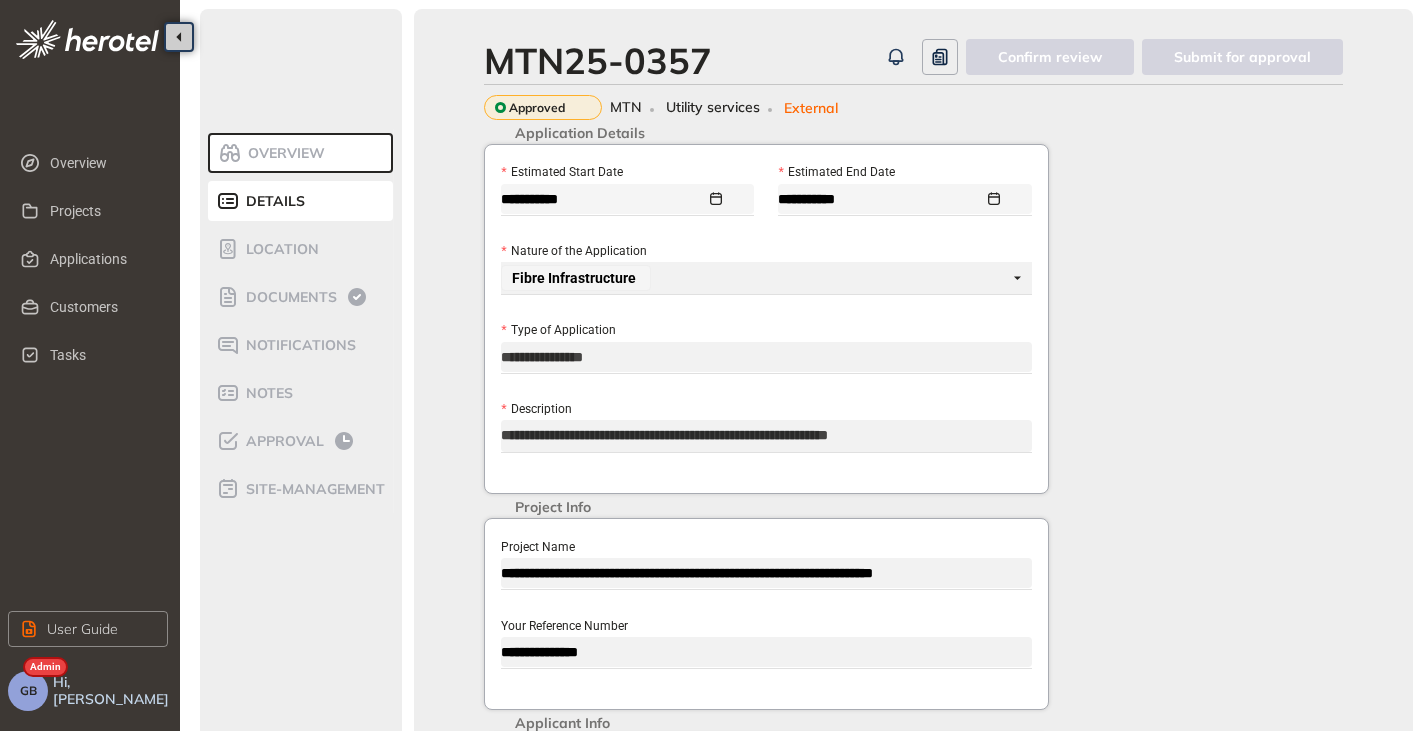 click on "Overview" at bounding box center [283, 153] 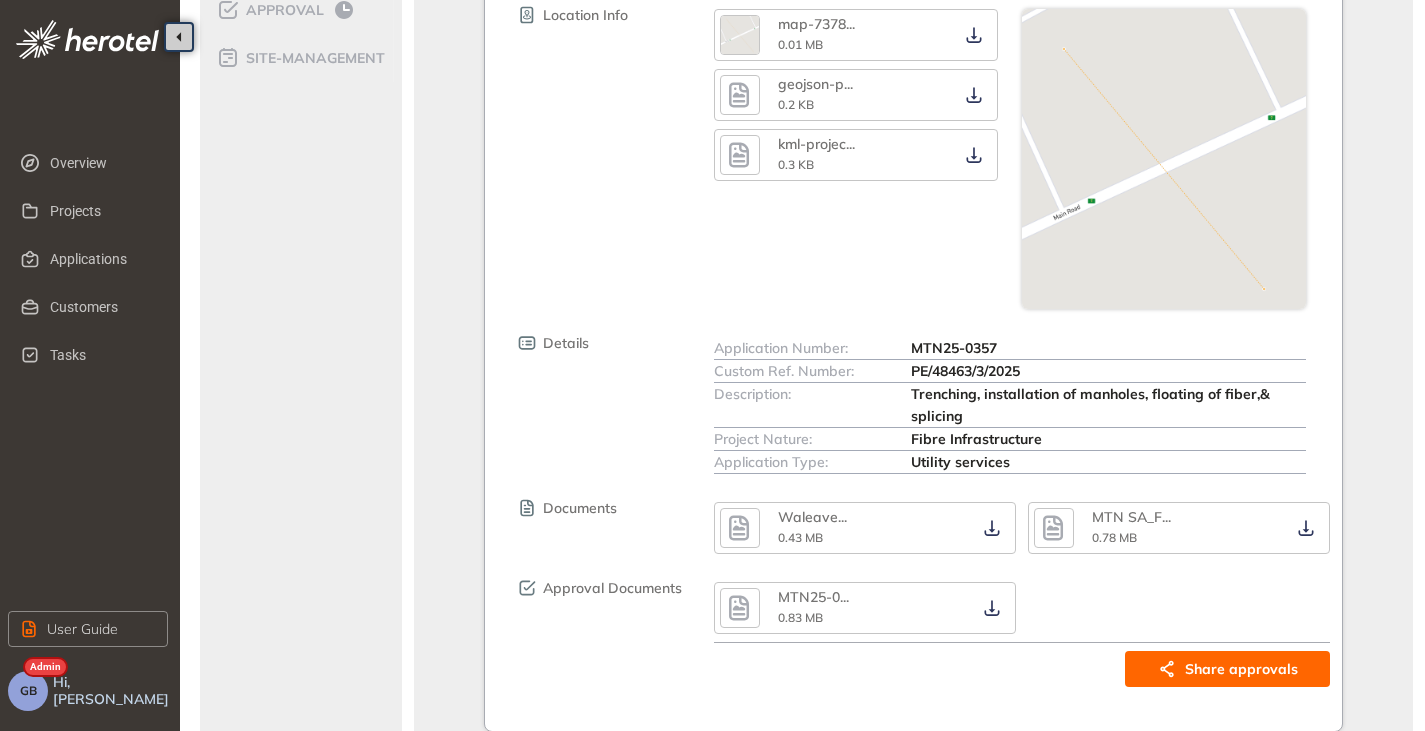 scroll, scrollTop: 509, scrollLeft: 0, axis: vertical 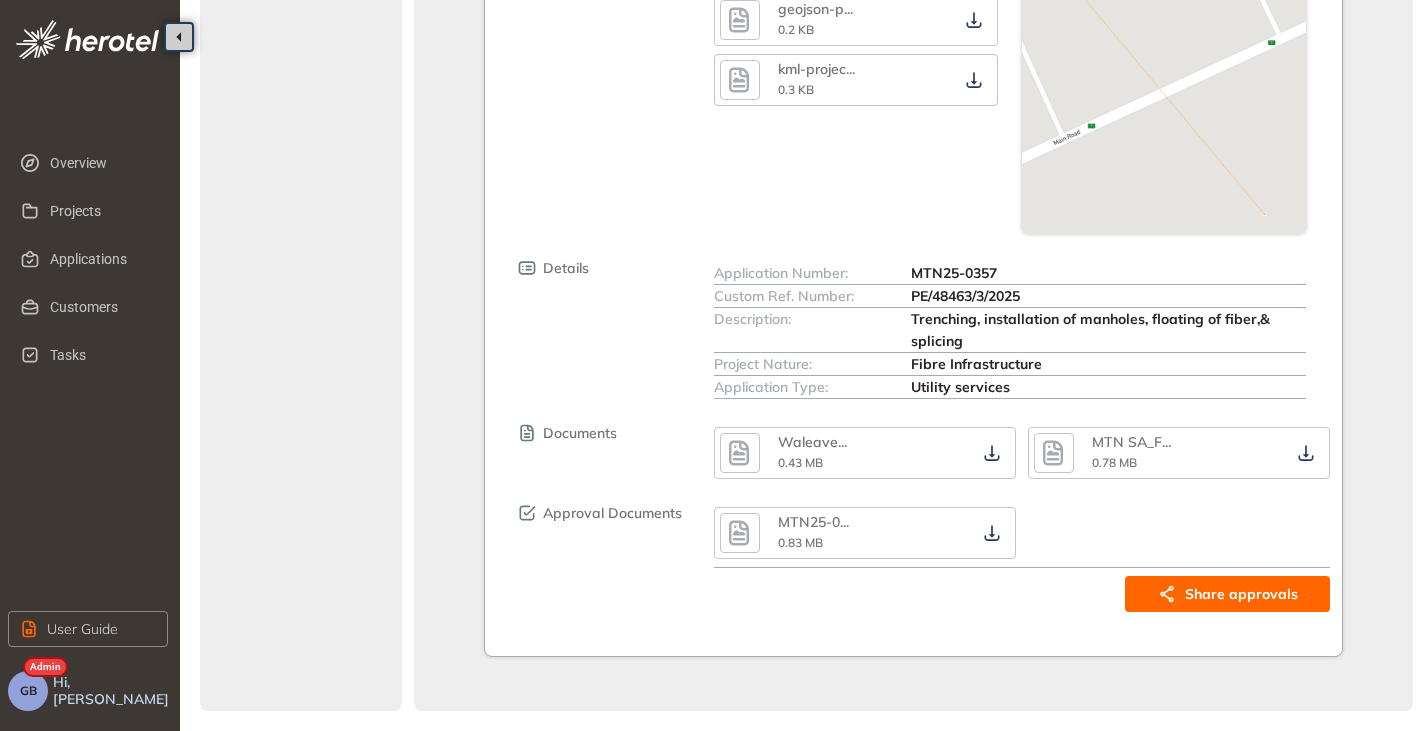 click 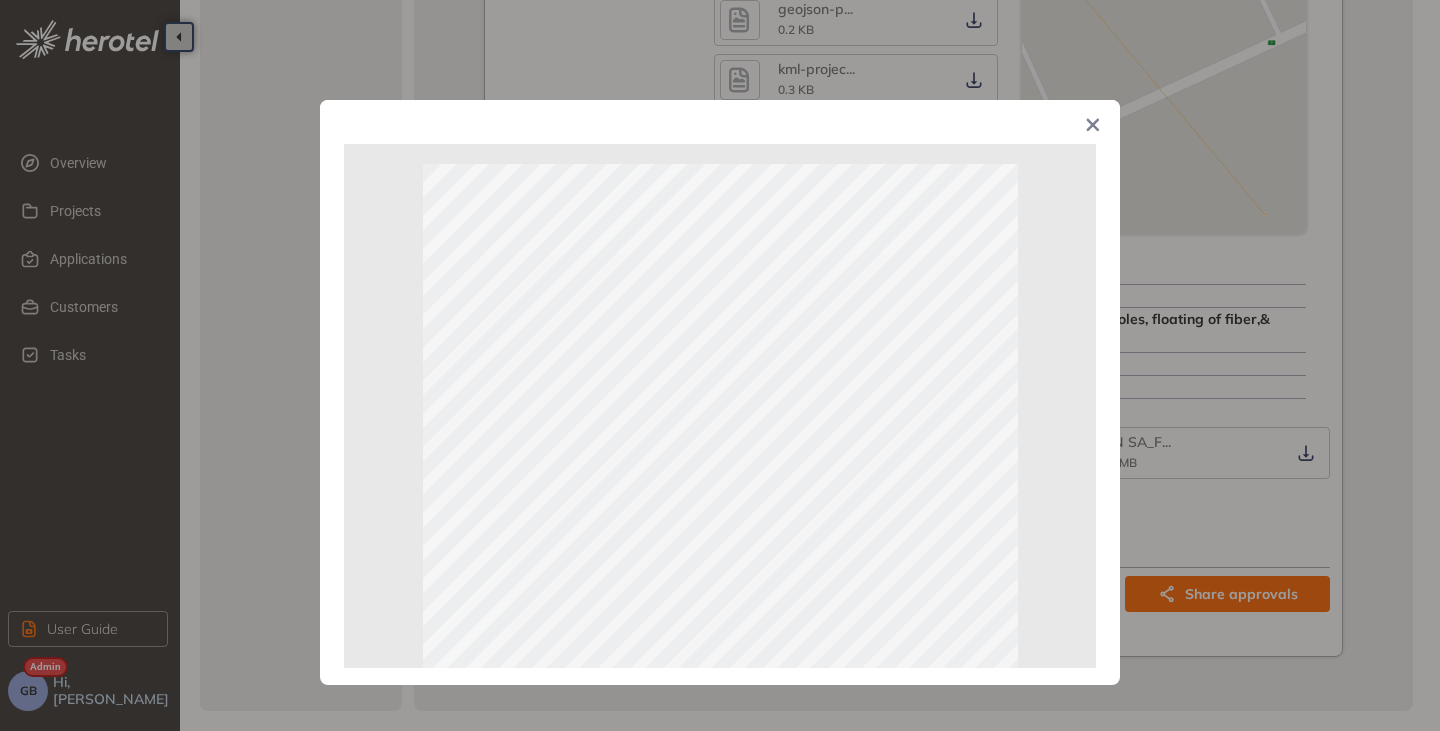 click at bounding box center [1093, 127] 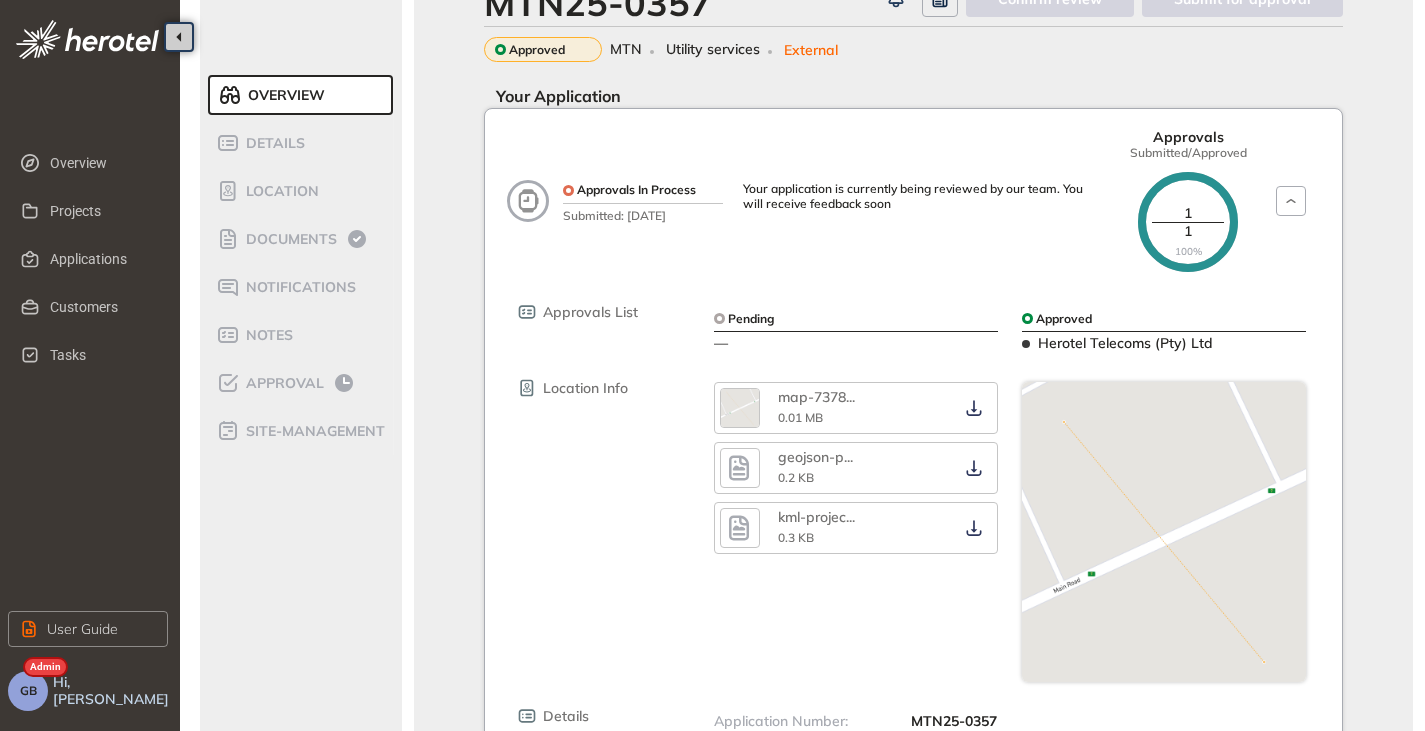 scroll, scrollTop: 0, scrollLeft: 0, axis: both 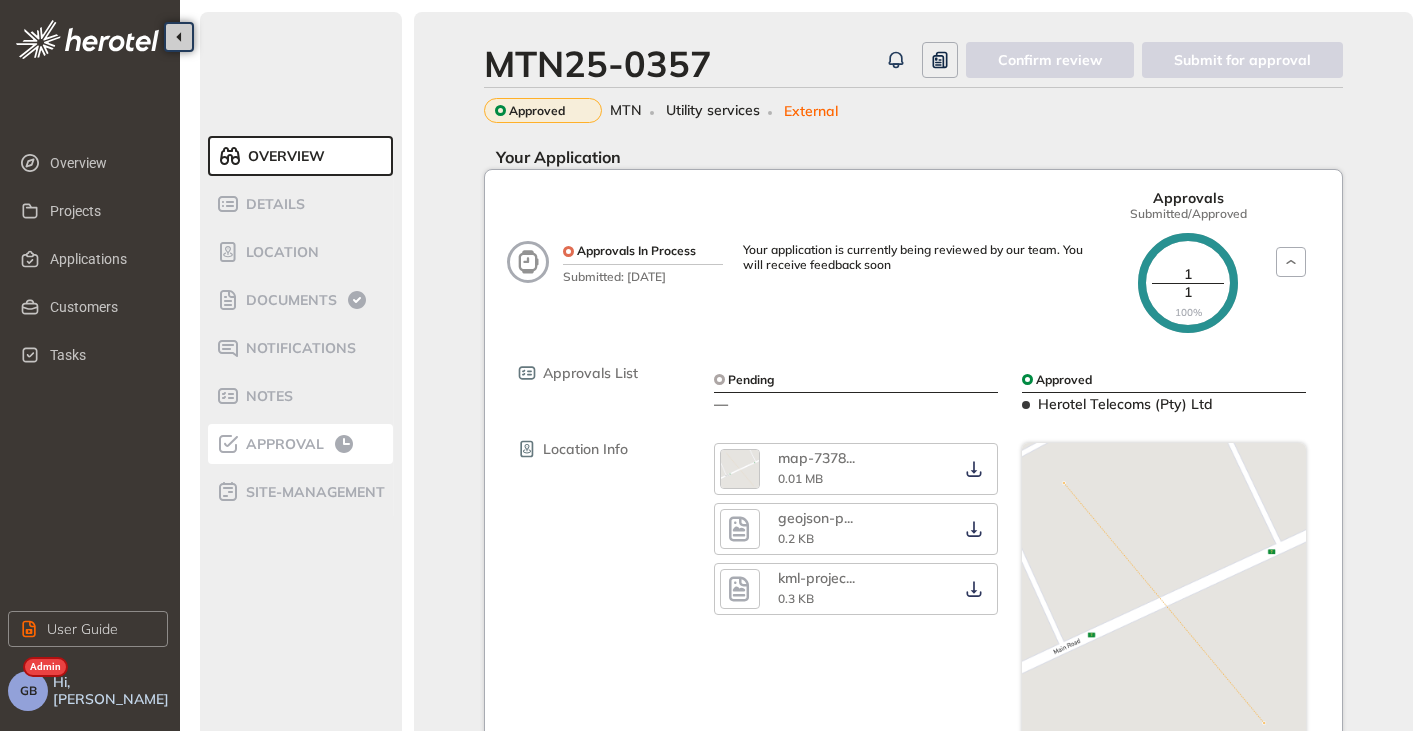 click on "Approval" at bounding box center [282, 444] 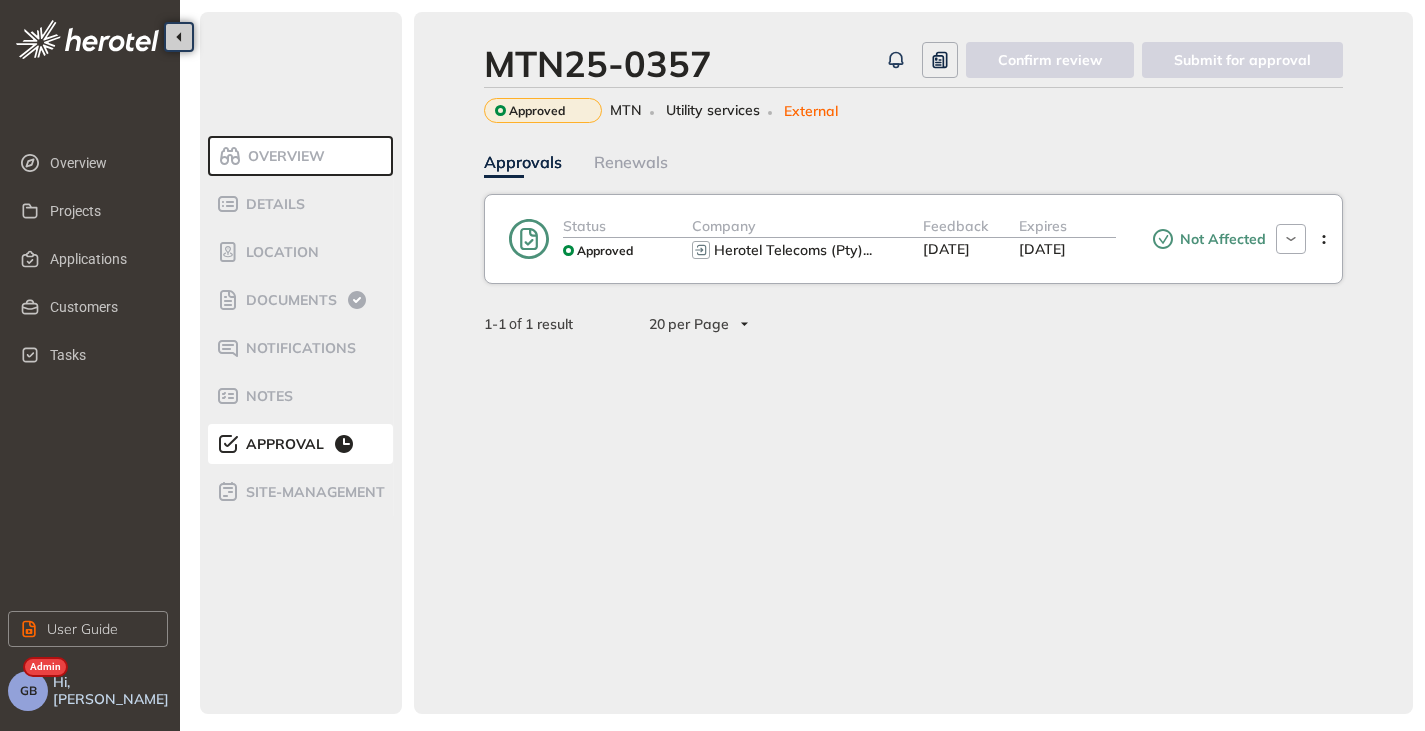 click on "Overview" at bounding box center (283, 156) 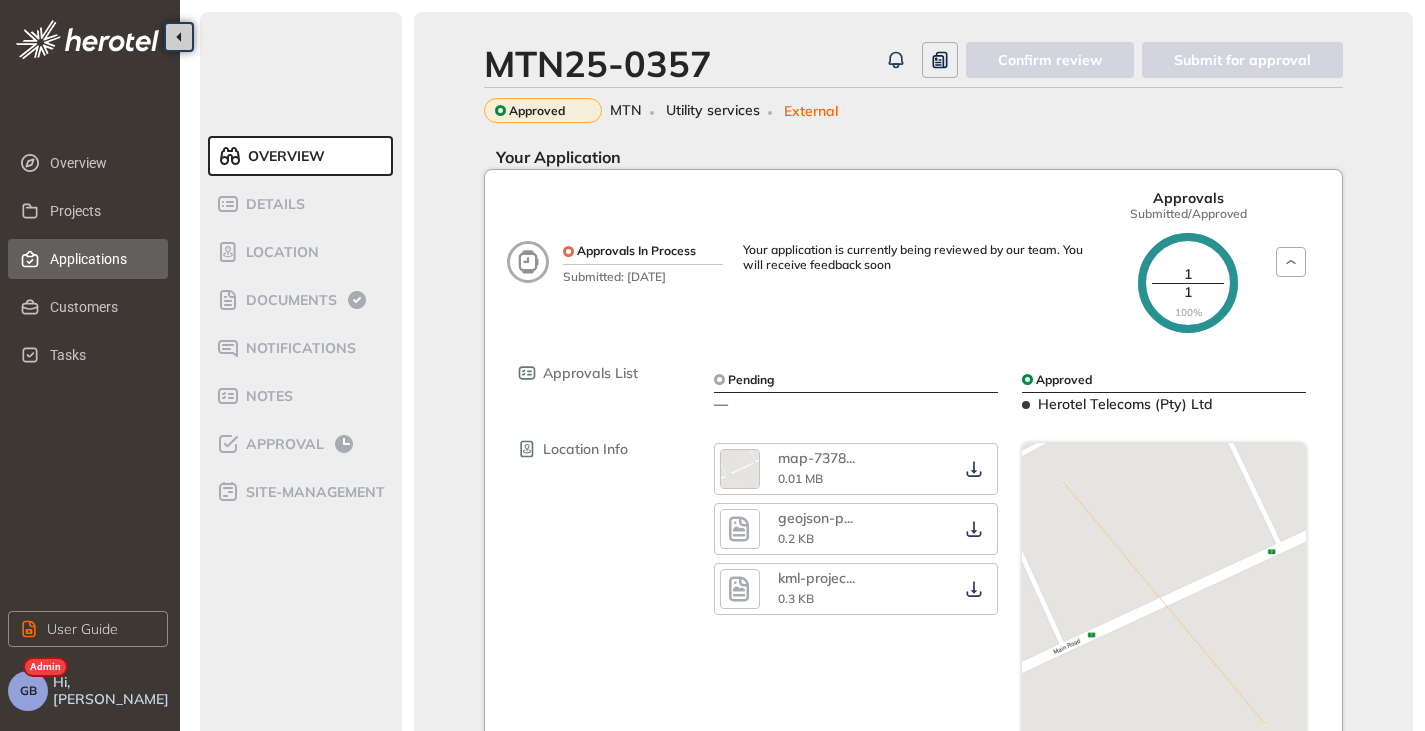 click on "Applications" at bounding box center [101, 259] 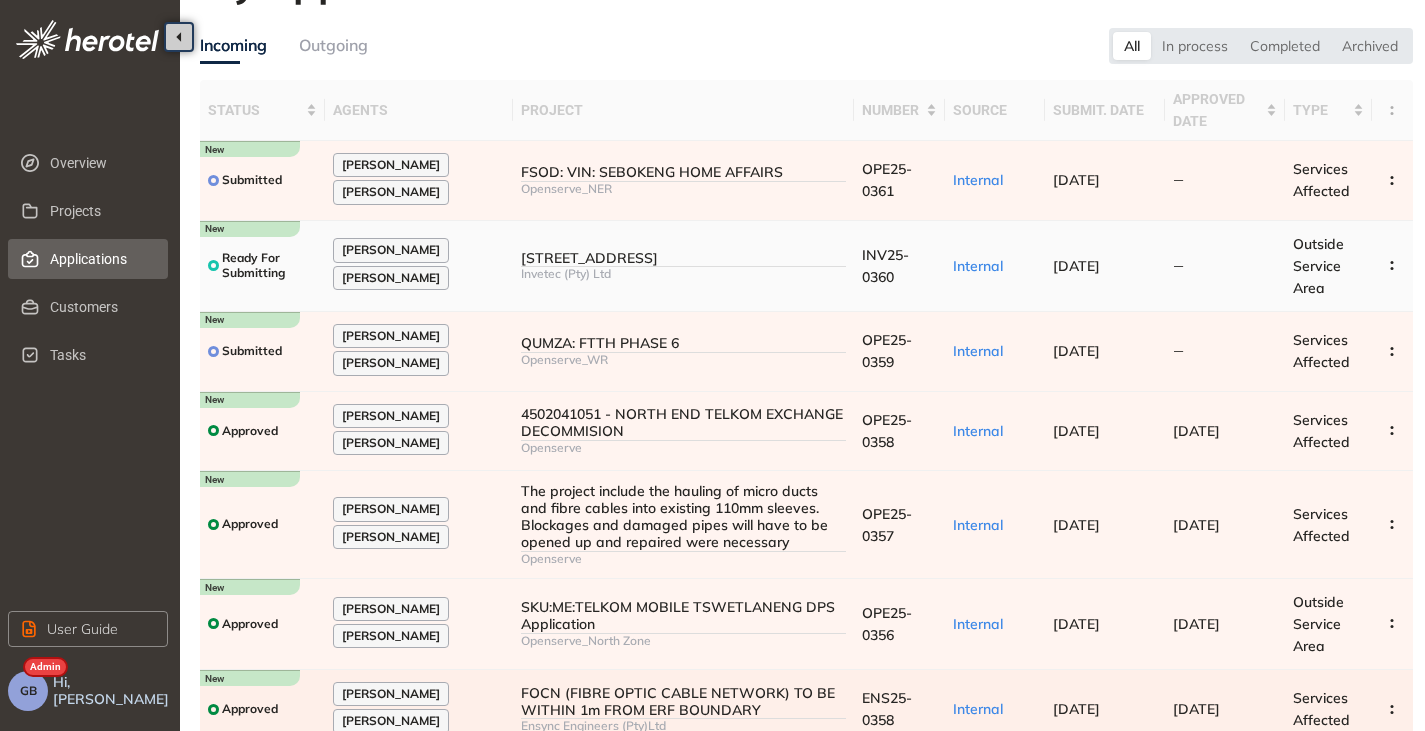 scroll, scrollTop: 0, scrollLeft: 0, axis: both 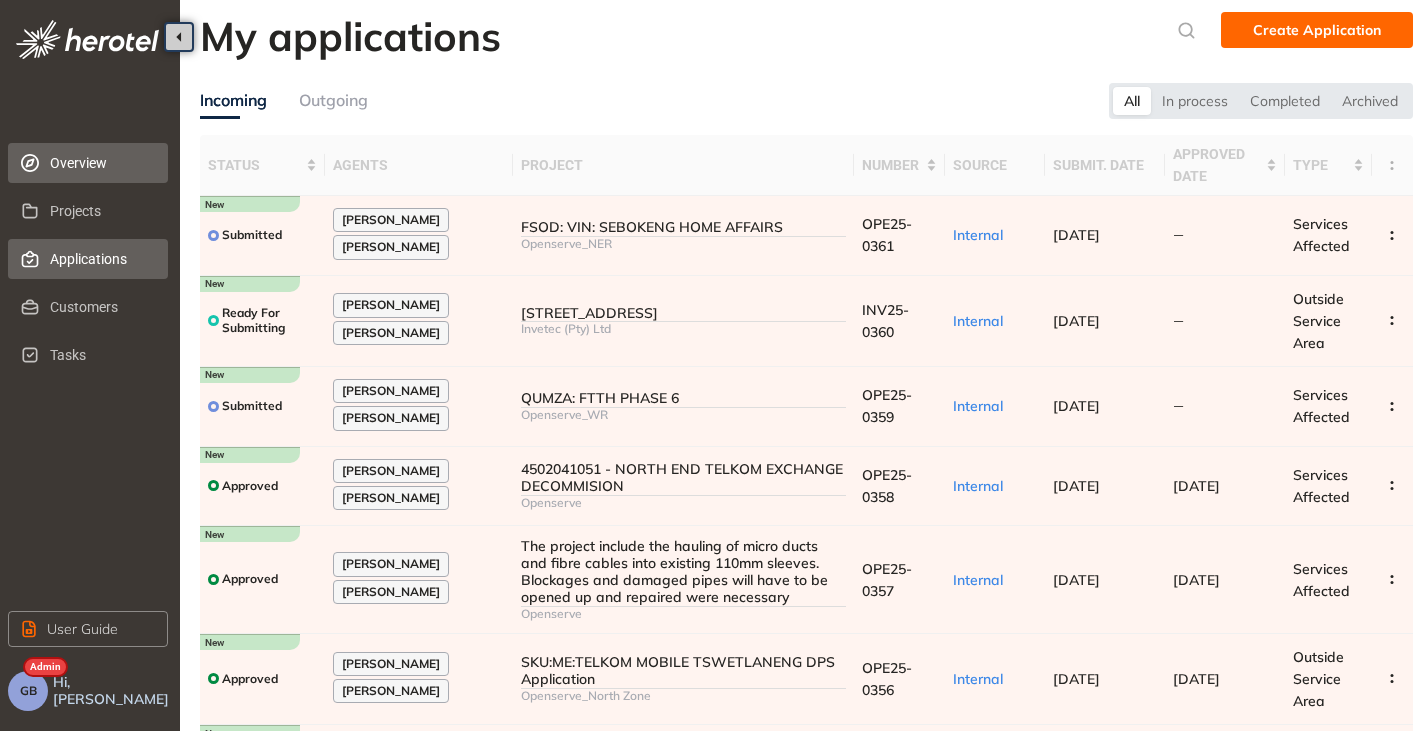click on "Overview" at bounding box center (101, 163) 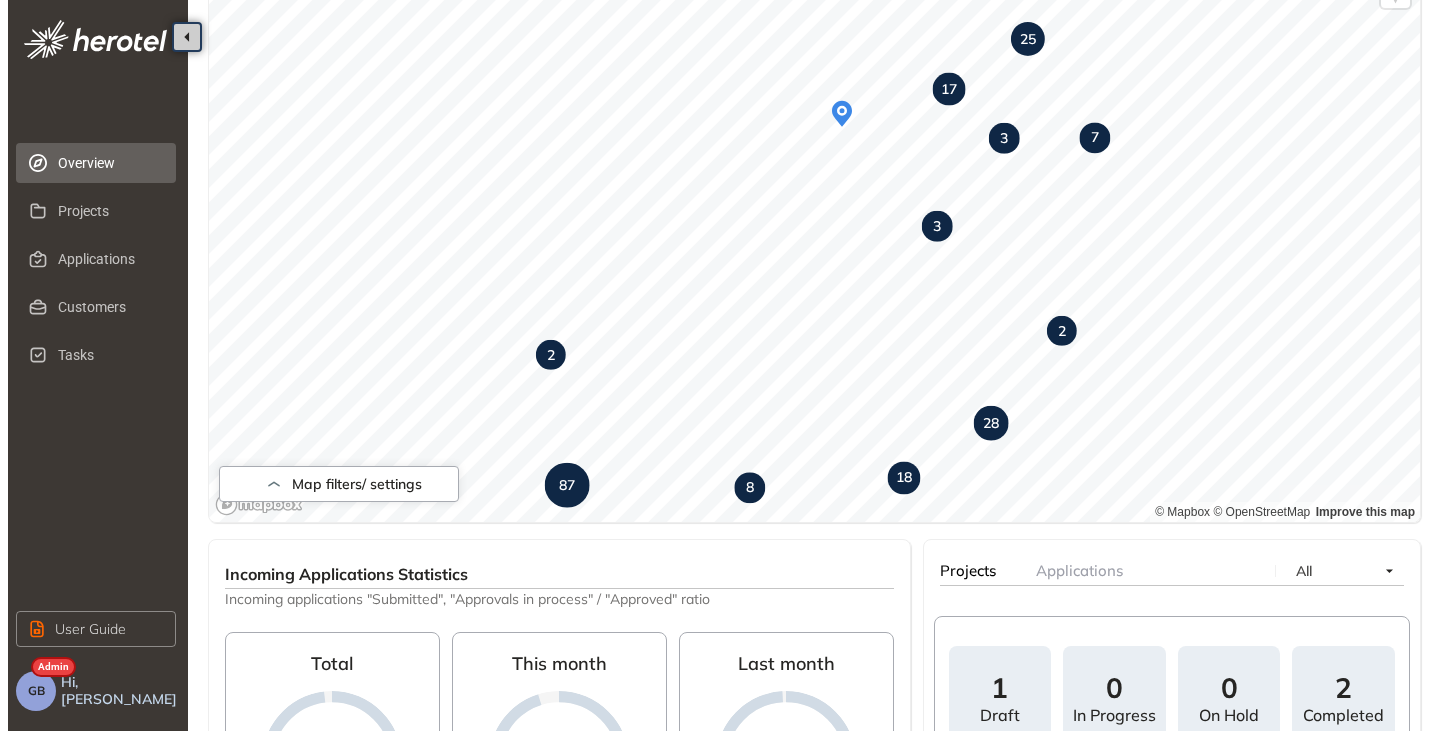 scroll, scrollTop: 0, scrollLeft: 0, axis: both 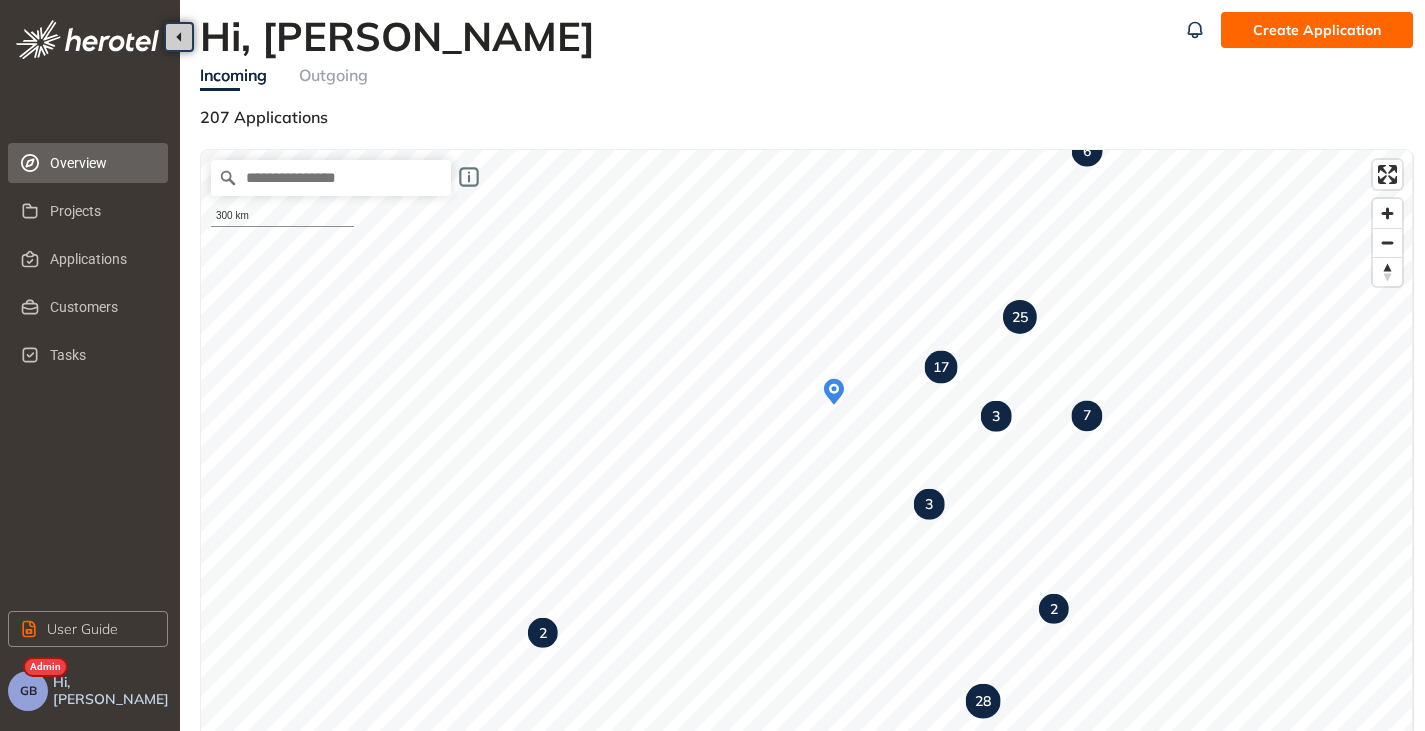 click on "Hi, [PERSON_NAME]" at bounding box center (112, 691) 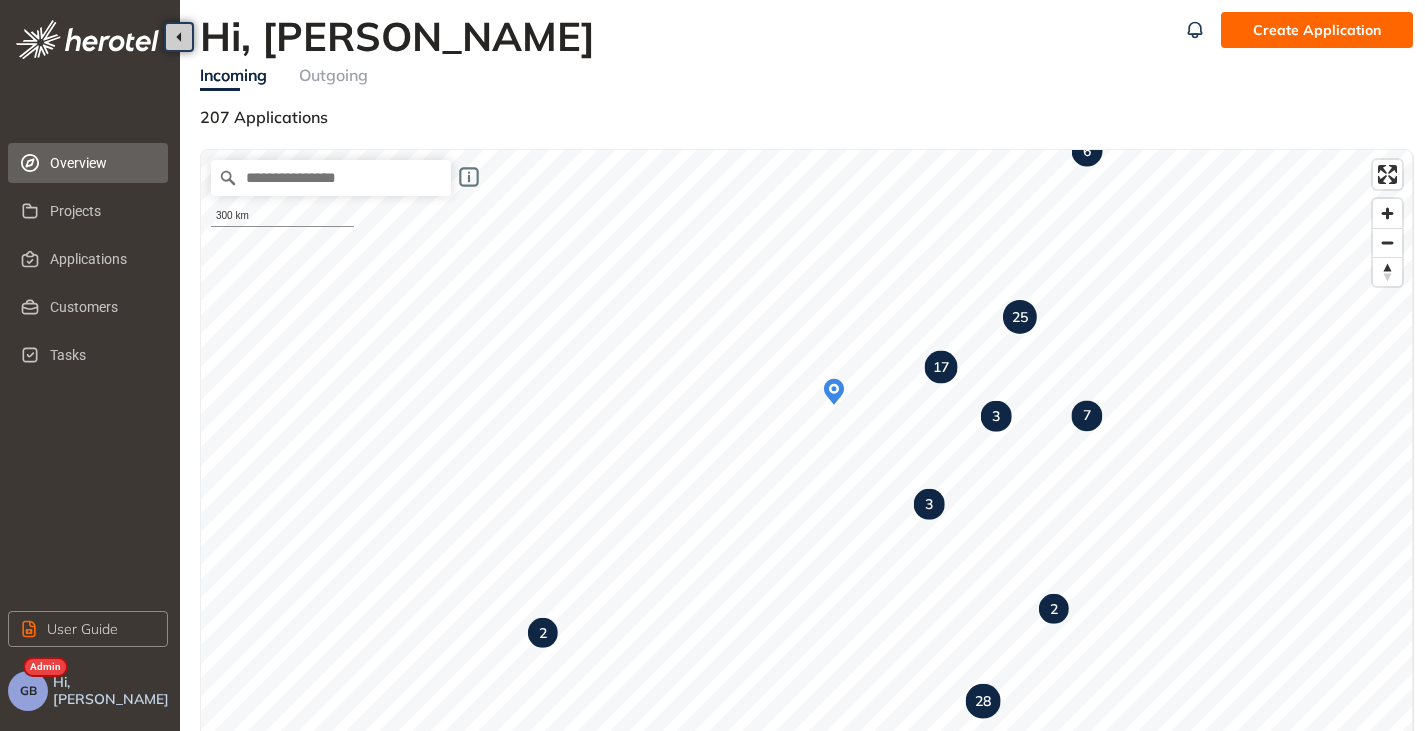 click on "GB" at bounding box center (28, 691) 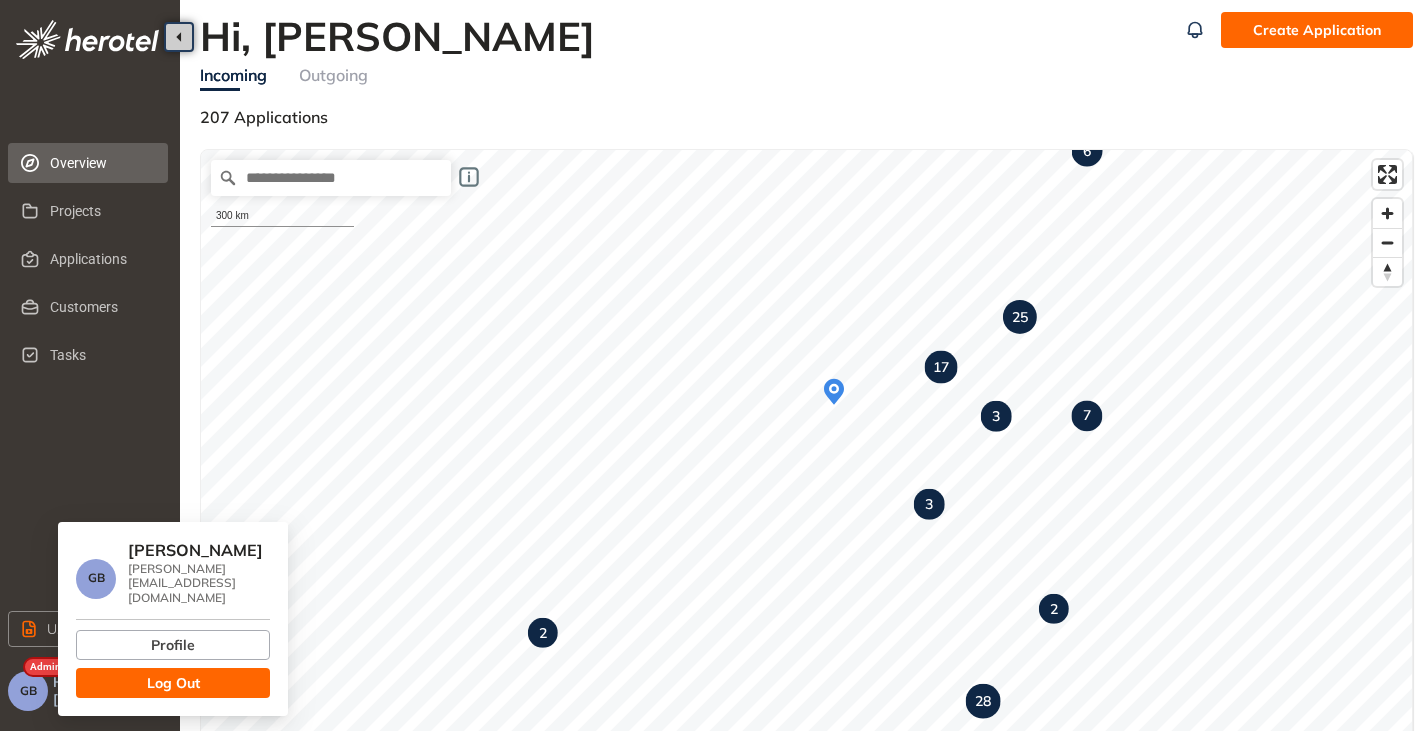 click on "Log Out" at bounding box center [173, 683] 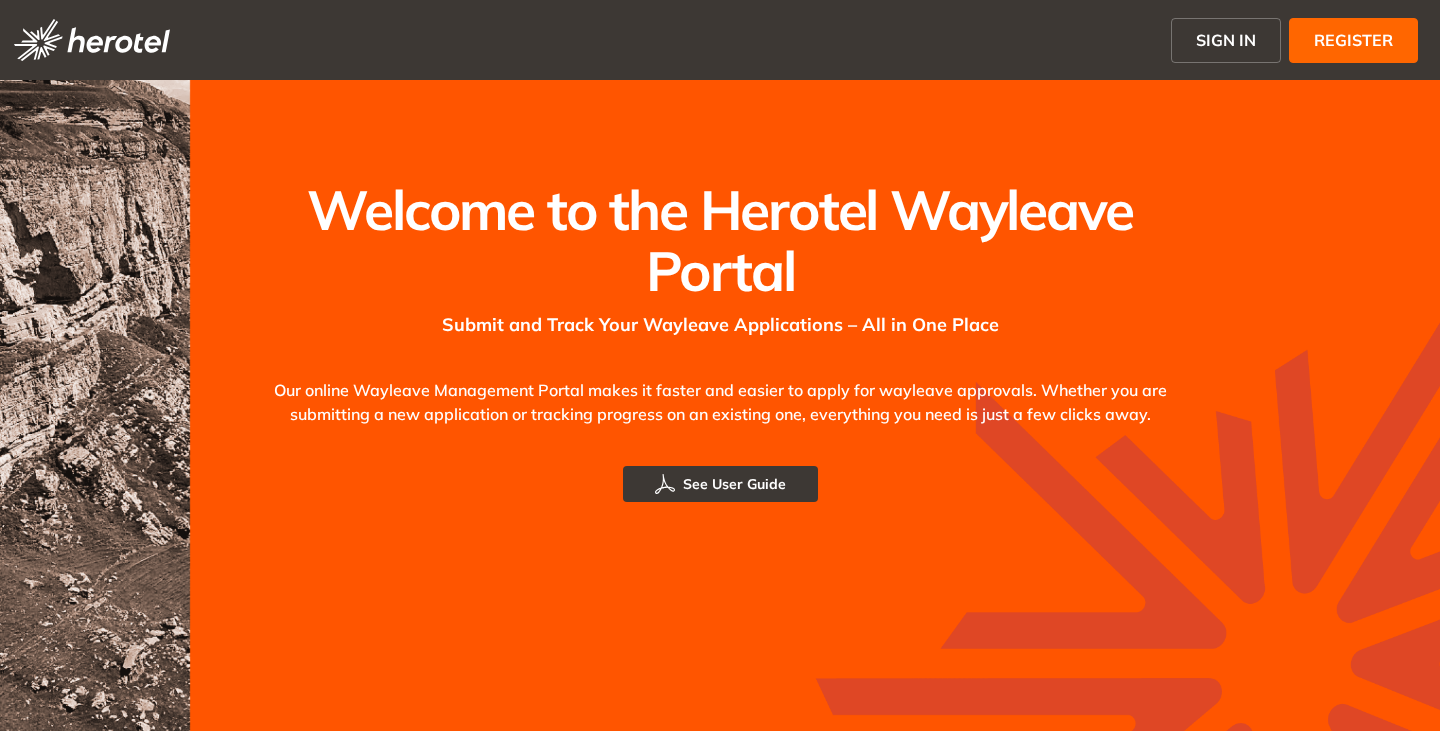 click on "SIGN IN" at bounding box center (1226, 40) 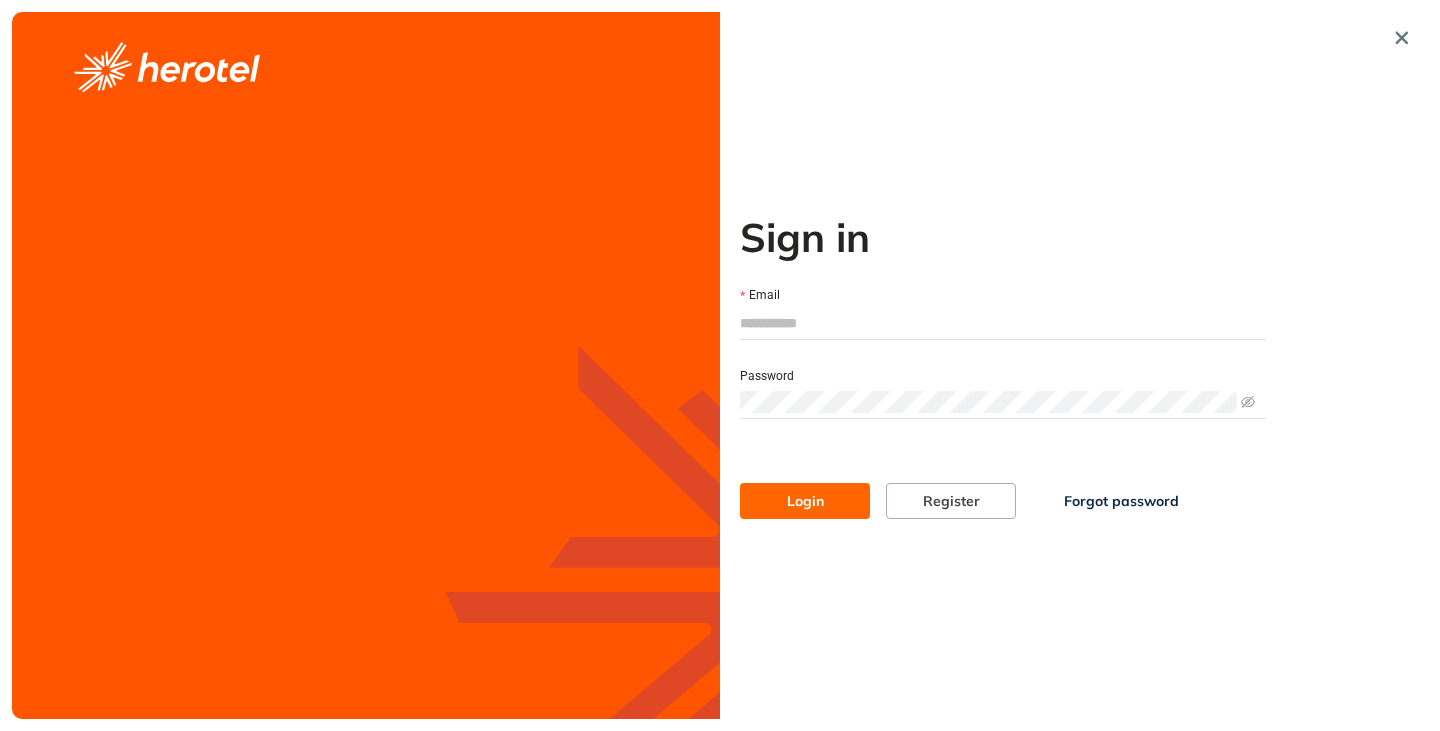 click on "Email" at bounding box center [1003, 323] 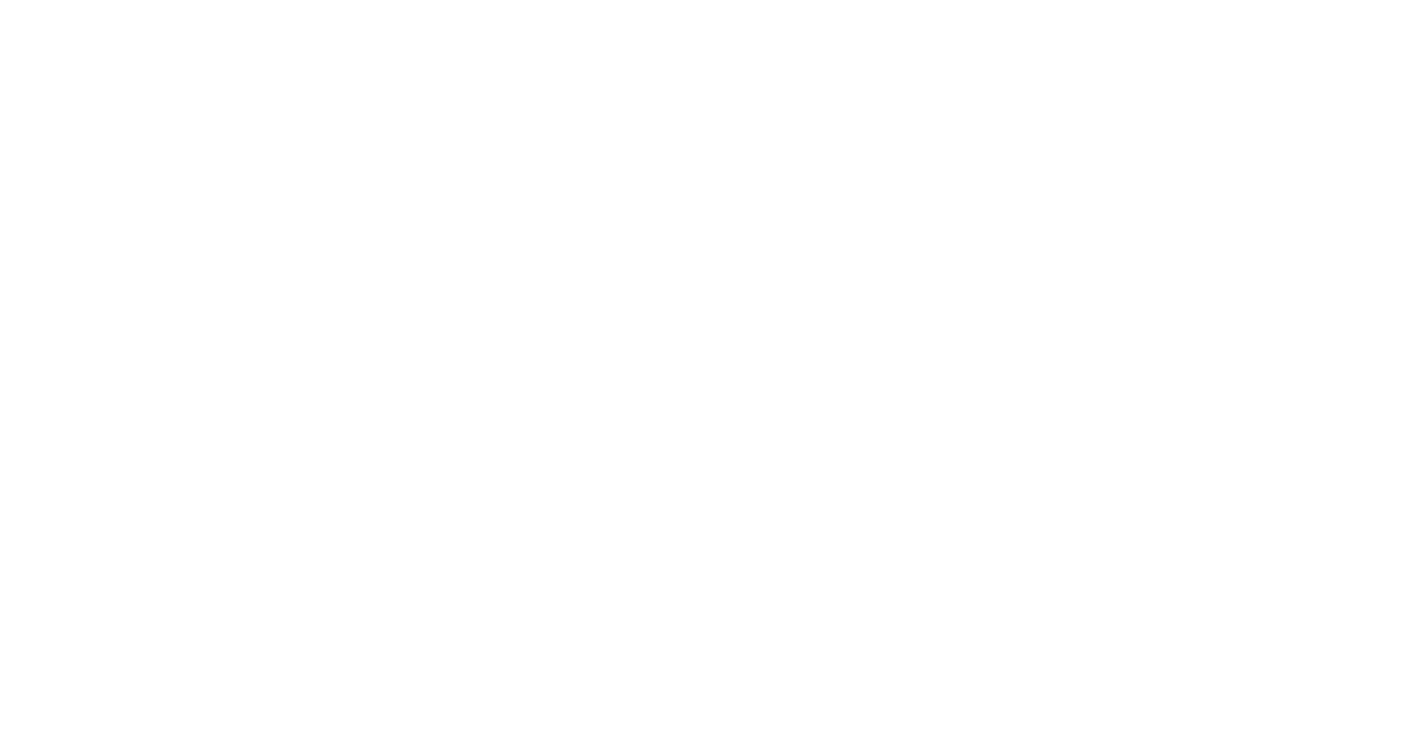 scroll, scrollTop: 0, scrollLeft: 0, axis: both 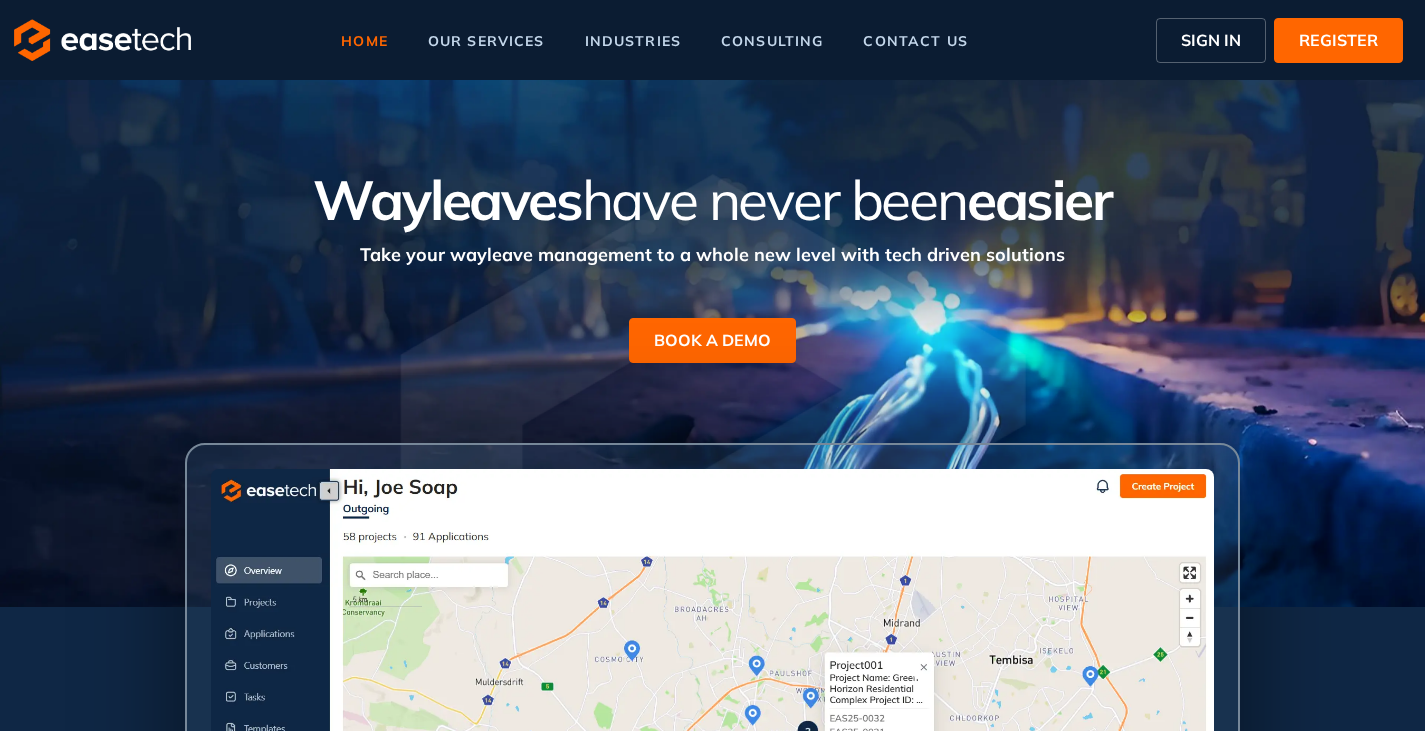 click on "SIGN IN" at bounding box center [1211, 40] 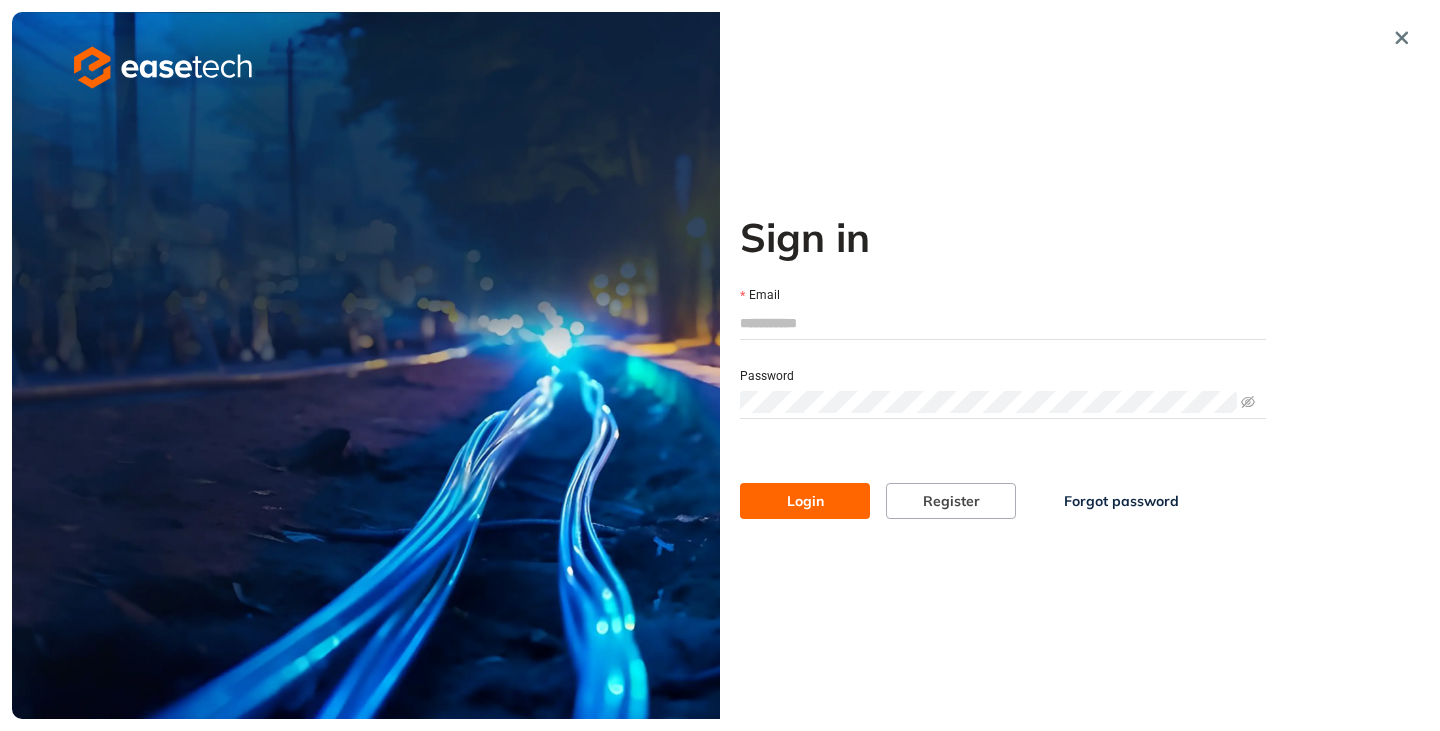 click on "Email" at bounding box center (1003, 323) 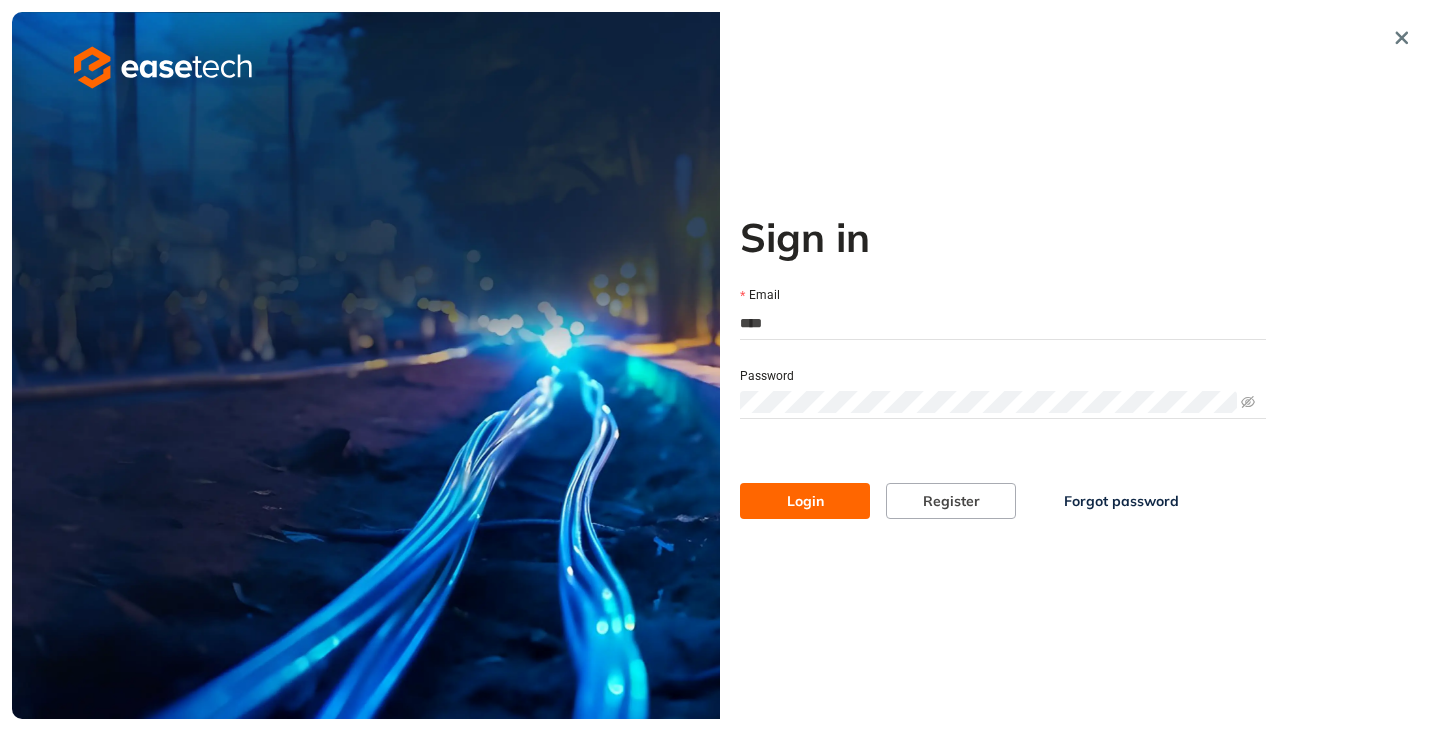 type on "**********" 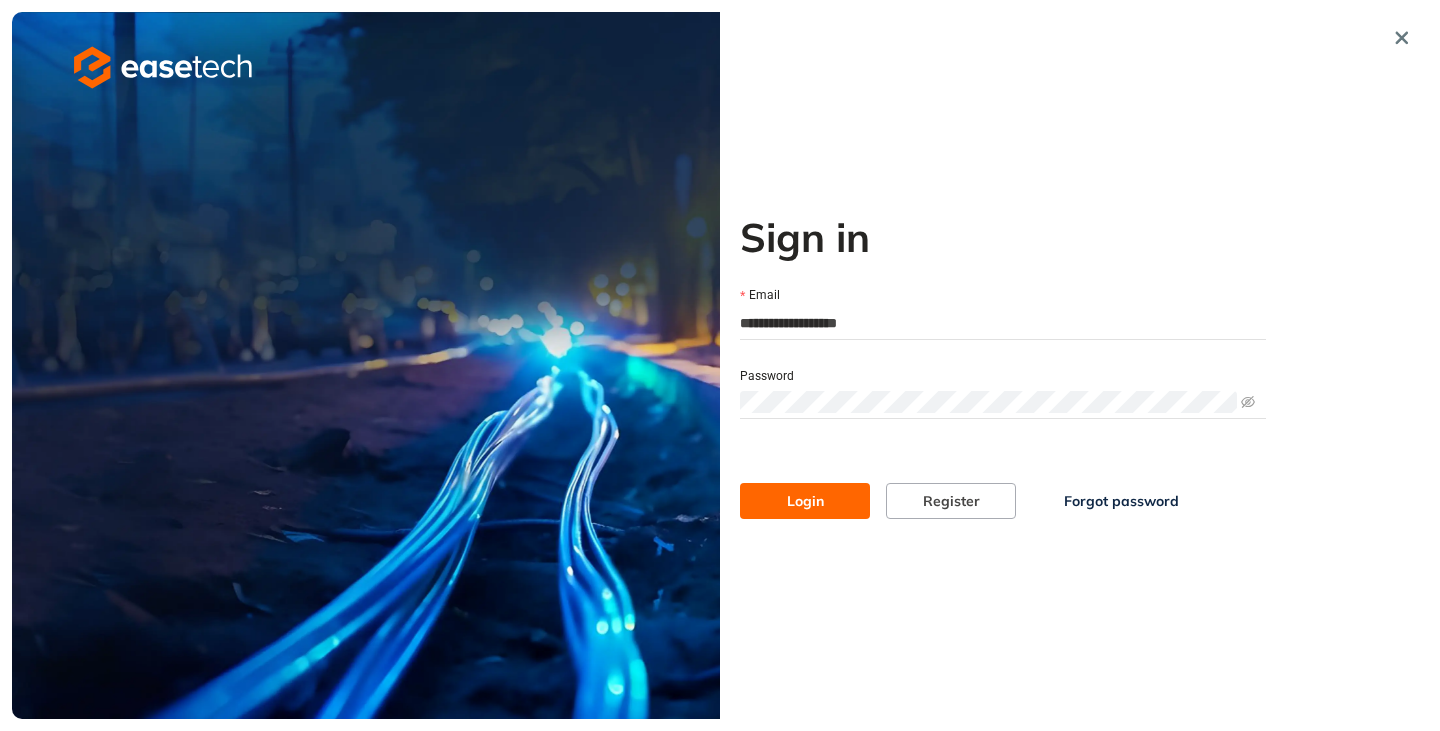 click on "Login" at bounding box center (805, 501) 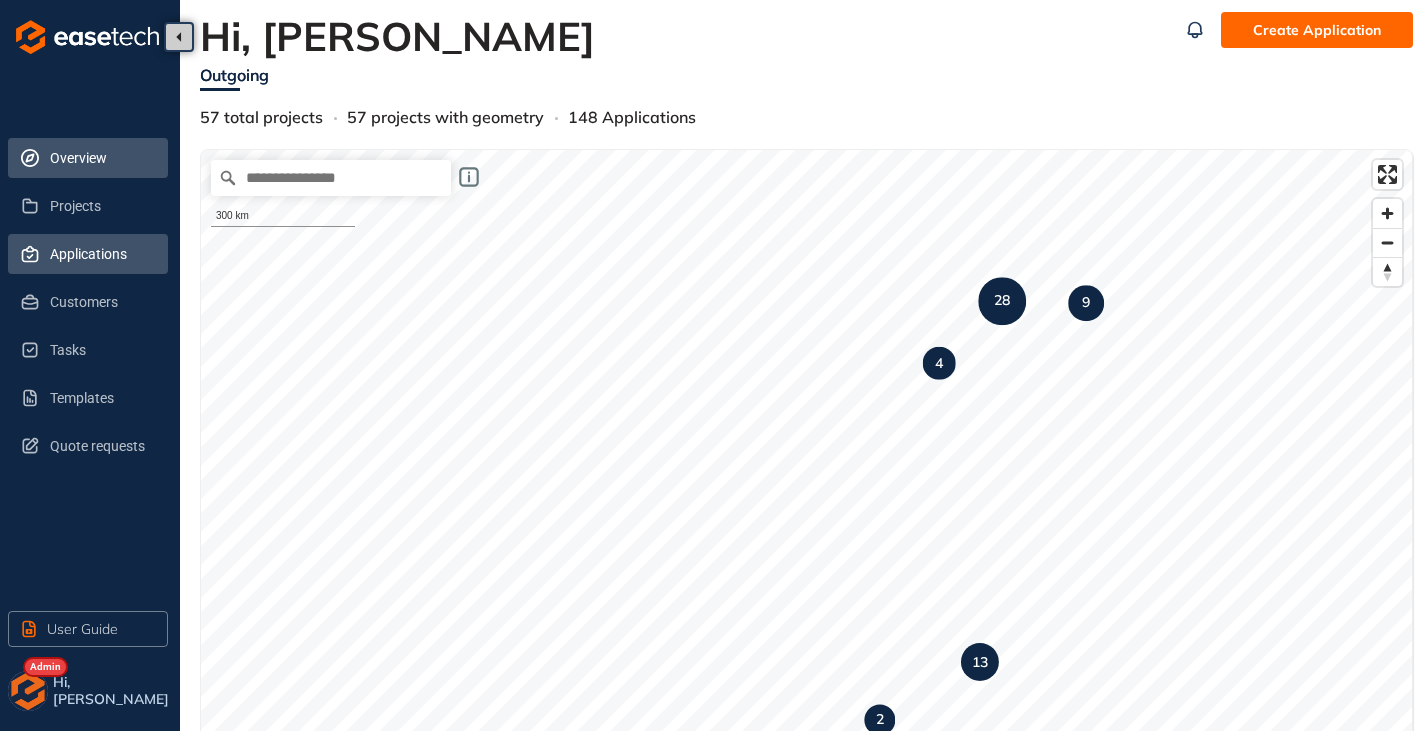 click on "Applications" at bounding box center [101, 254] 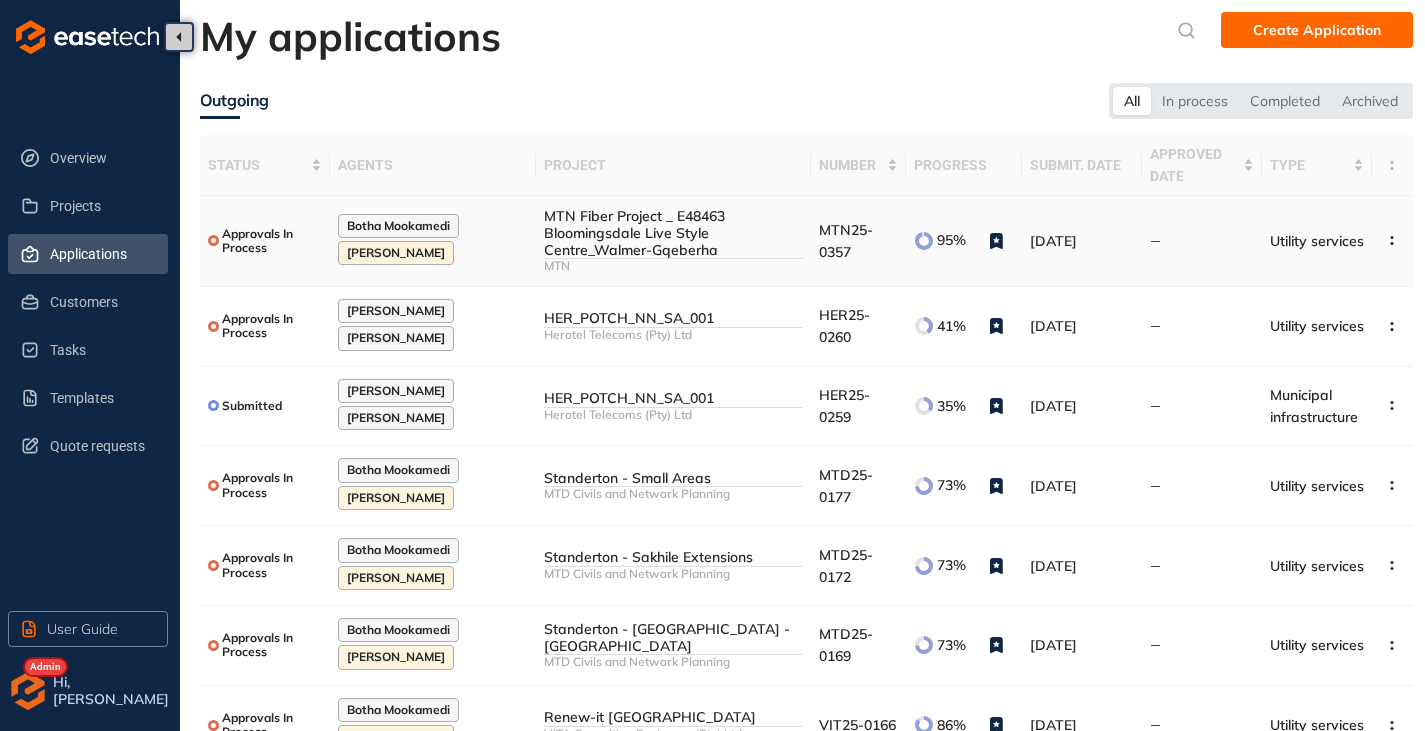 click on "MTN Fiber Project _ E48463 Bloomingsdale Live Style Centre_Walmer-Gqeberha" at bounding box center [674, 233] 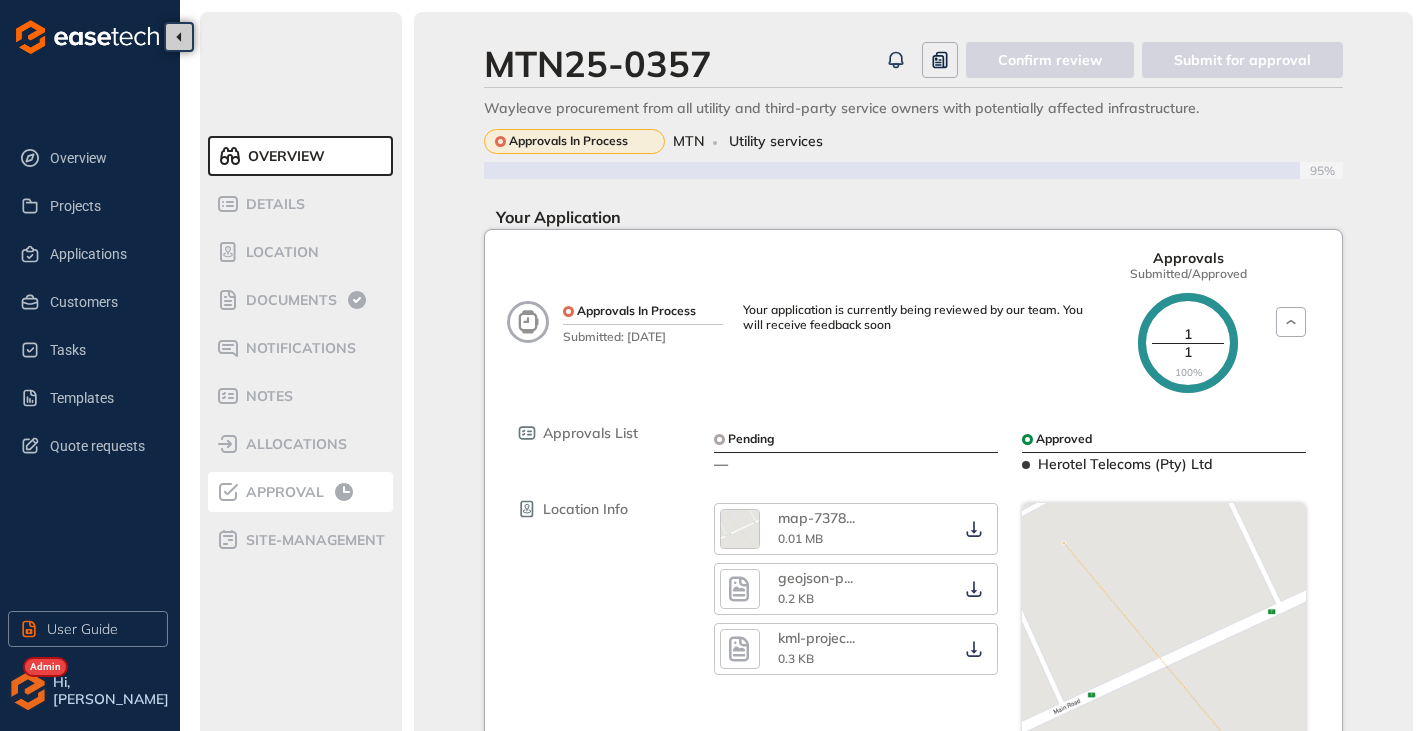 click on "Approval" at bounding box center (282, 492) 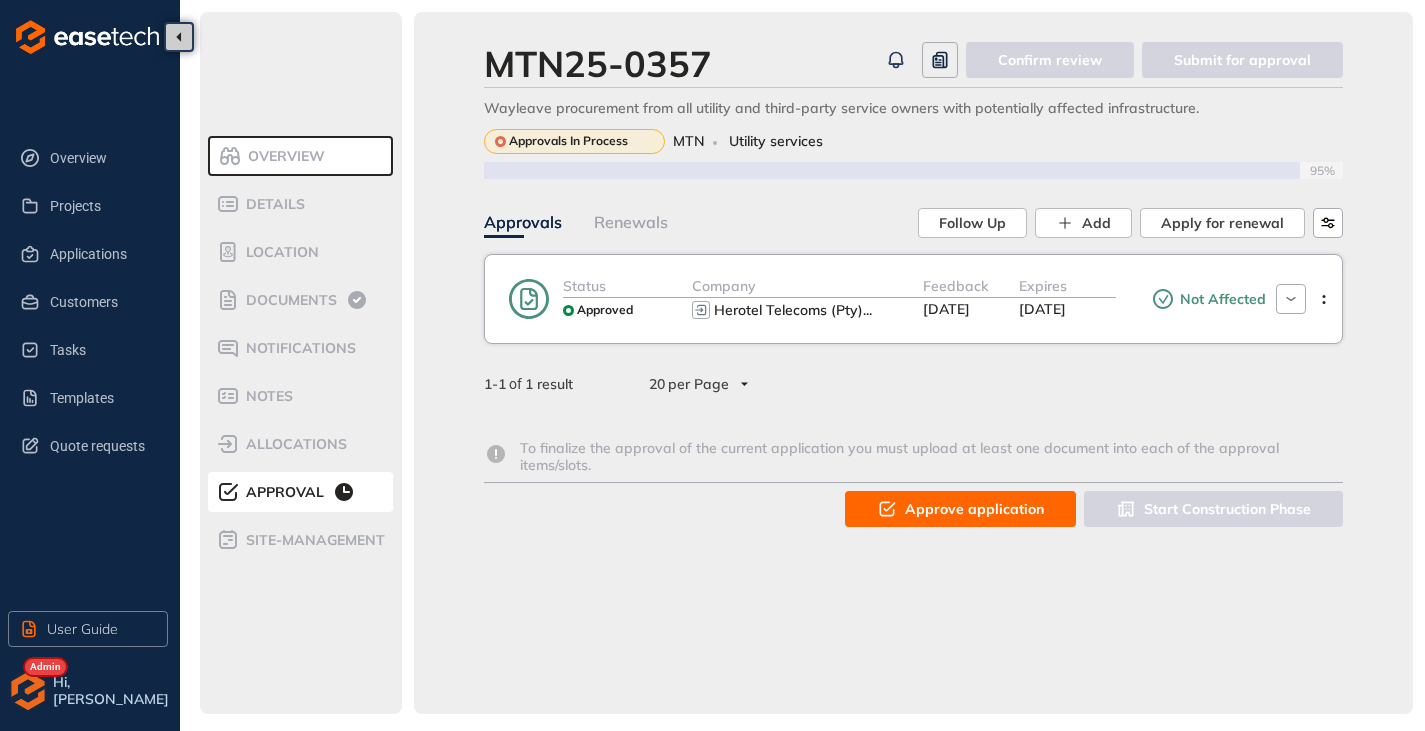 click on "Approve application" at bounding box center [974, 509] 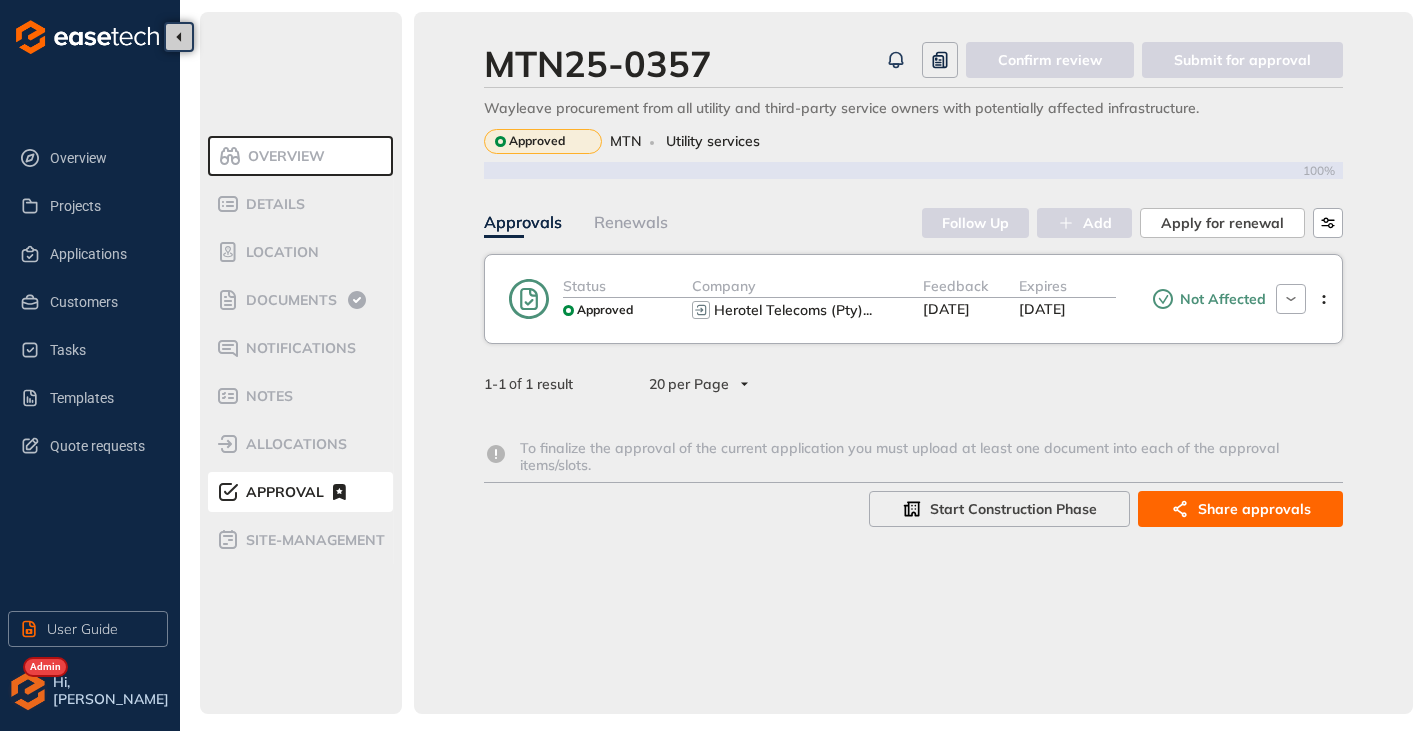 click on "Overview" at bounding box center (283, 156) 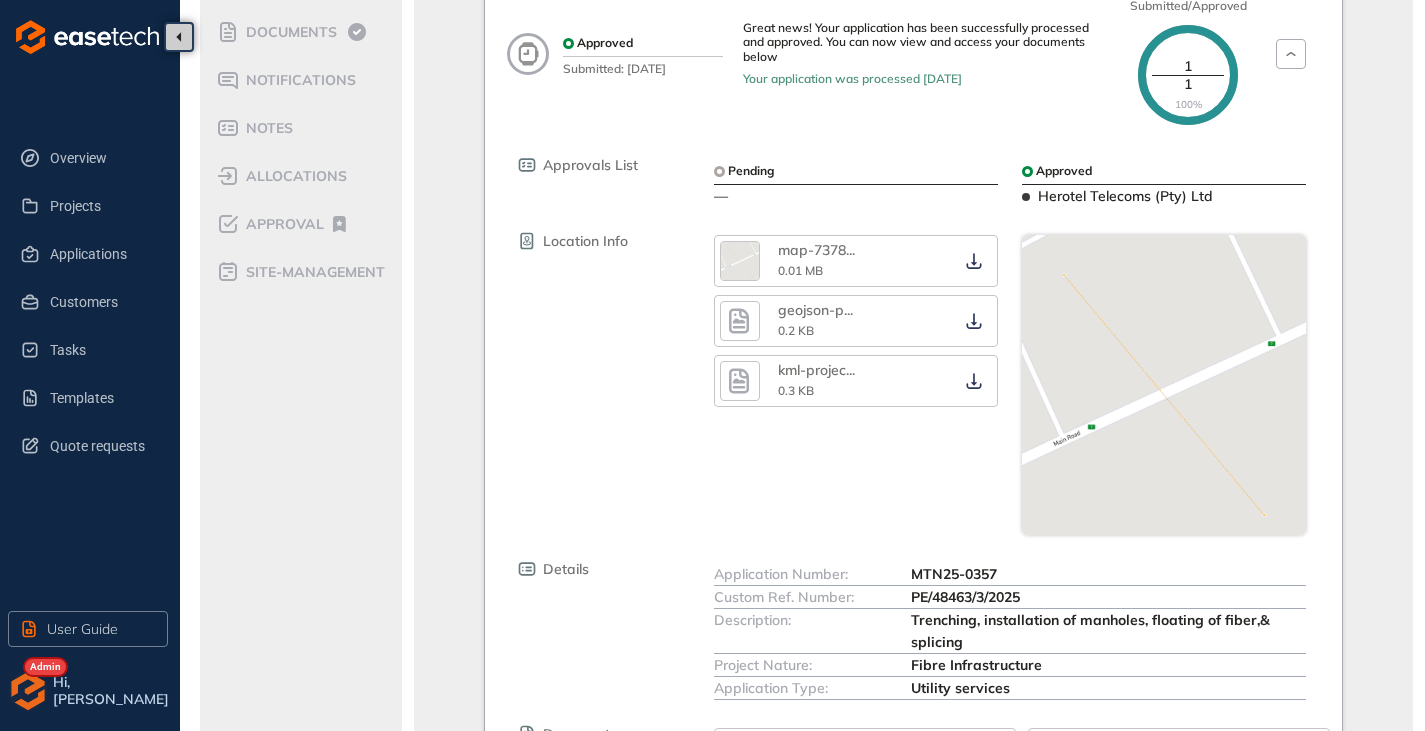 scroll, scrollTop: 0, scrollLeft: 0, axis: both 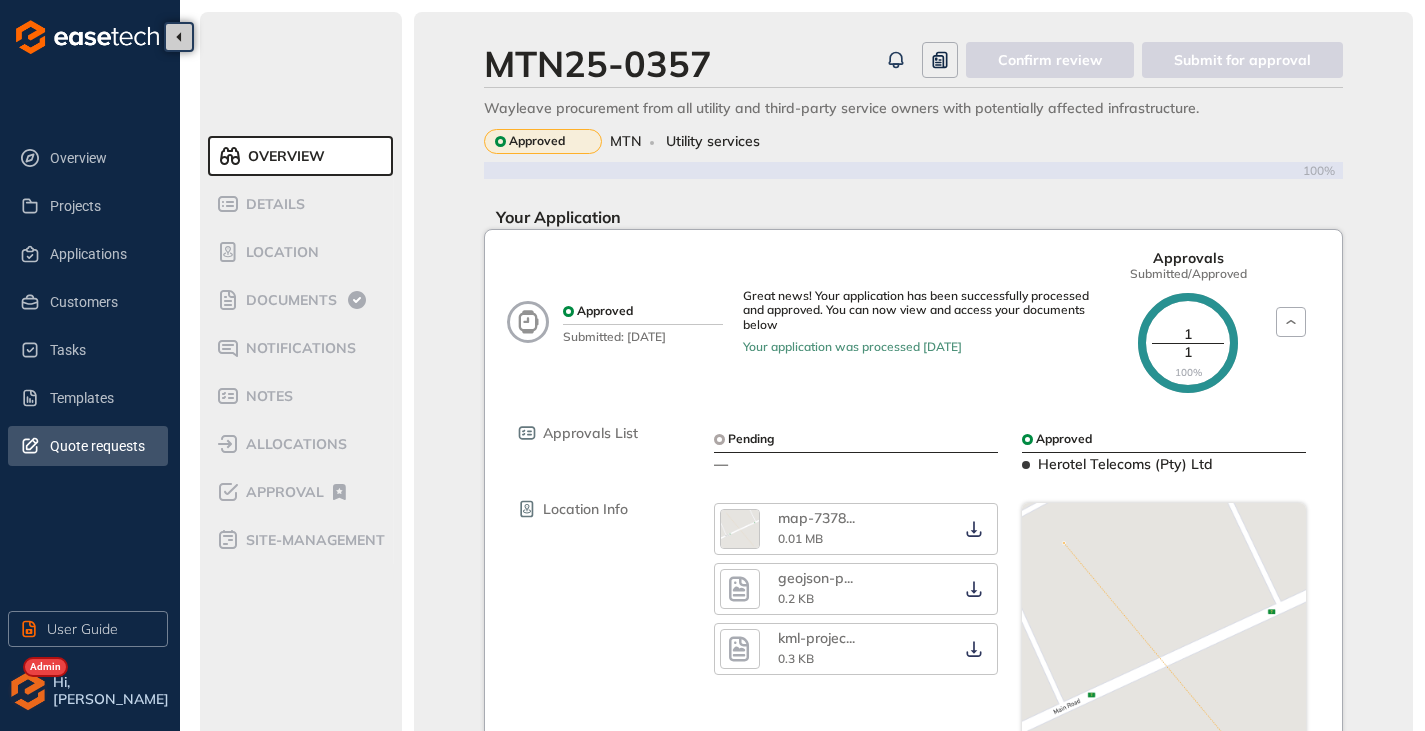 click on "Quote requests" at bounding box center [101, 446] 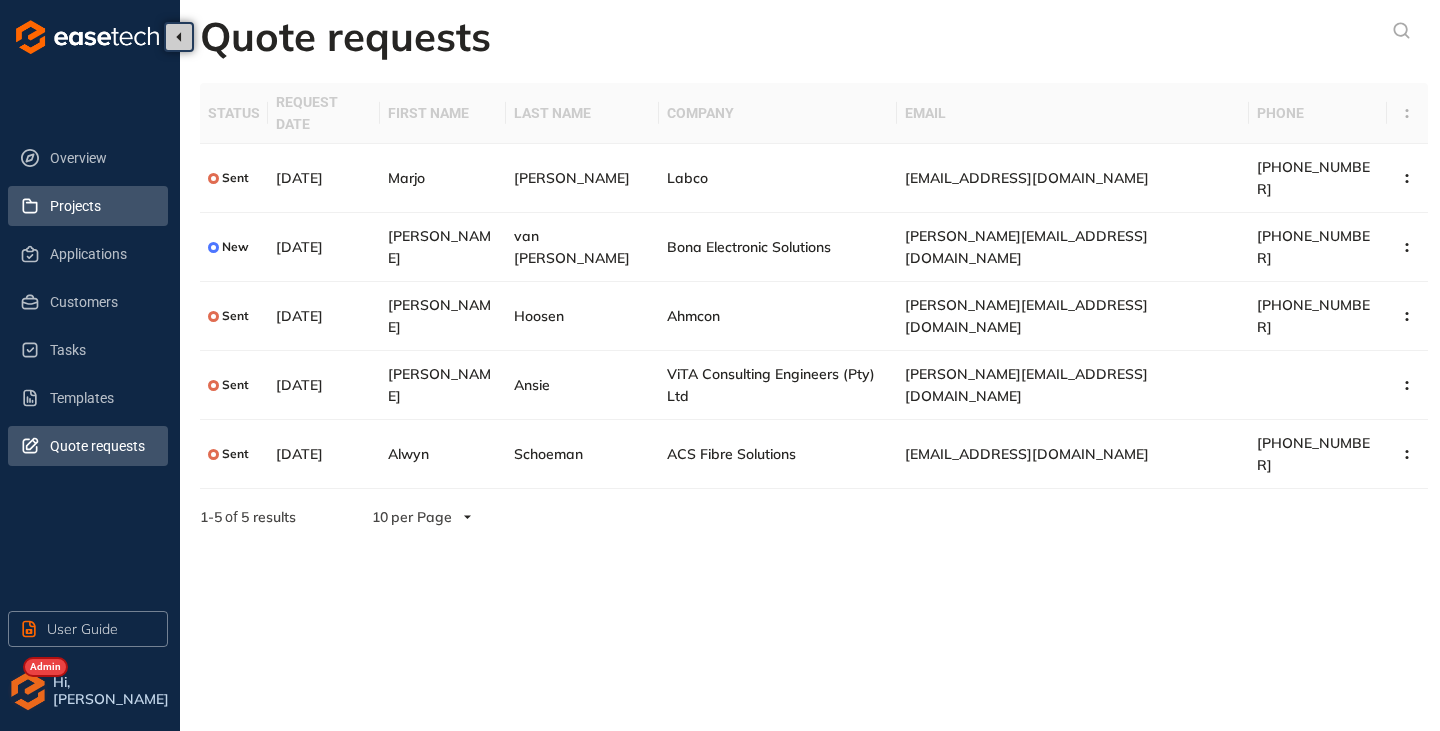 click on "Projects" at bounding box center (101, 206) 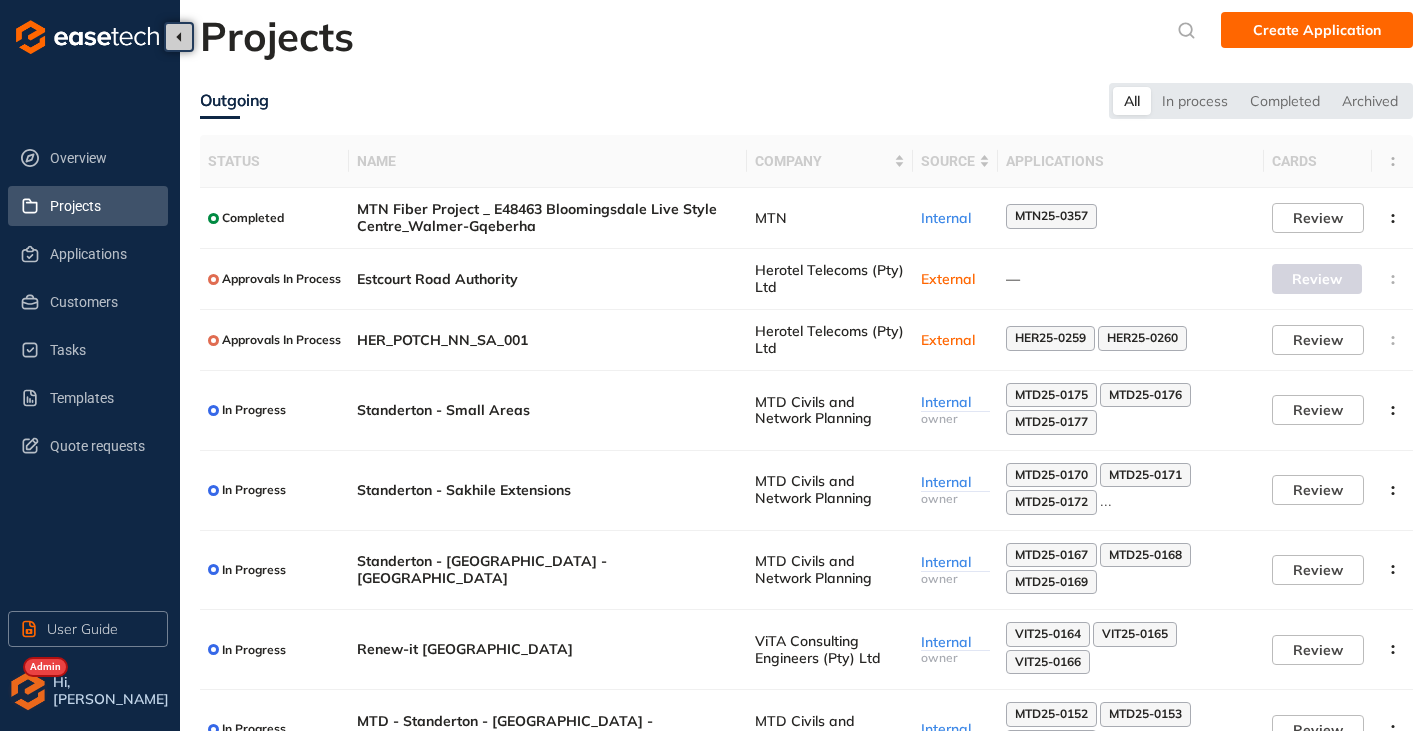 click at bounding box center (28, 691) 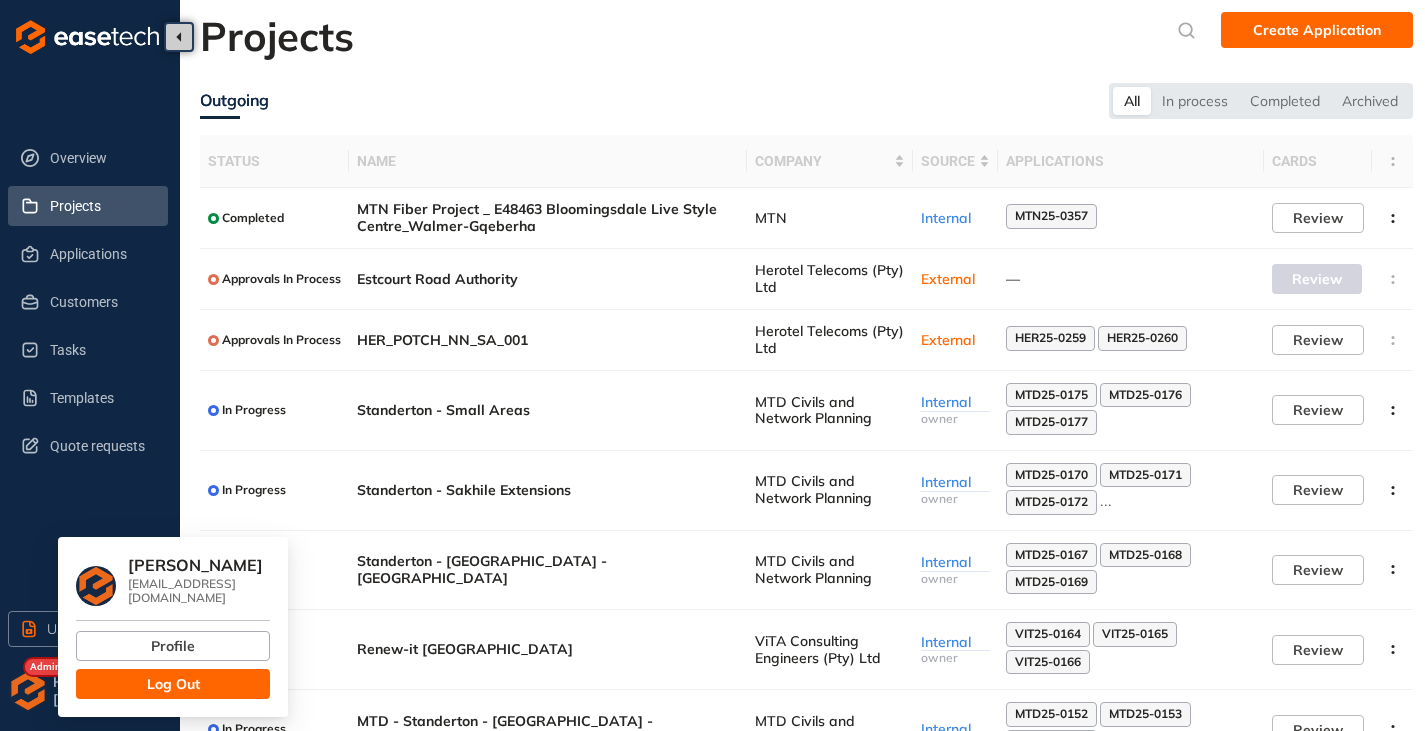 click on "Log Out" at bounding box center [173, 684] 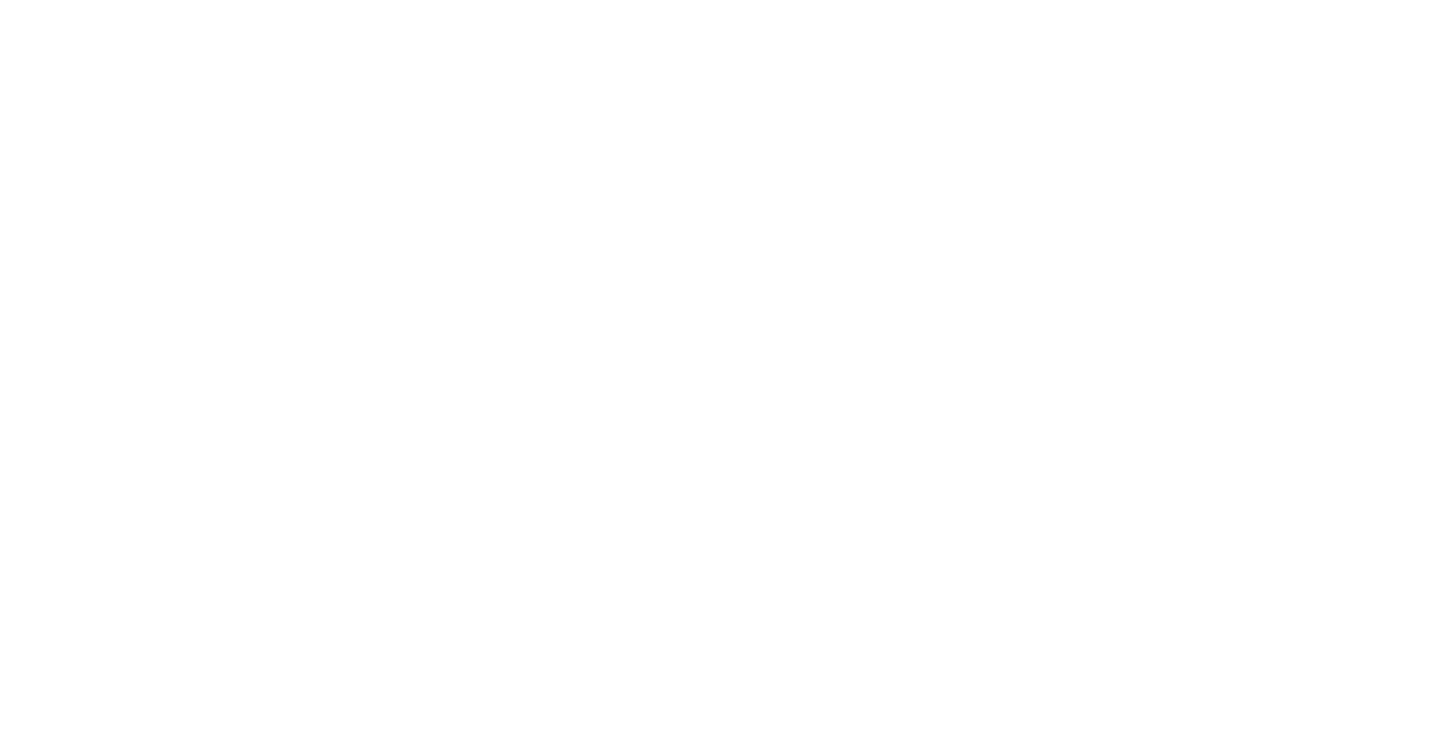 scroll, scrollTop: 0, scrollLeft: 0, axis: both 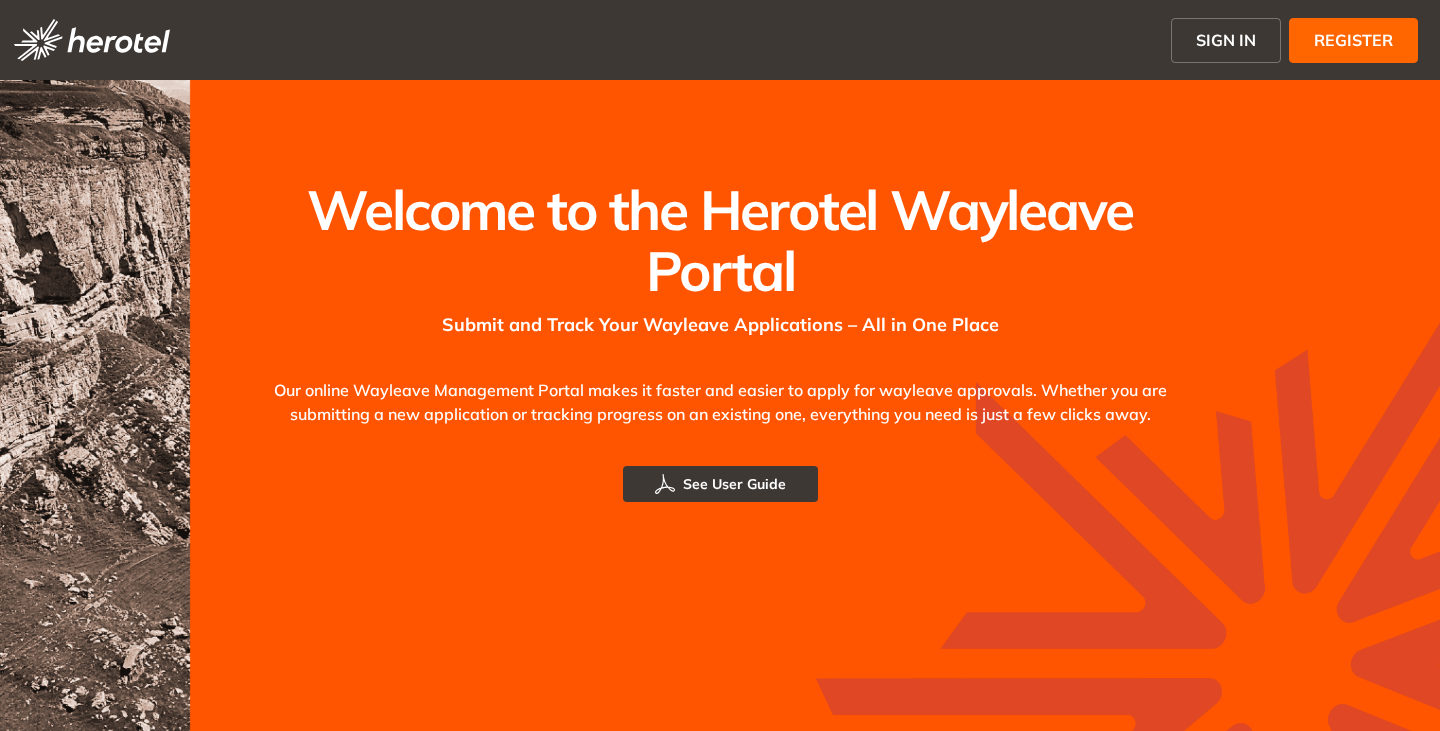click on "SIGN IN" at bounding box center [1226, 40] 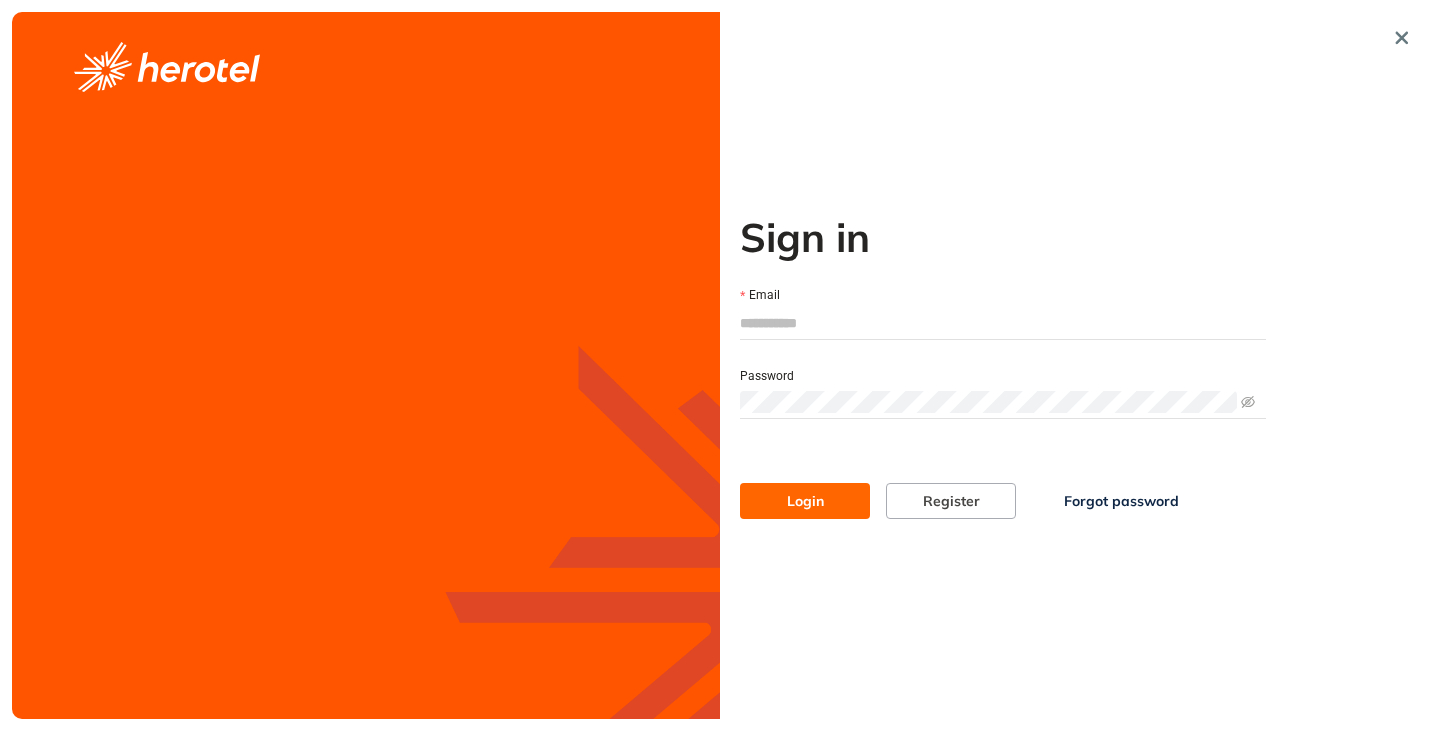 click on "Email" at bounding box center [1003, 323] 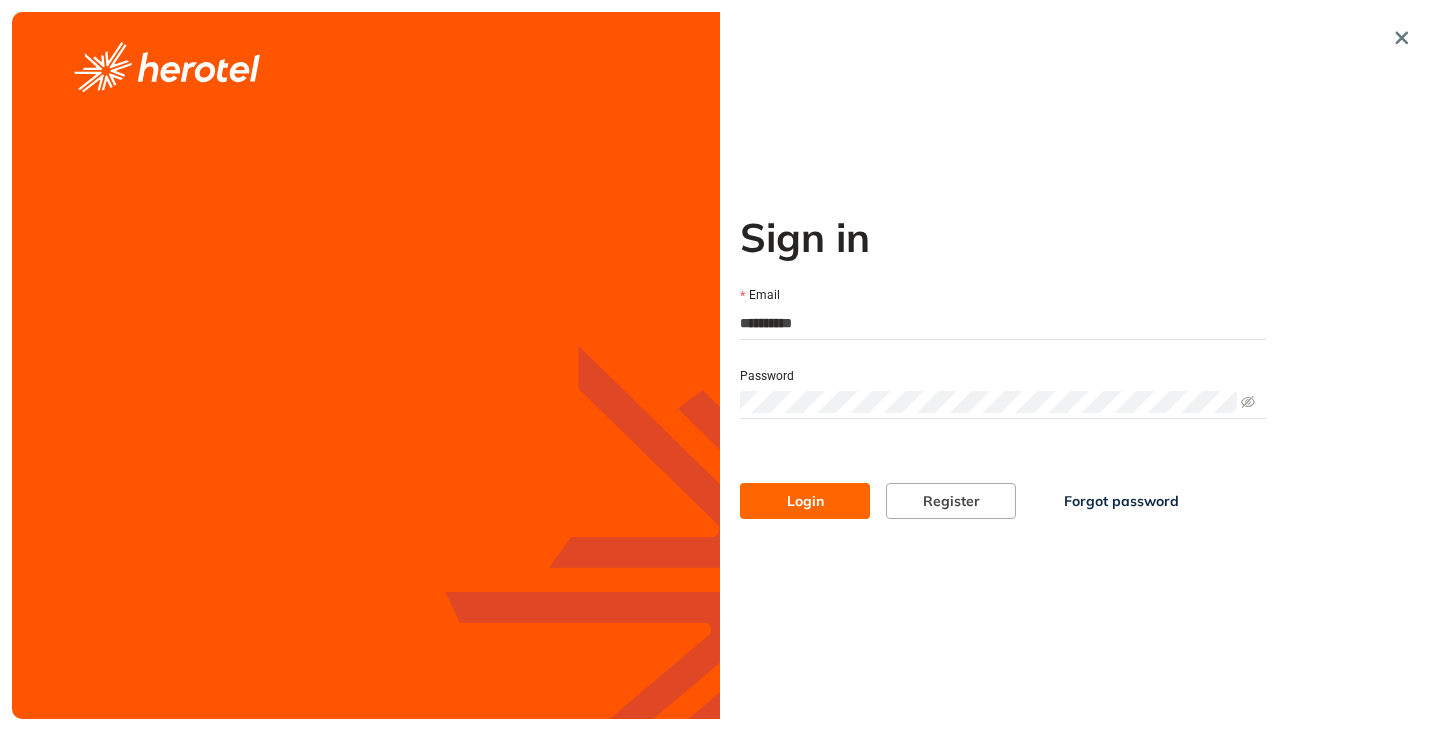 type on "**********" 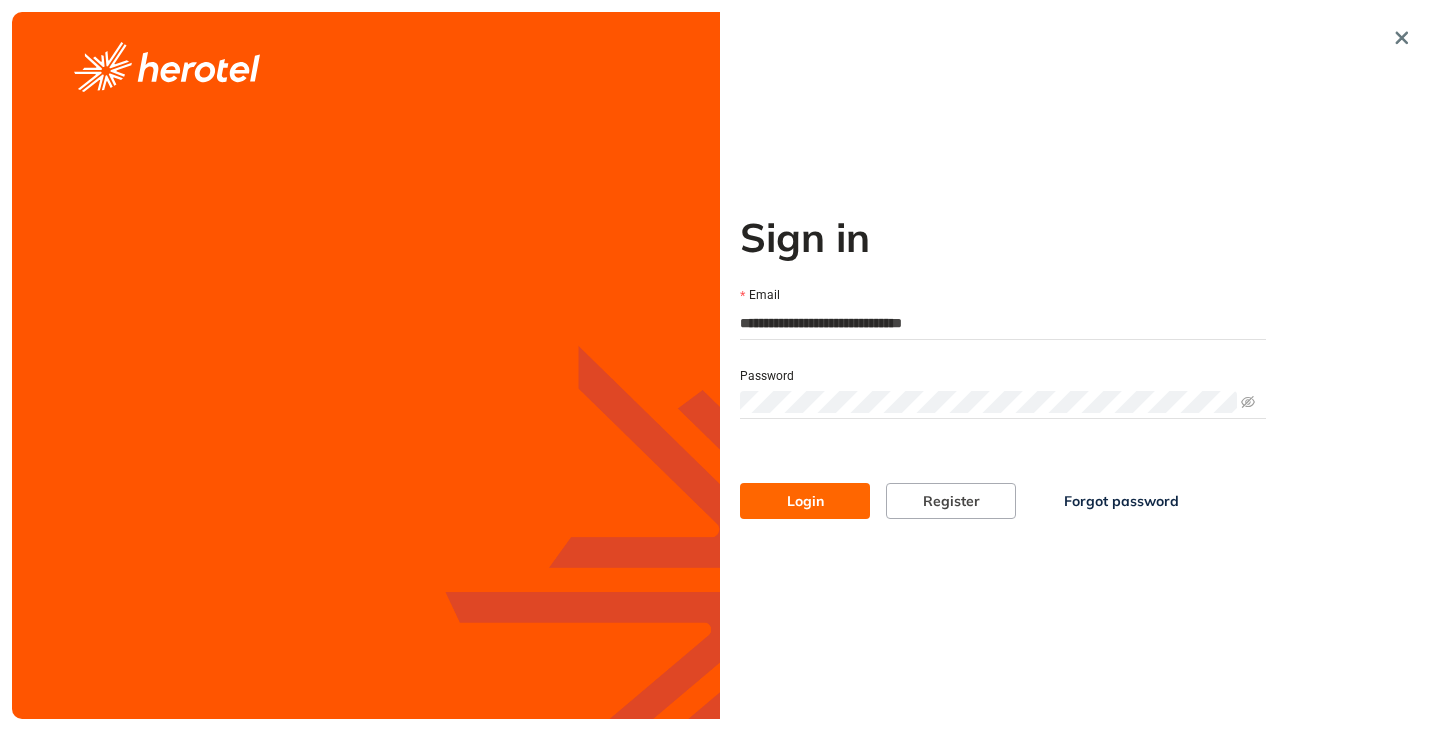 click on "Login" at bounding box center (805, 501) 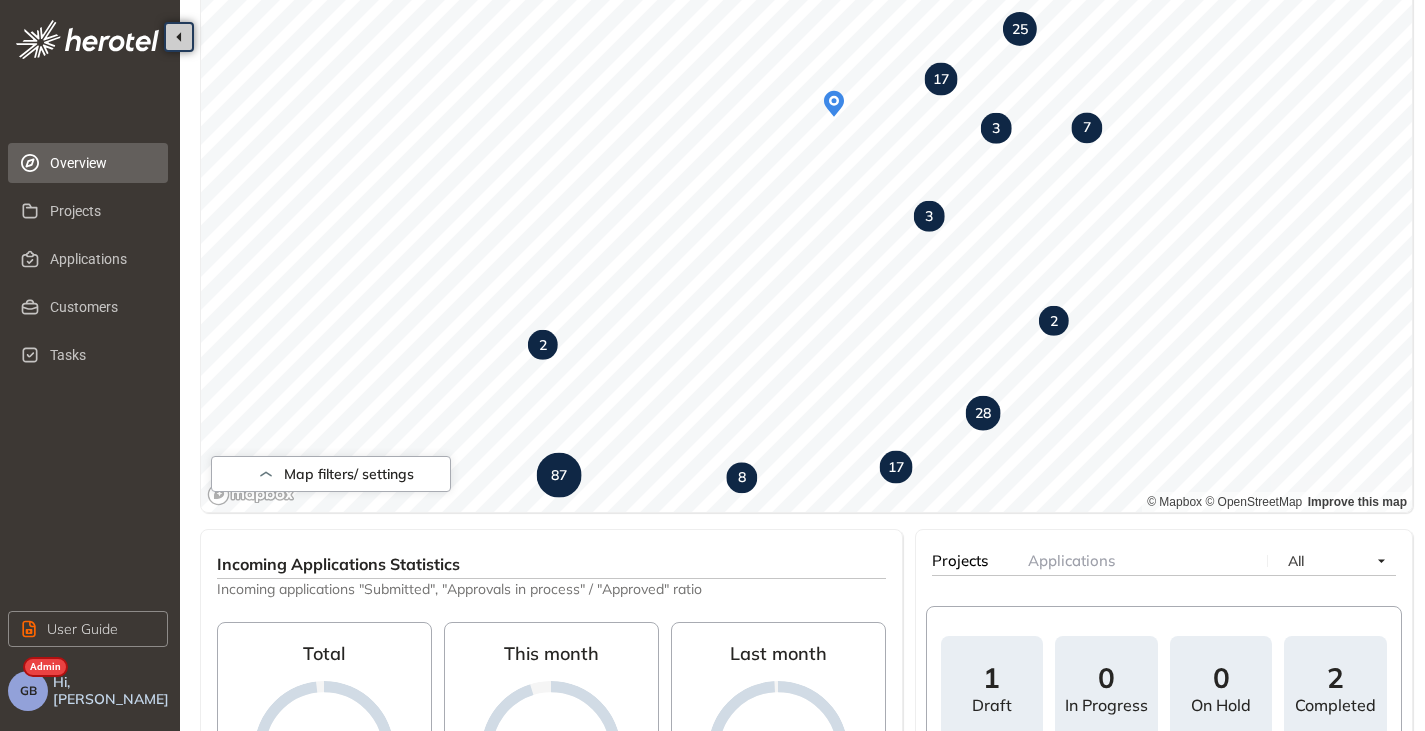 scroll, scrollTop: 278, scrollLeft: 0, axis: vertical 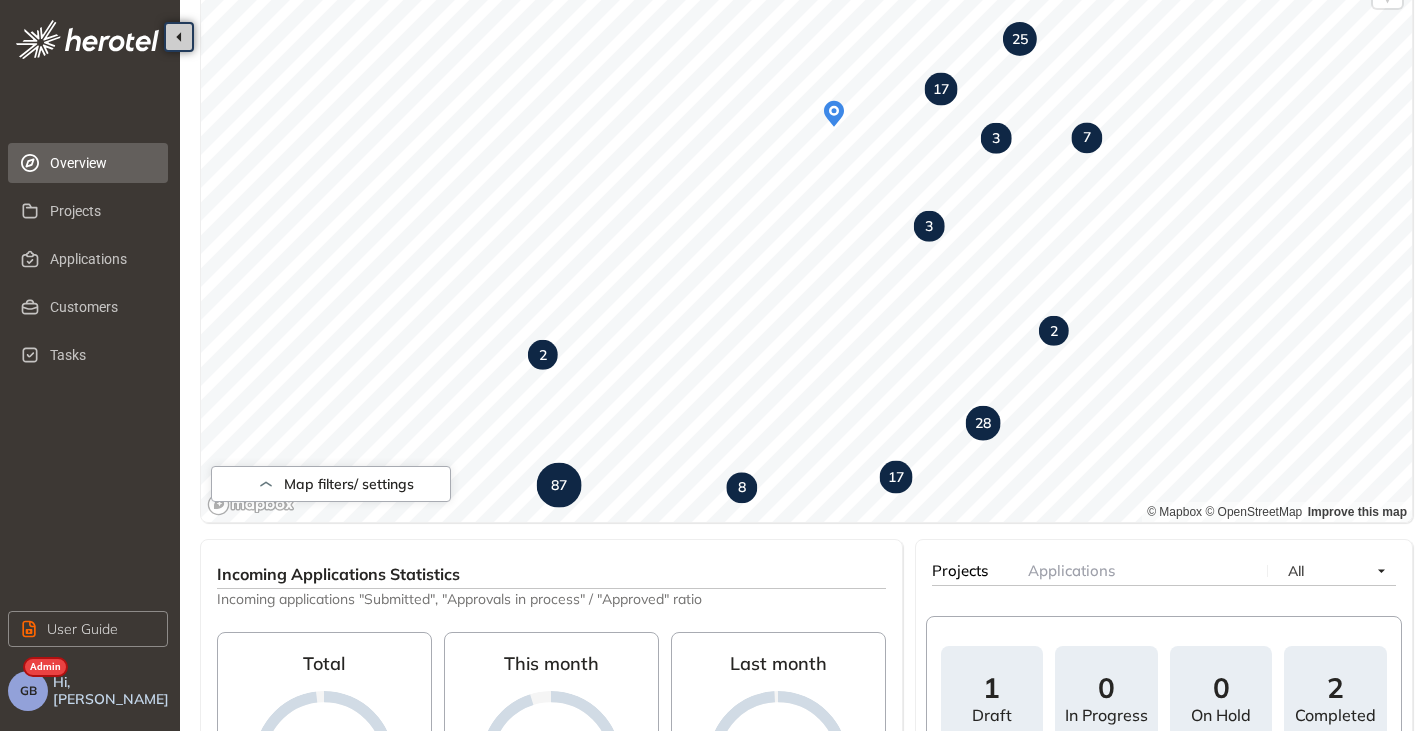 click on "Overview Projects Applications Customers Tasks" at bounding box center (90, 259) 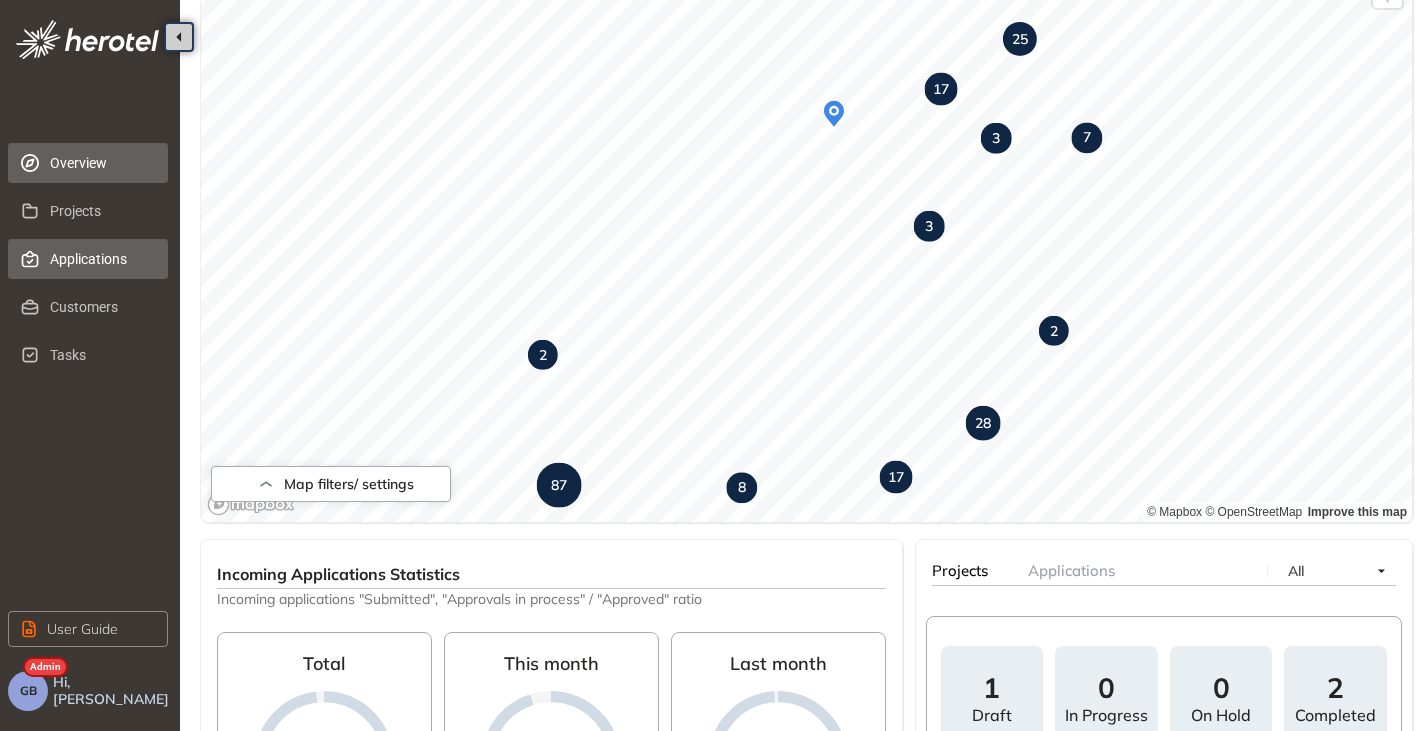 click on "Applications" at bounding box center [101, 259] 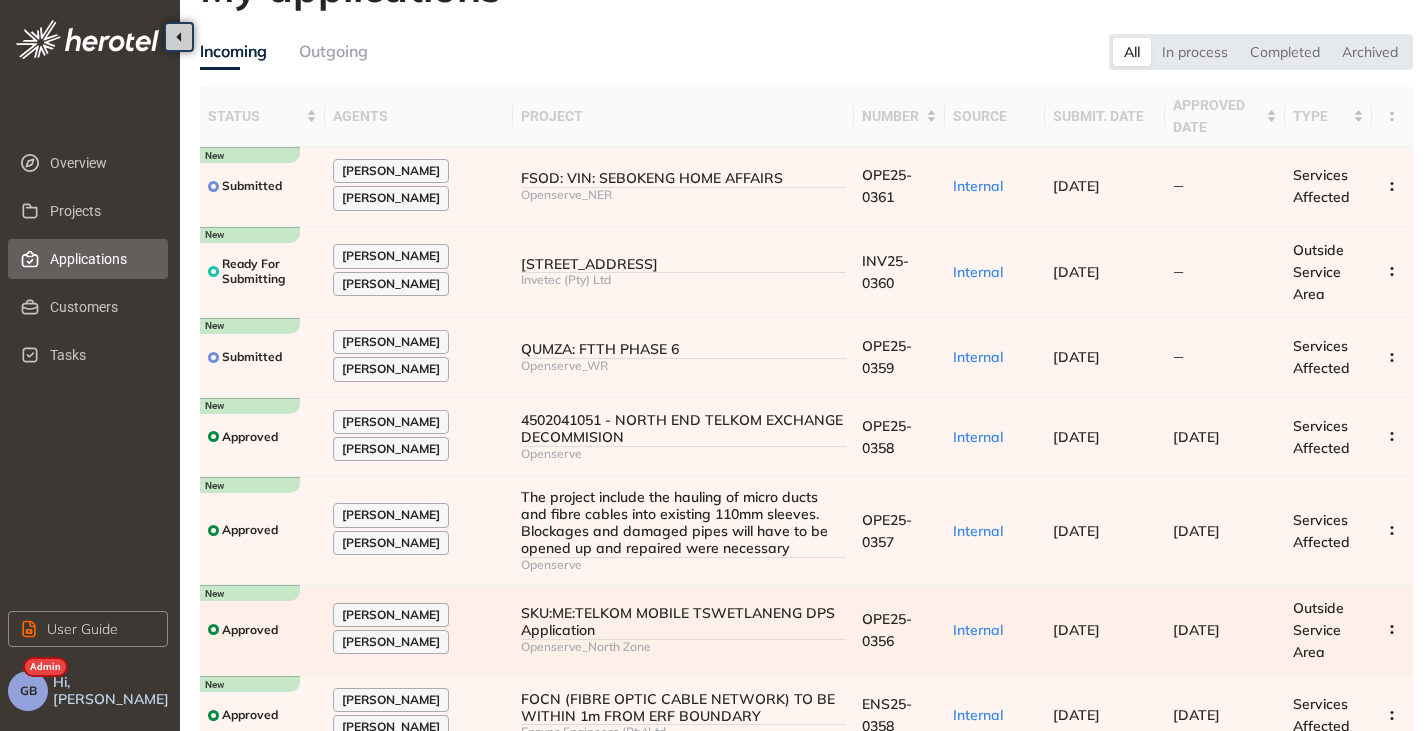 scroll, scrollTop: 0, scrollLeft: 0, axis: both 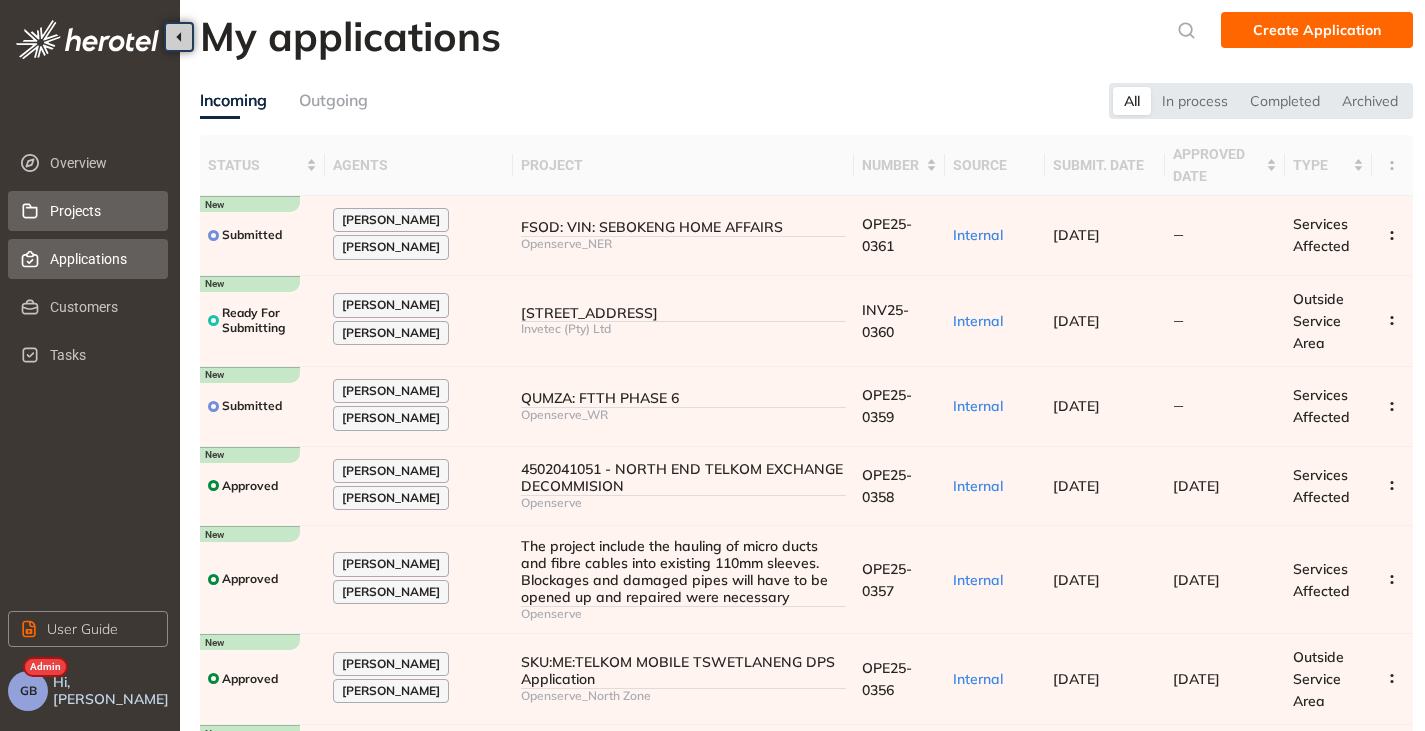 click on "Projects" at bounding box center (101, 211) 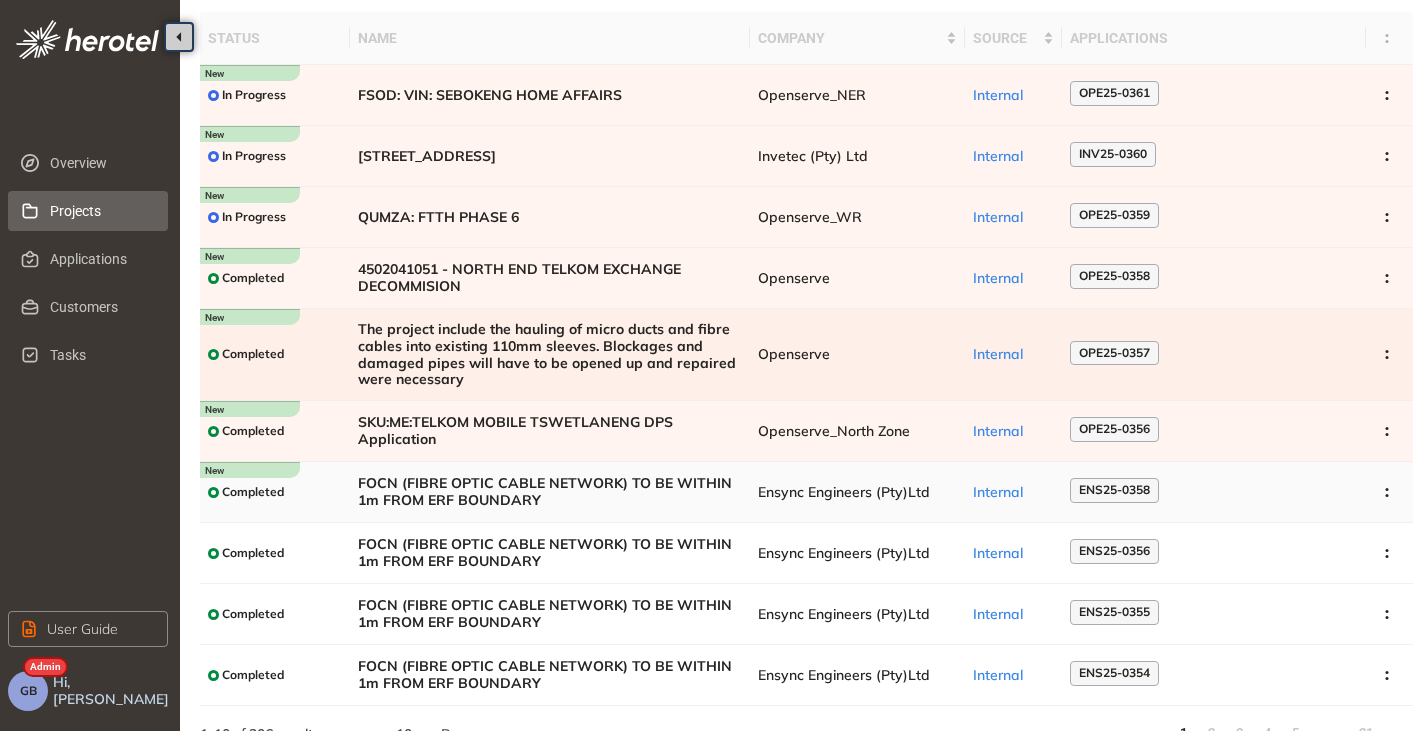 scroll, scrollTop: 162, scrollLeft: 0, axis: vertical 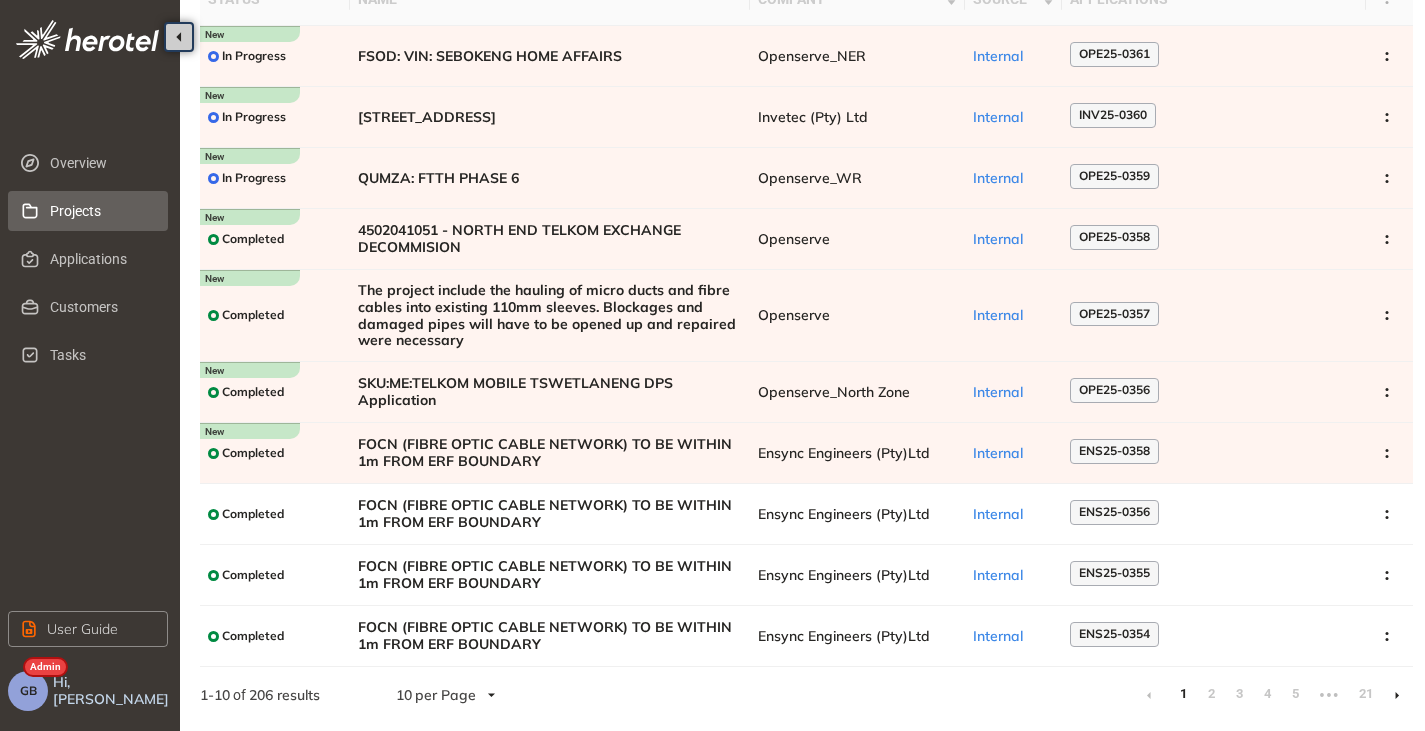 click 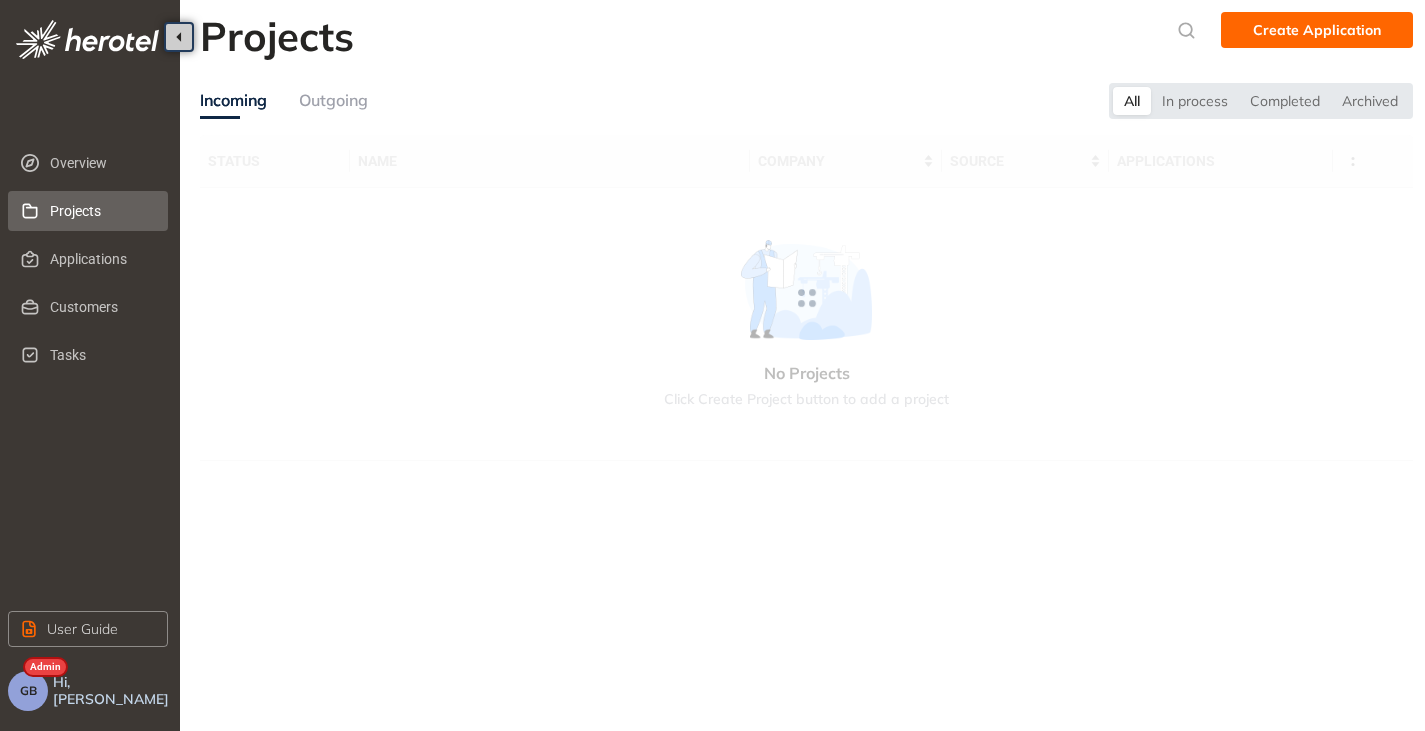 scroll, scrollTop: 0, scrollLeft: 0, axis: both 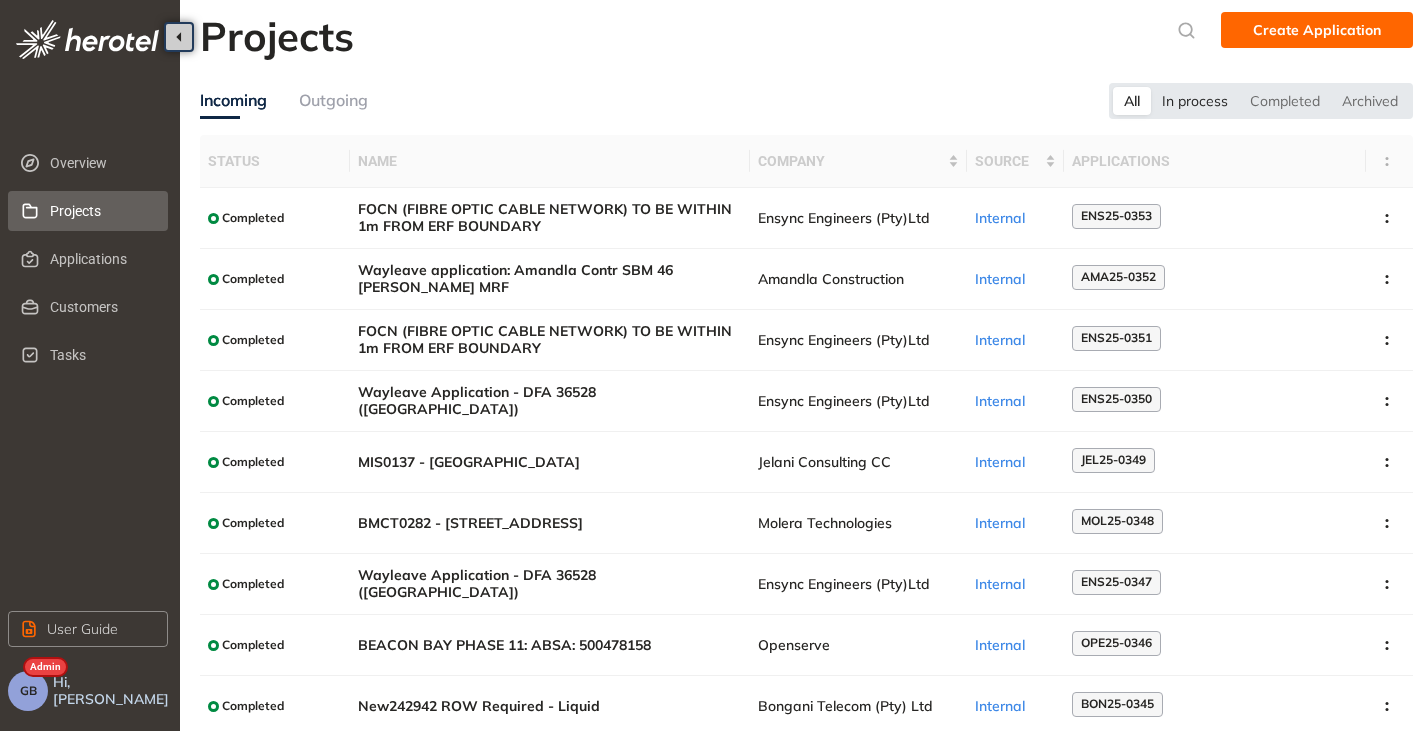 click on "In process" at bounding box center (1195, 101) 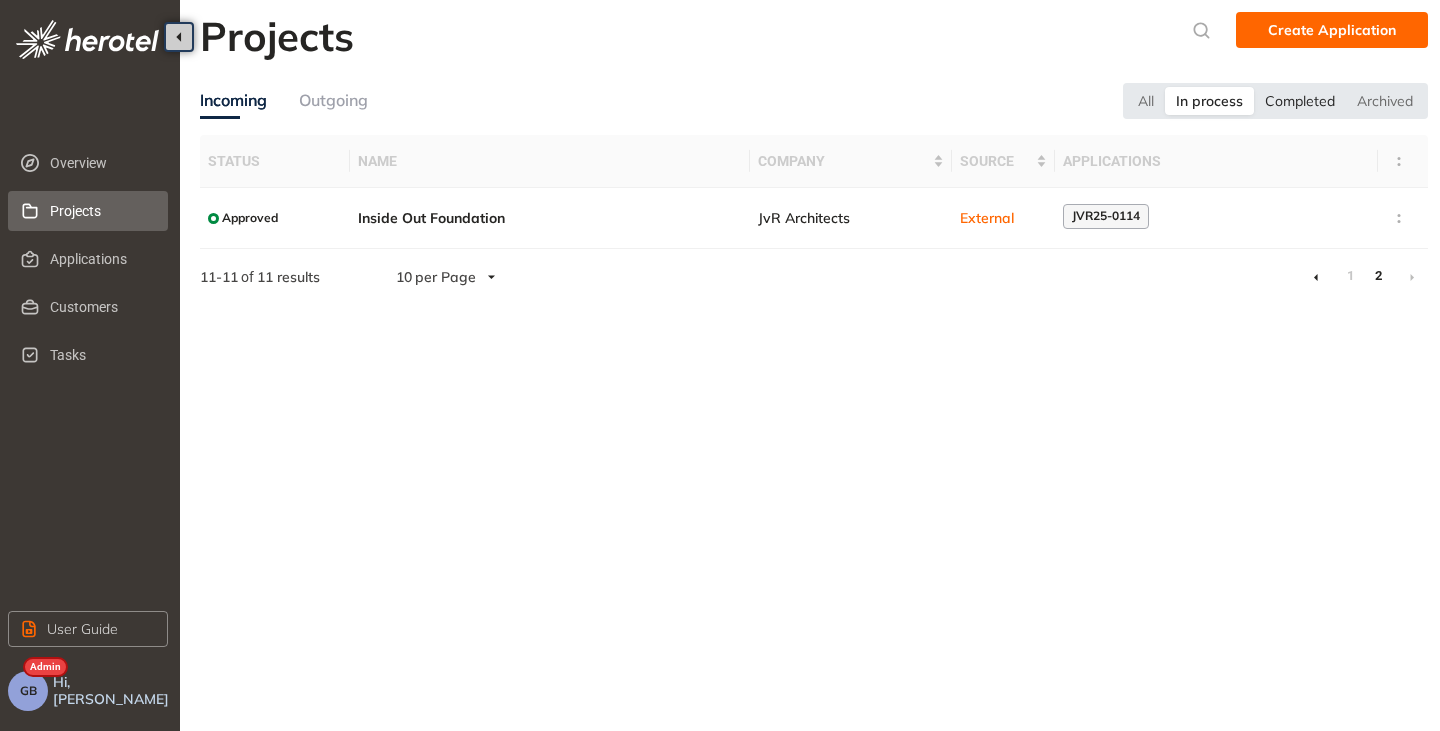 click on "Completed" at bounding box center [1300, 101] 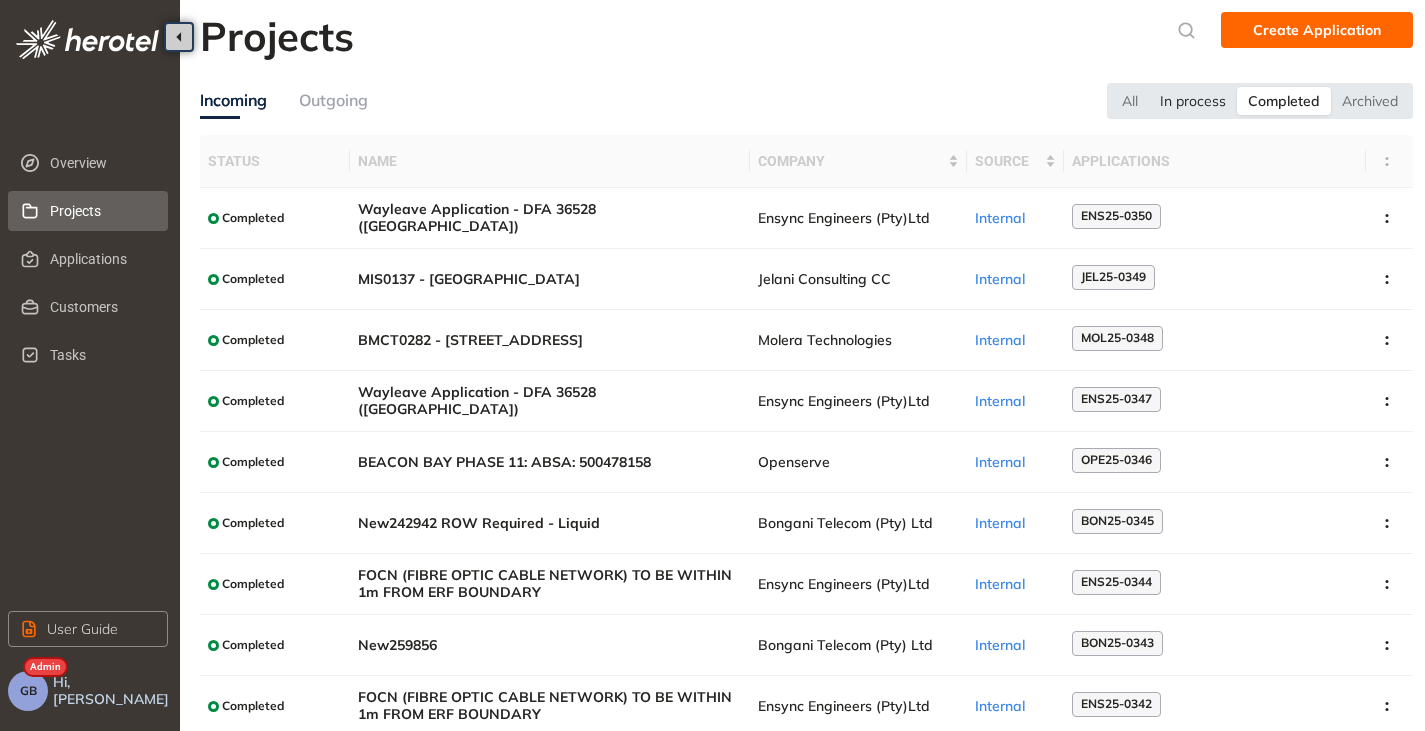 click on "In process" at bounding box center (1193, 101) 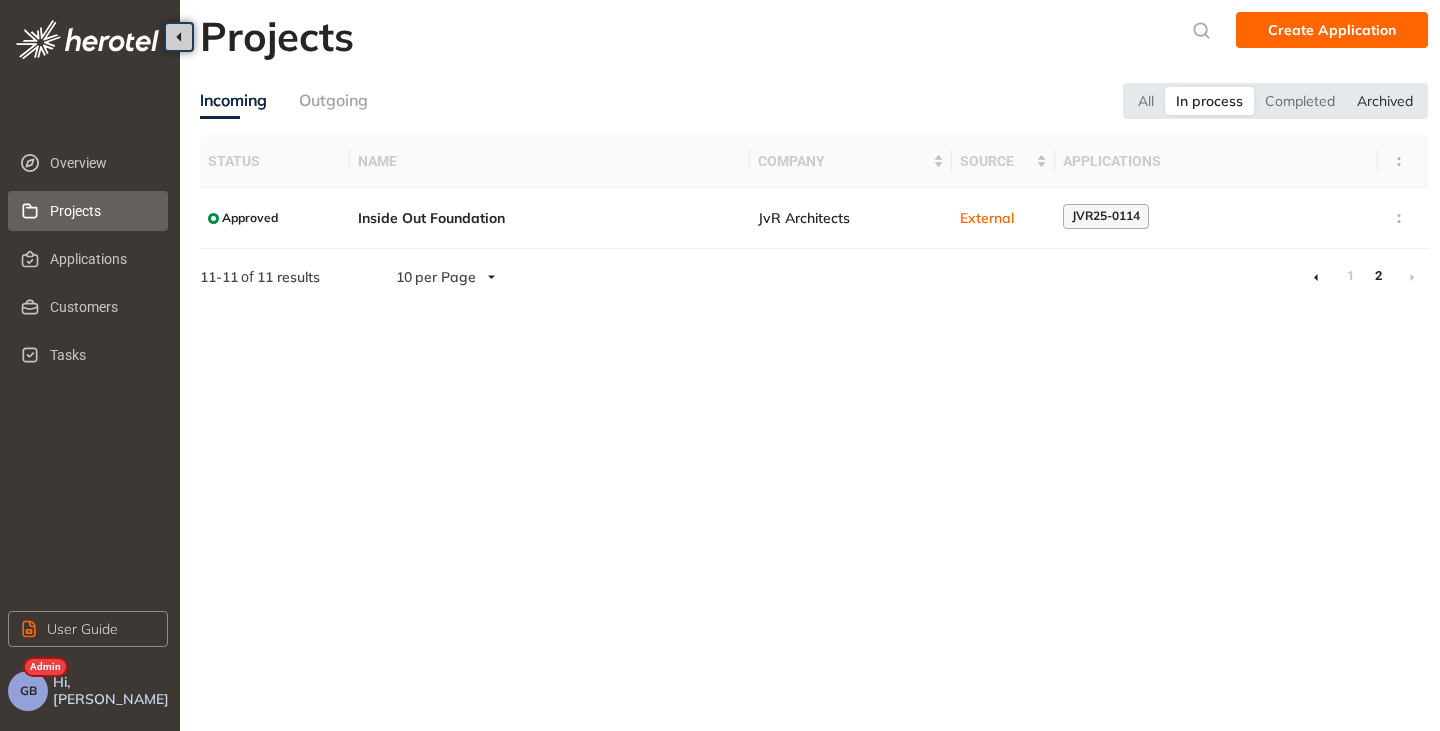 click on "Archived" at bounding box center (1385, 101) 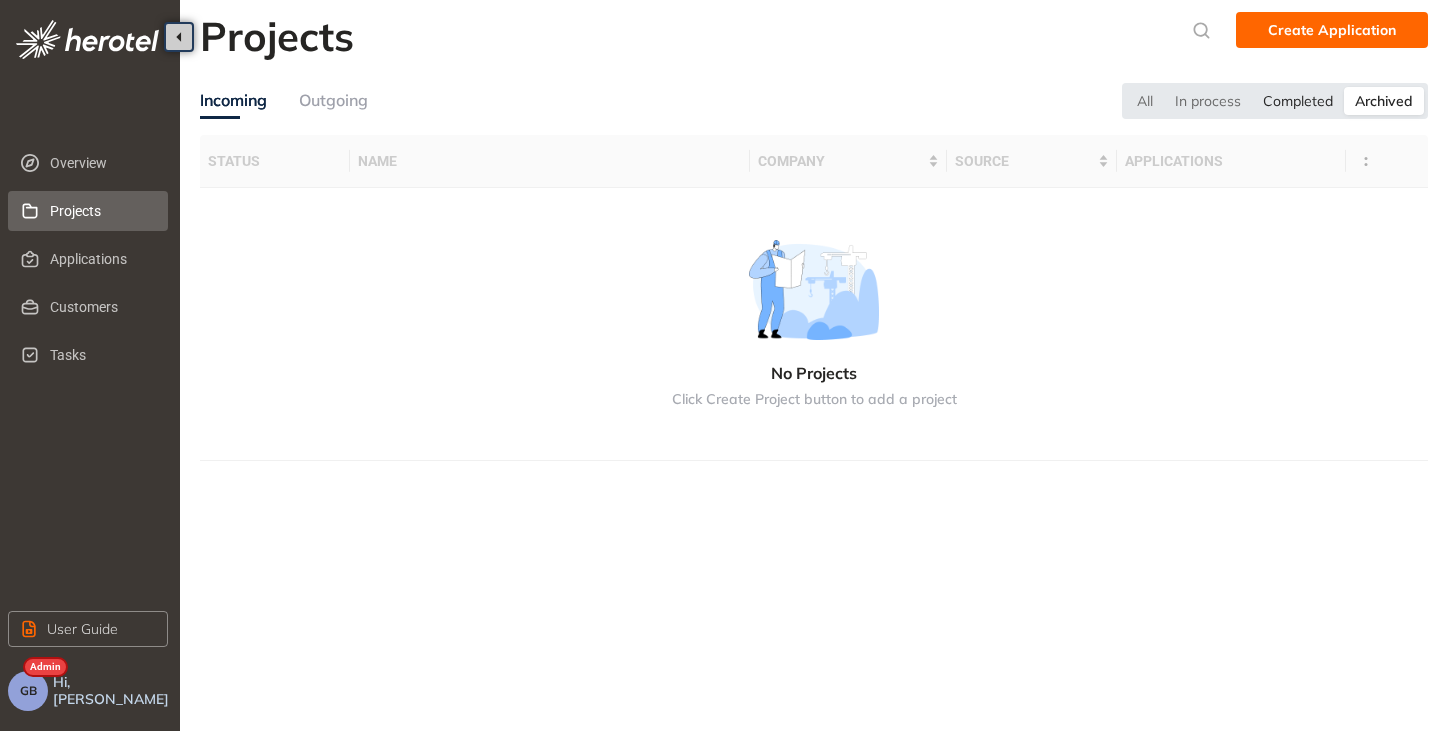 click on "Completed" at bounding box center (1298, 101) 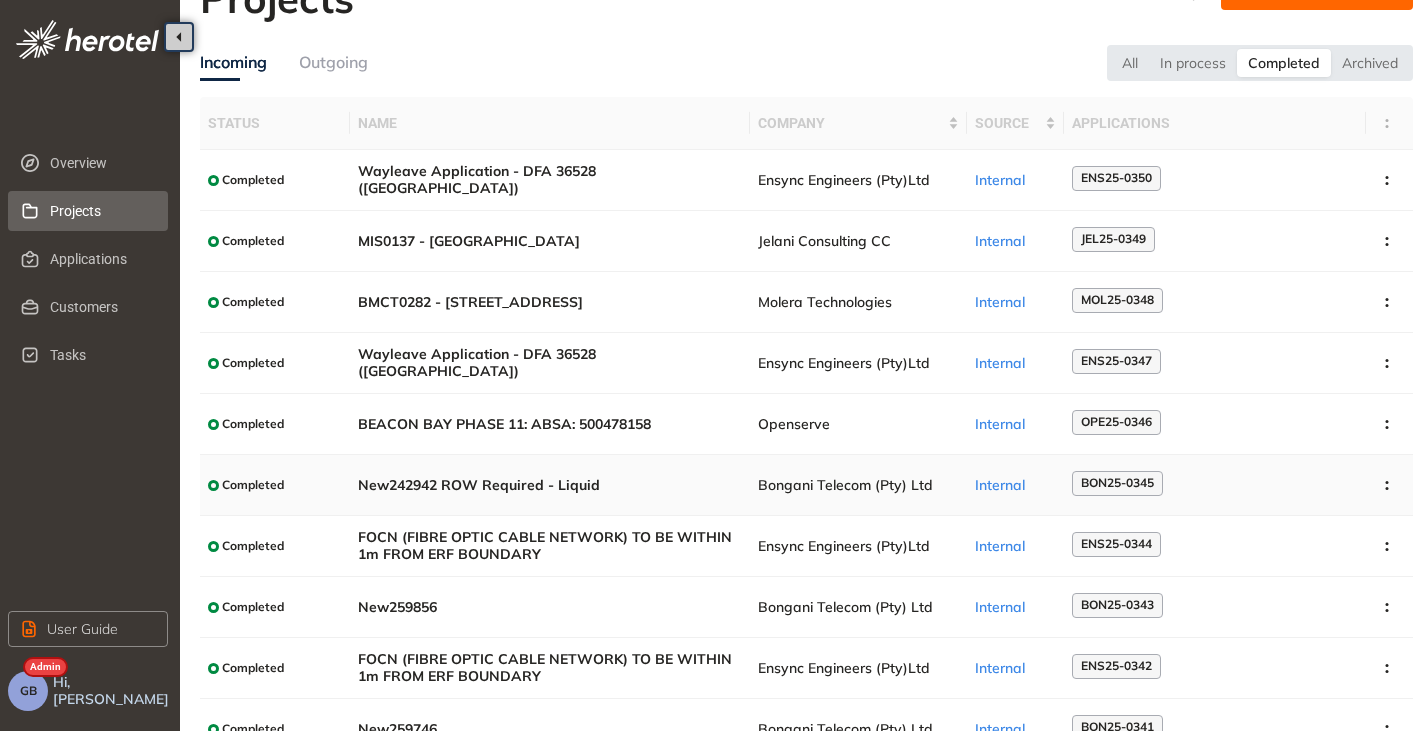 scroll, scrollTop: 0, scrollLeft: 0, axis: both 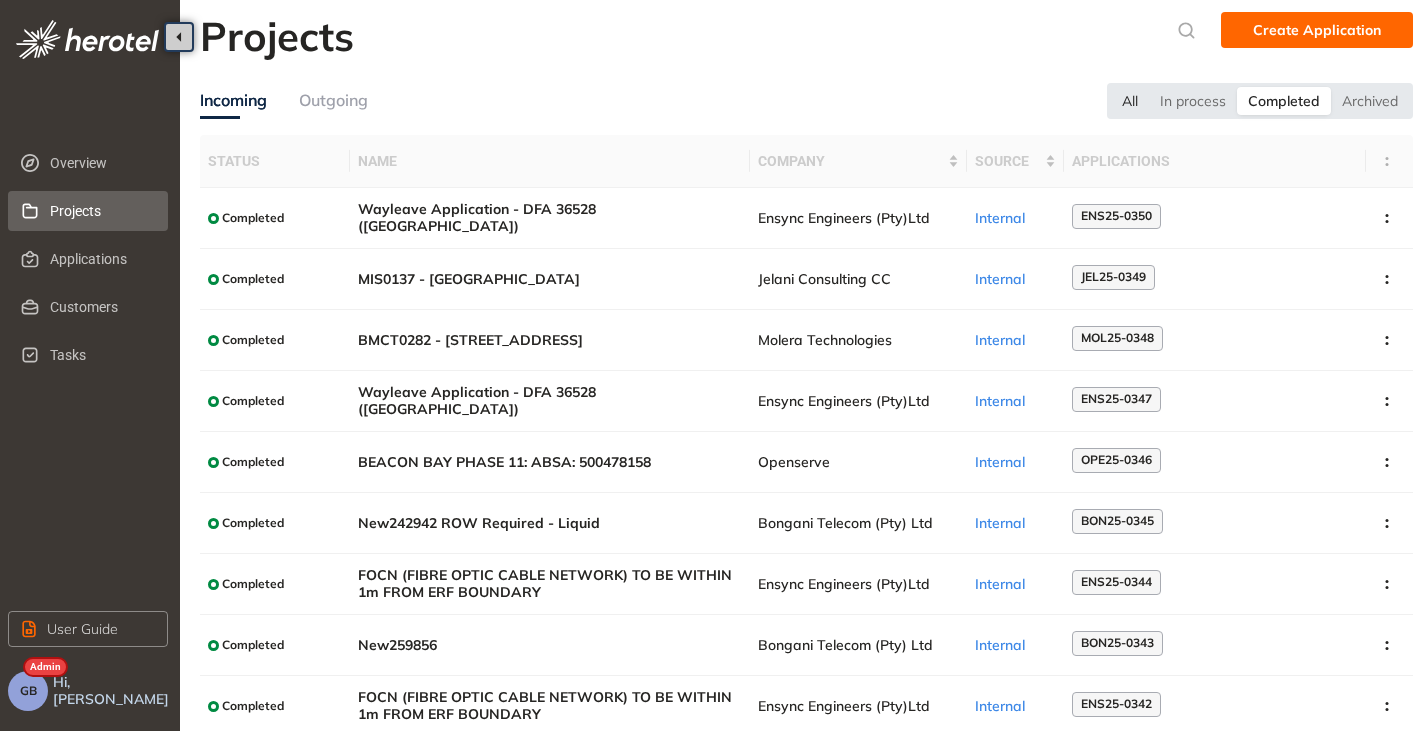 click on "All" at bounding box center [1130, 101] 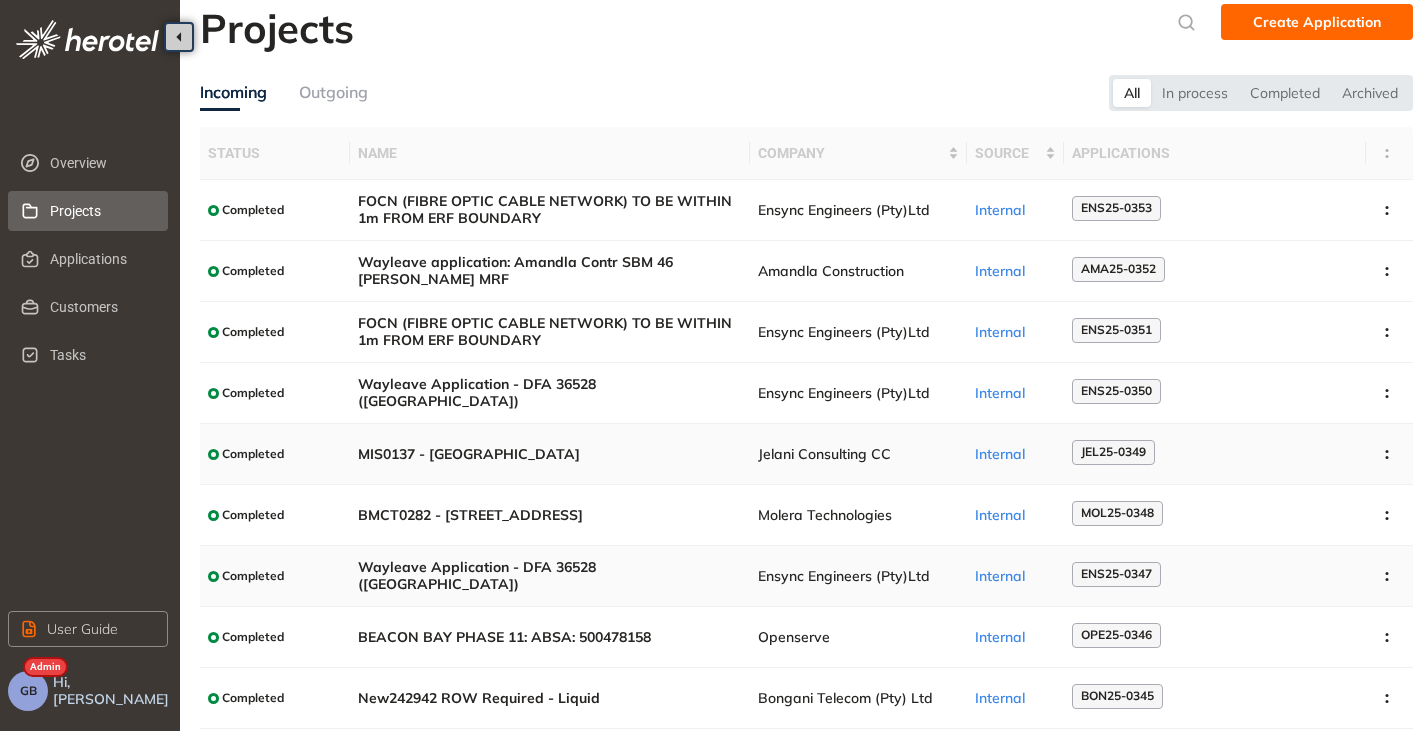 scroll, scrollTop: 0, scrollLeft: 0, axis: both 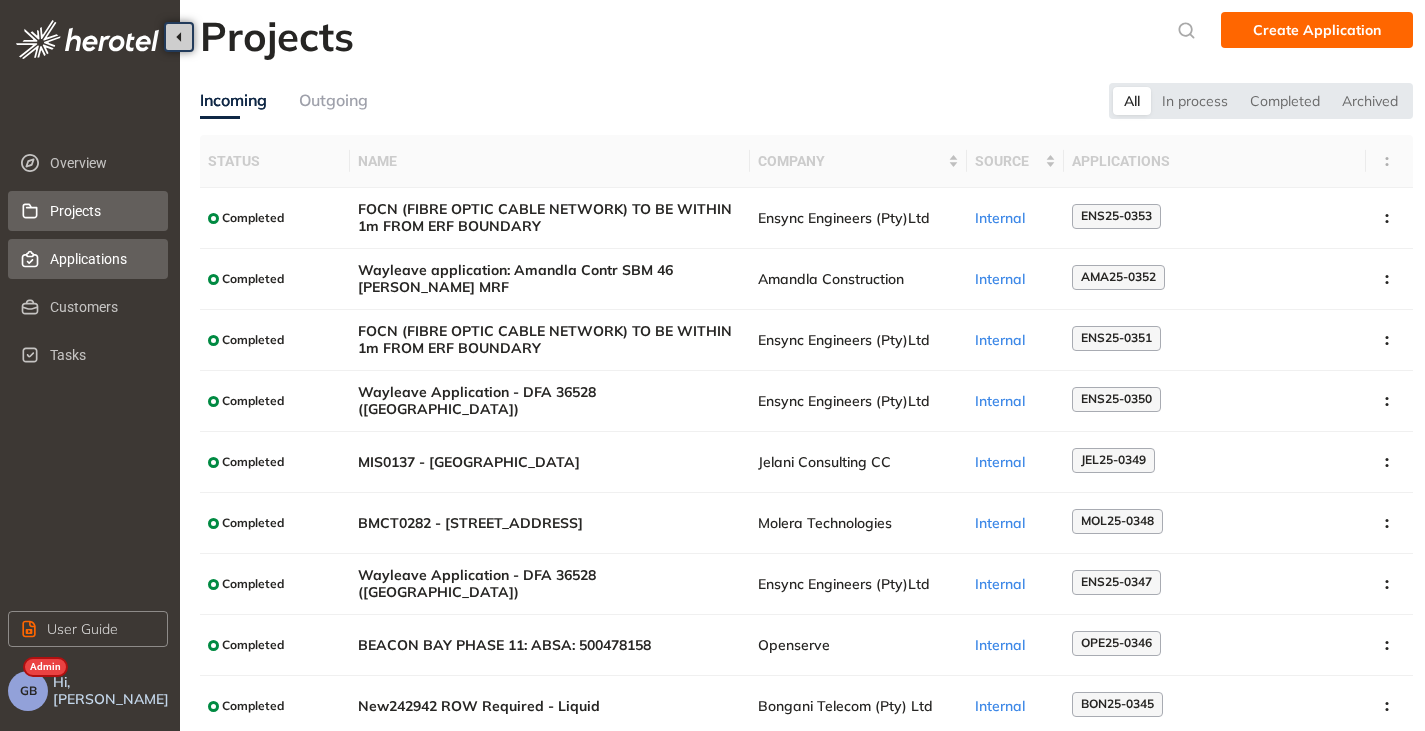 click on "Applications" at bounding box center (101, 259) 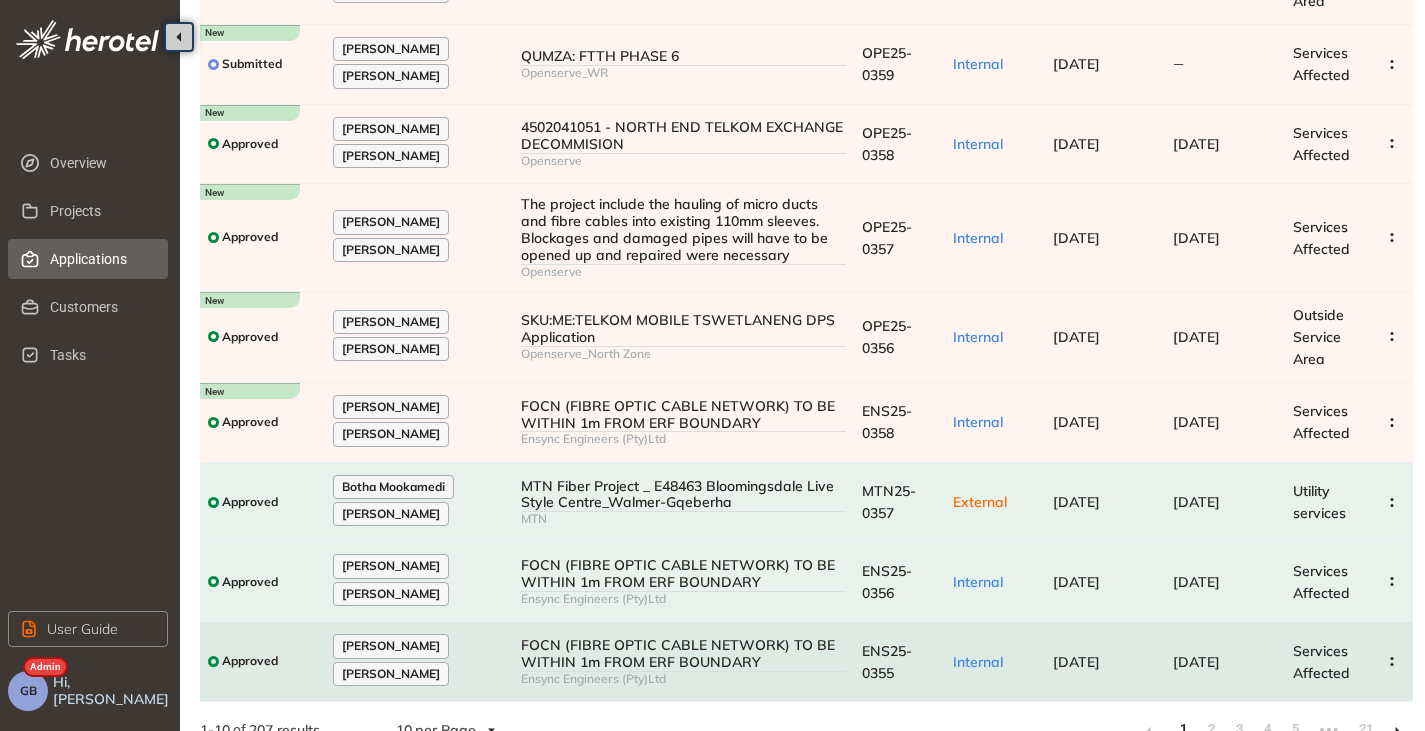 scroll, scrollTop: 377, scrollLeft: 0, axis: vertical 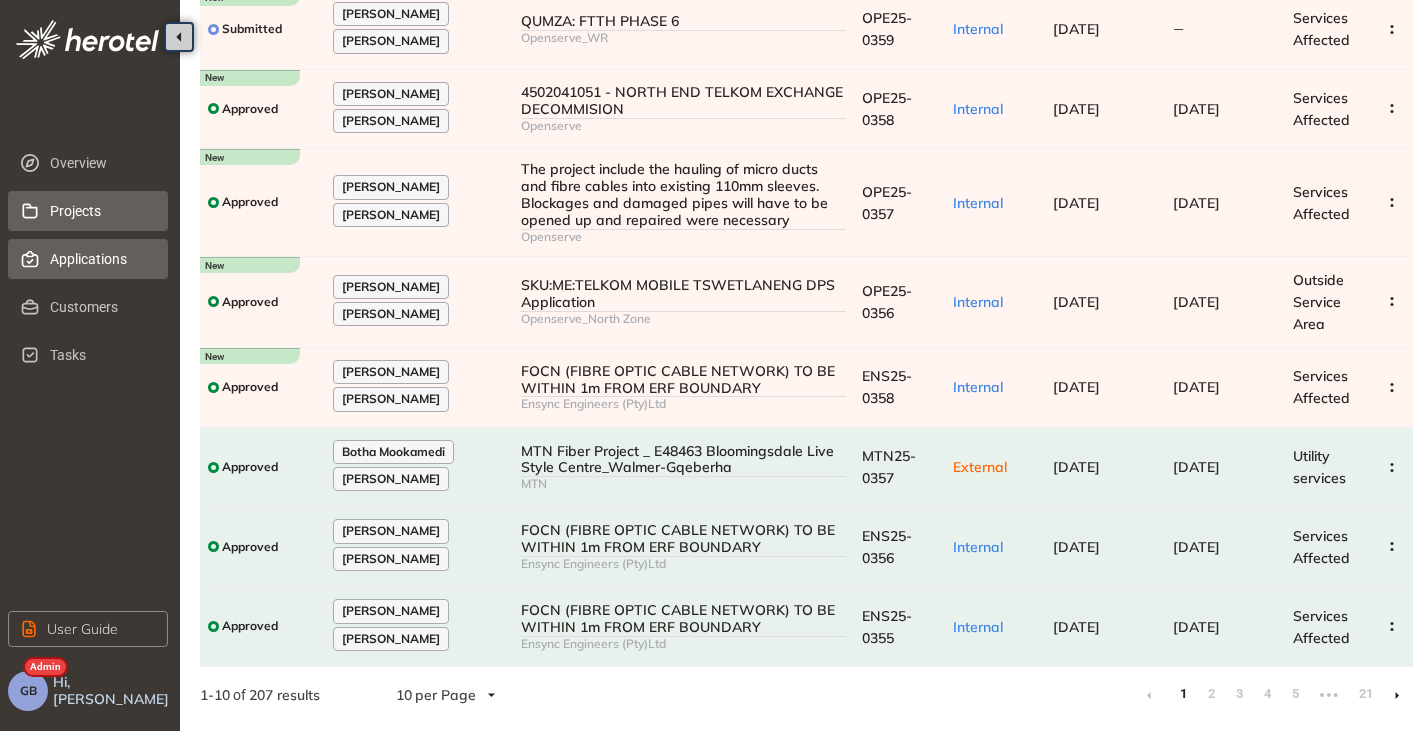 click on "Projects" at bounding box center [88, 211] 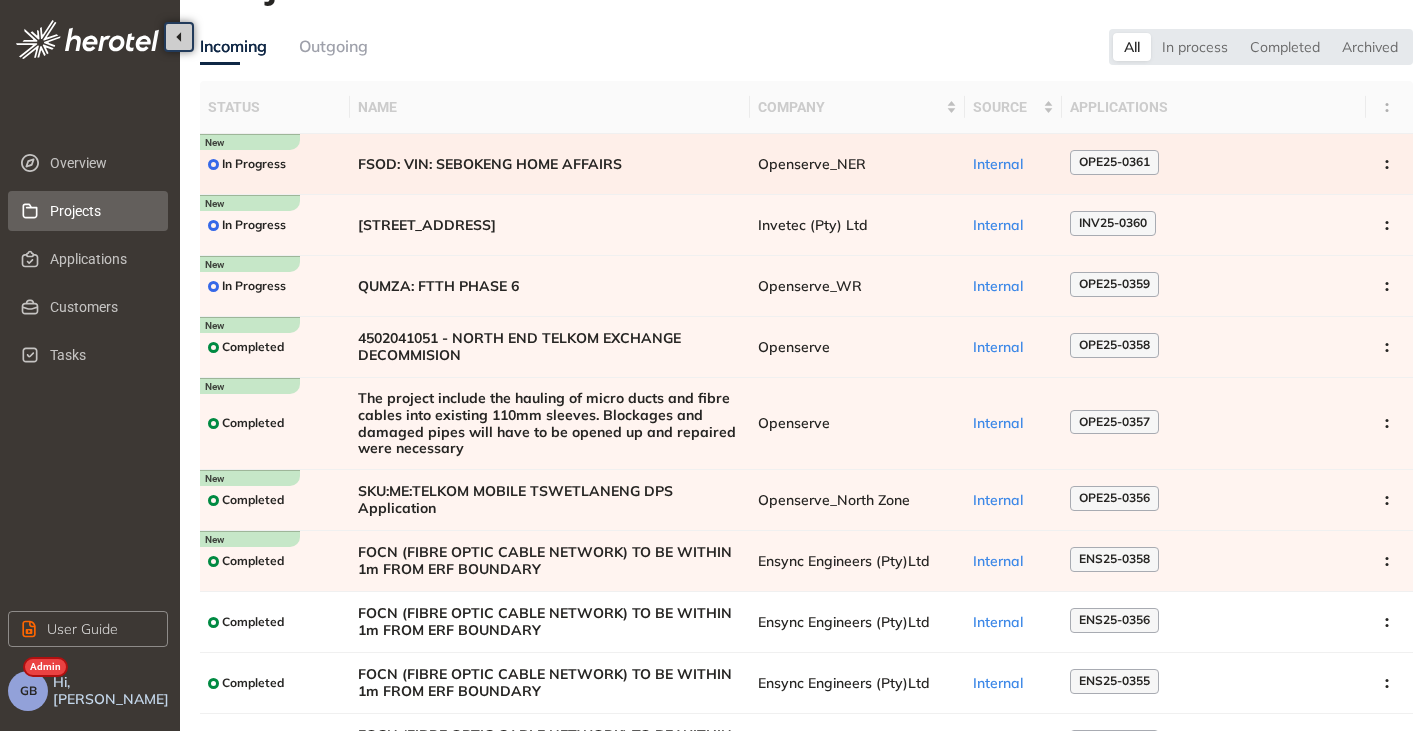 scroll, scrollTop: 100, scrollLeft: 0, axis: vertical 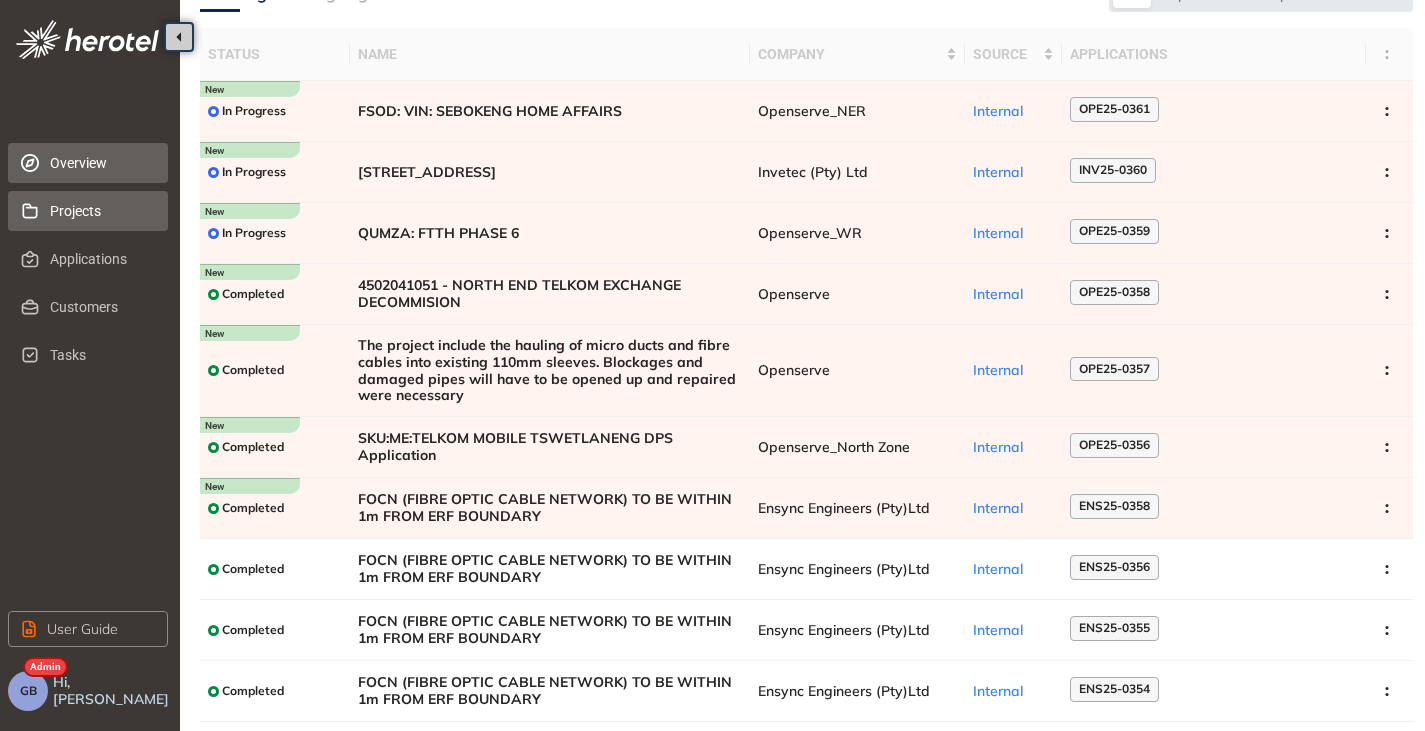 click on "Overview" at bounding box center [101, 163] 